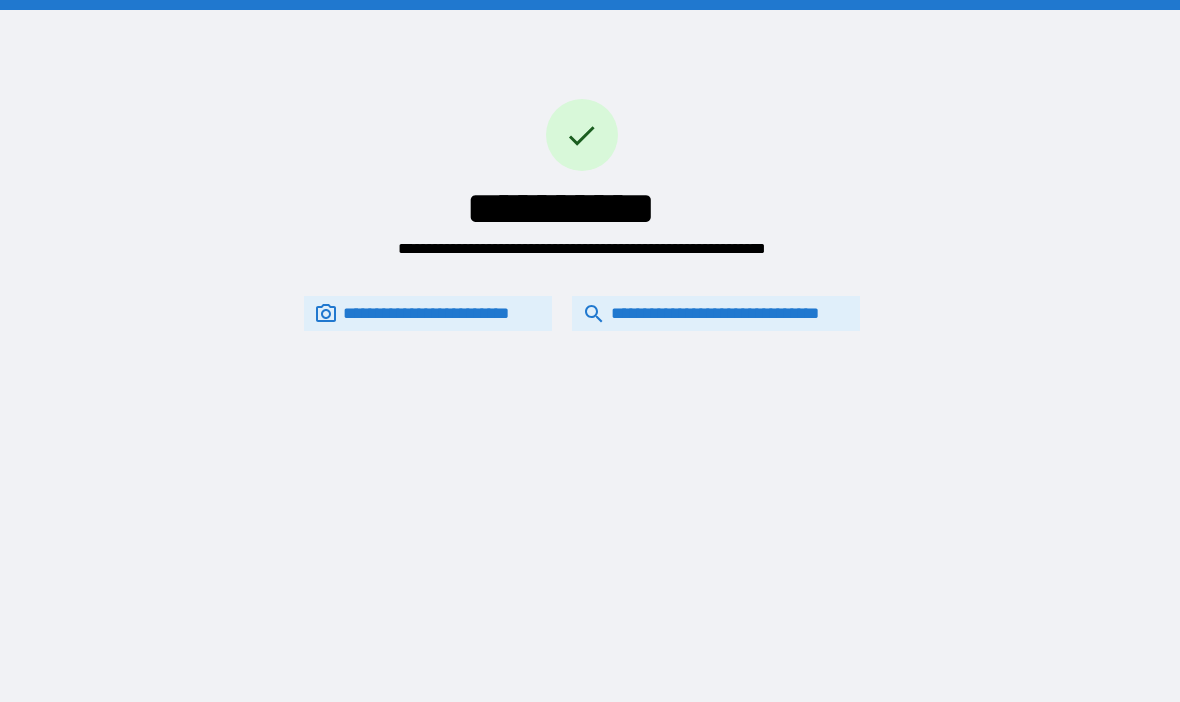 scroll, scrollTop: 70, scrollLeft: 0, axis: vertical 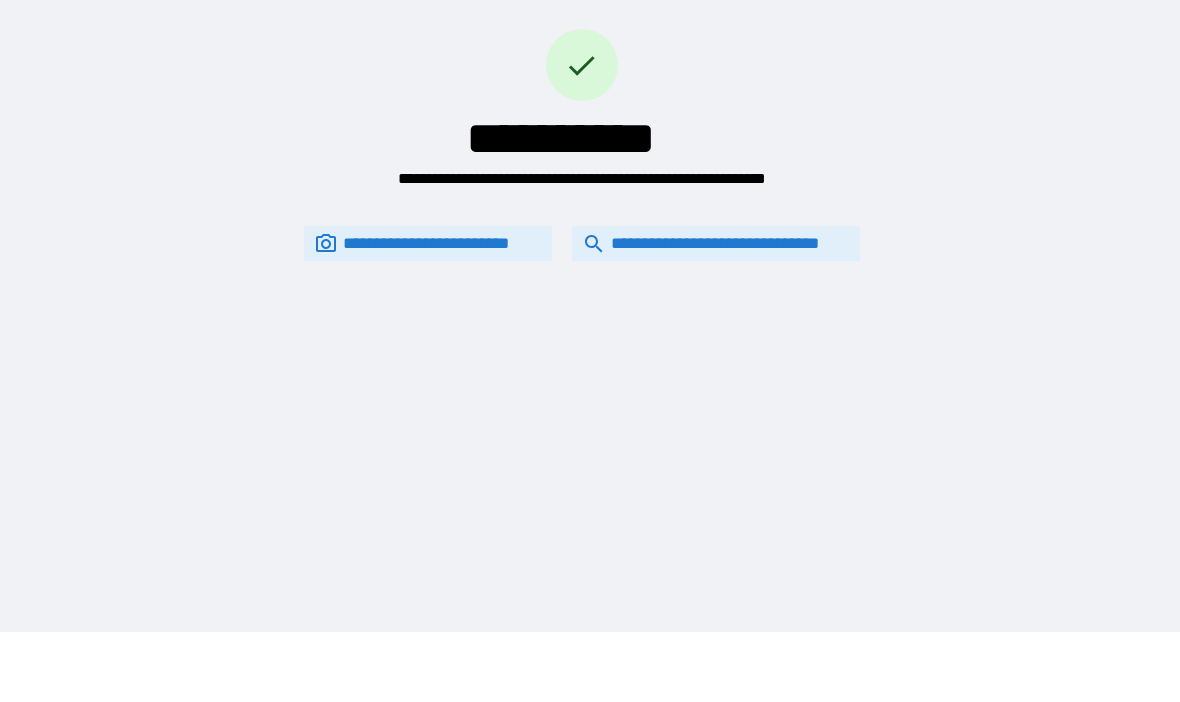 click on "**********" at bounding box center (716, 244) 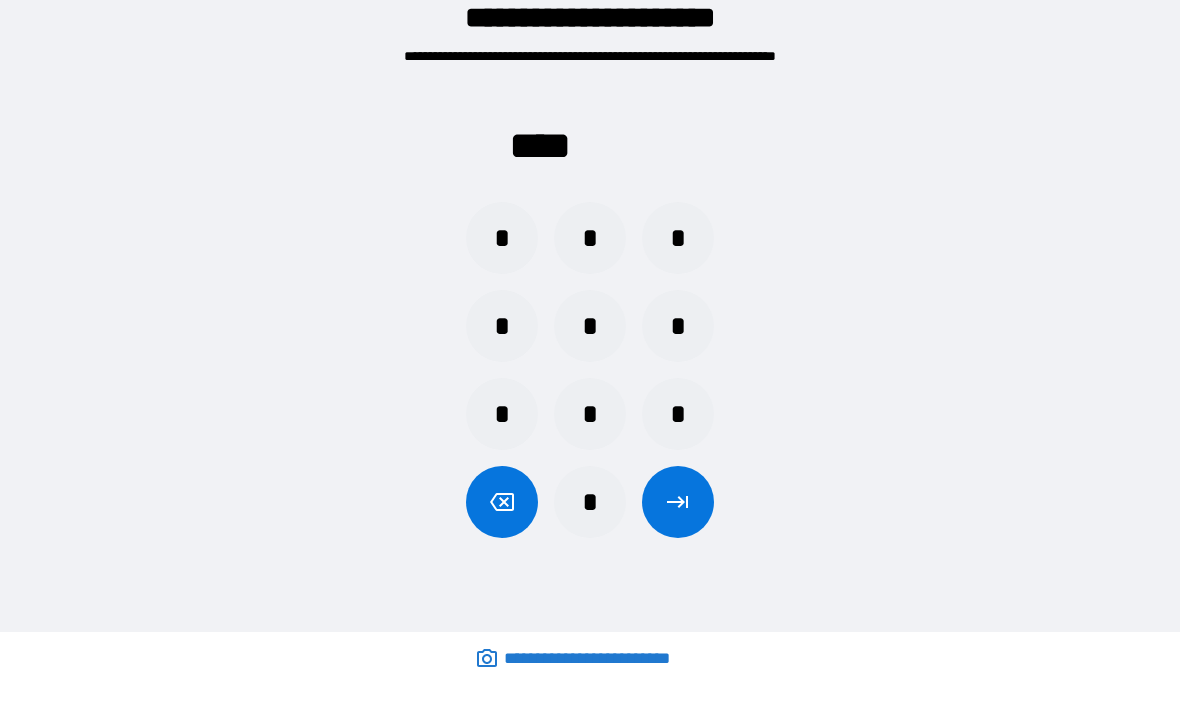 click on "*" at bounding box center (678, 415) 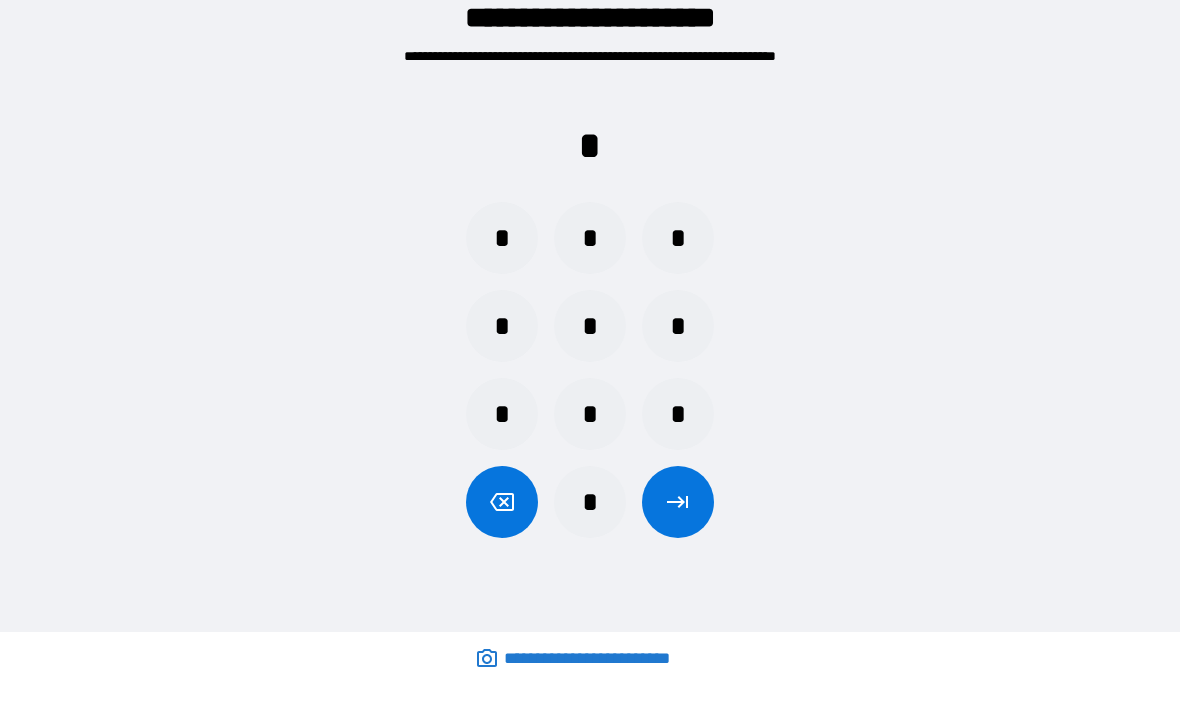 click on "*" at bounding box center (502, 327) 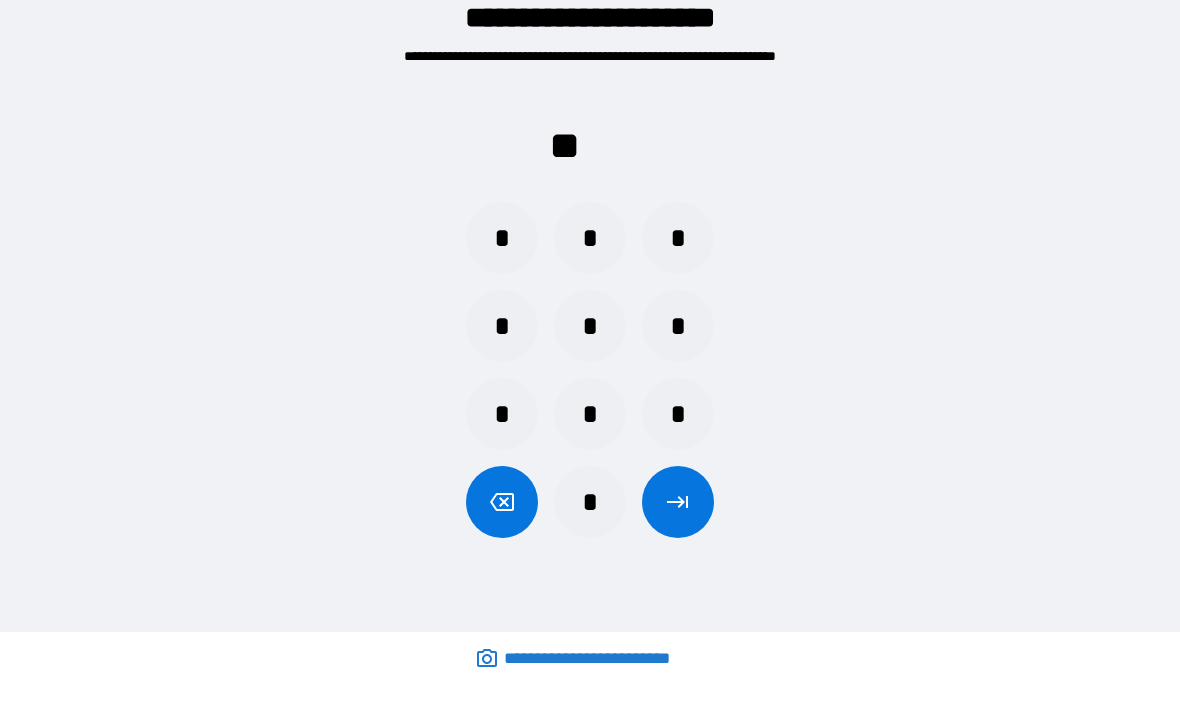 click on "*" at bounding box center [502, 415] 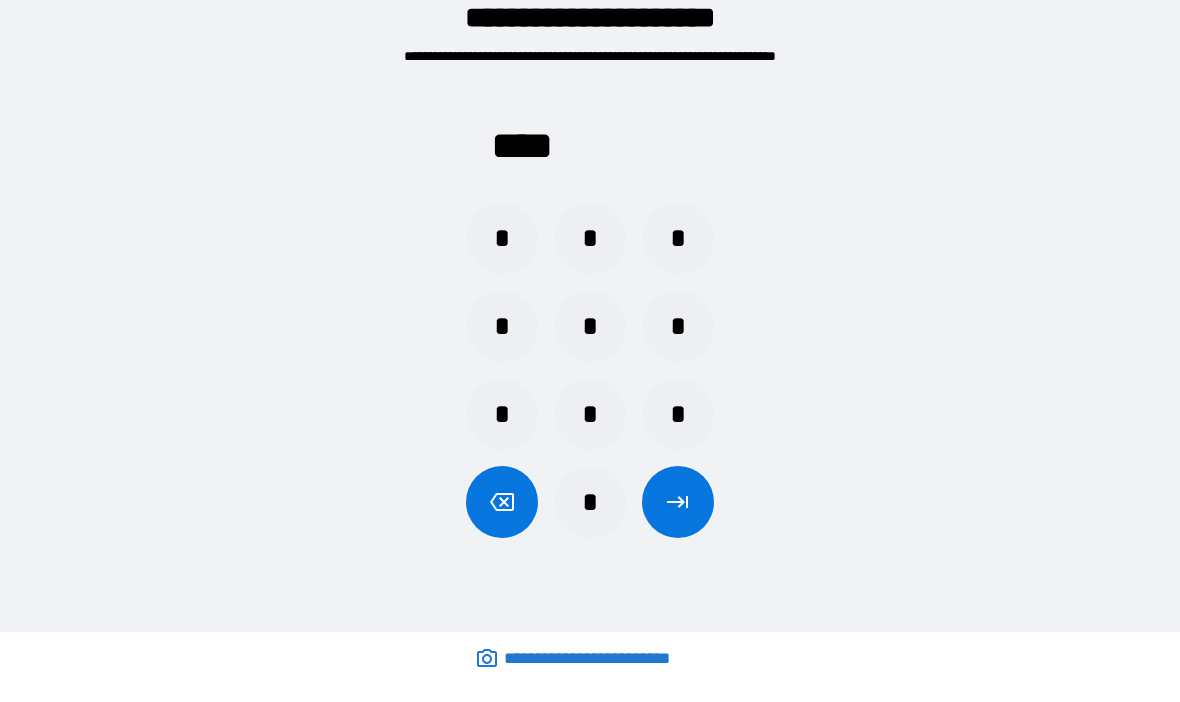 click at bounding box center (678, 503) 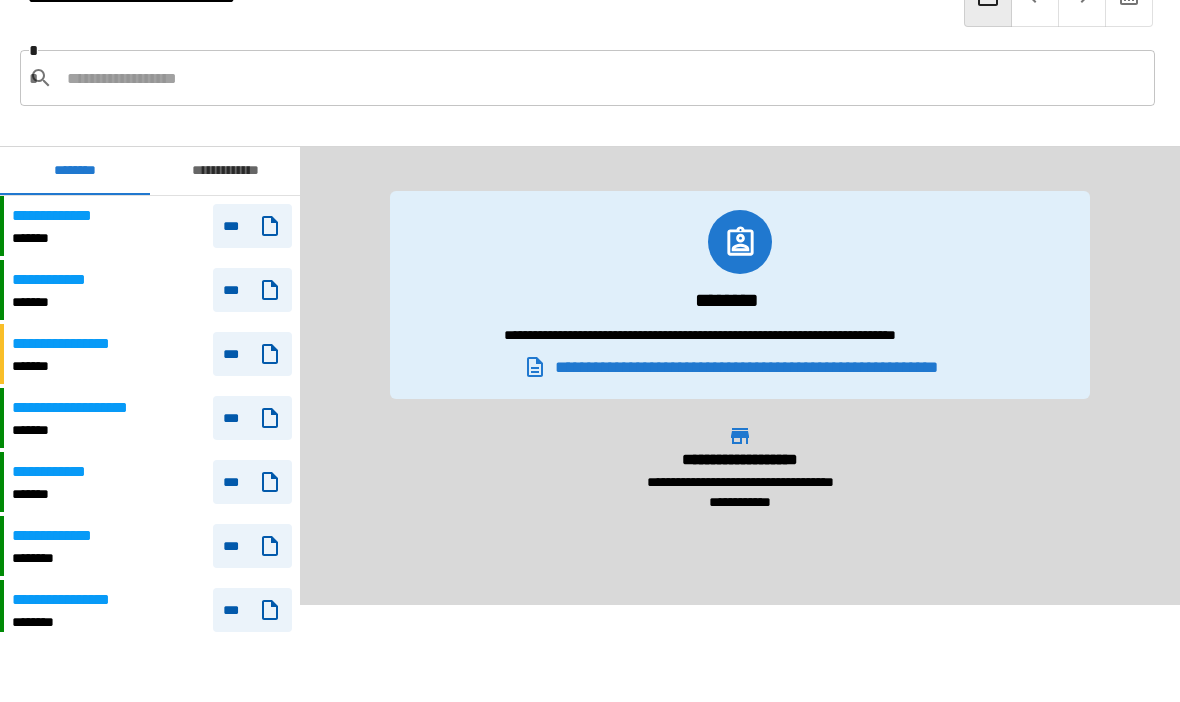 scroll, scrollTop: 0, scrollLeft: 0, axis: both 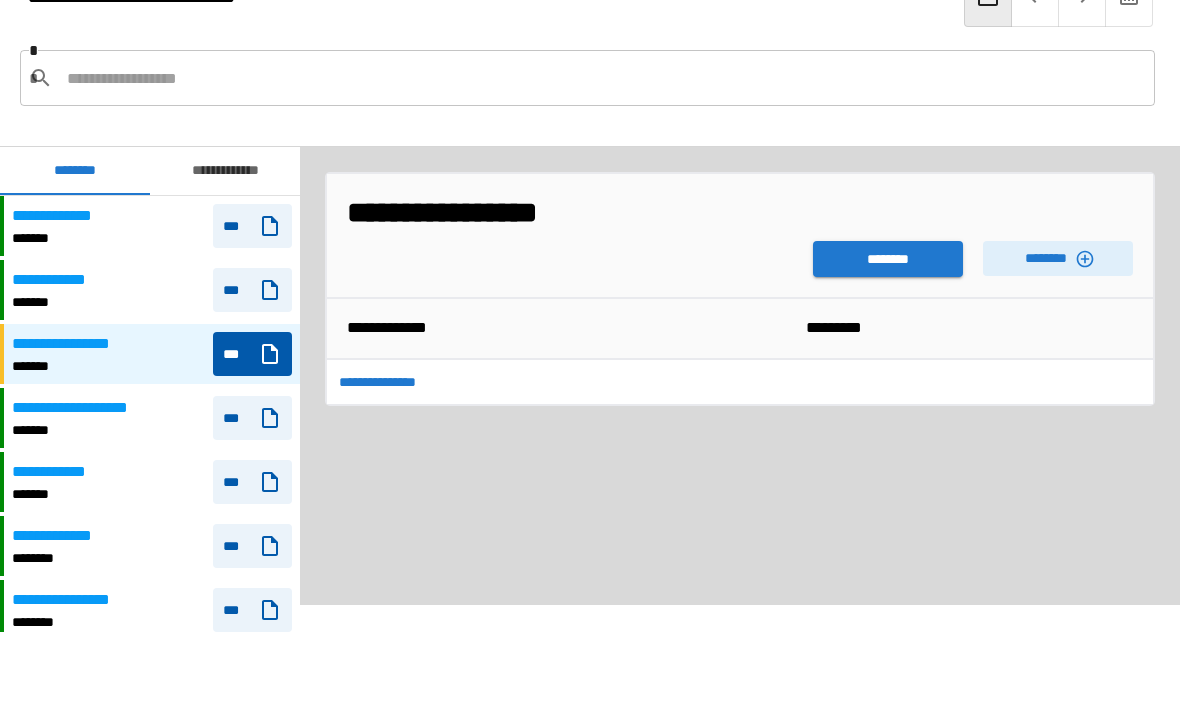 click on "******** ********" at bounding box center (740, 255) 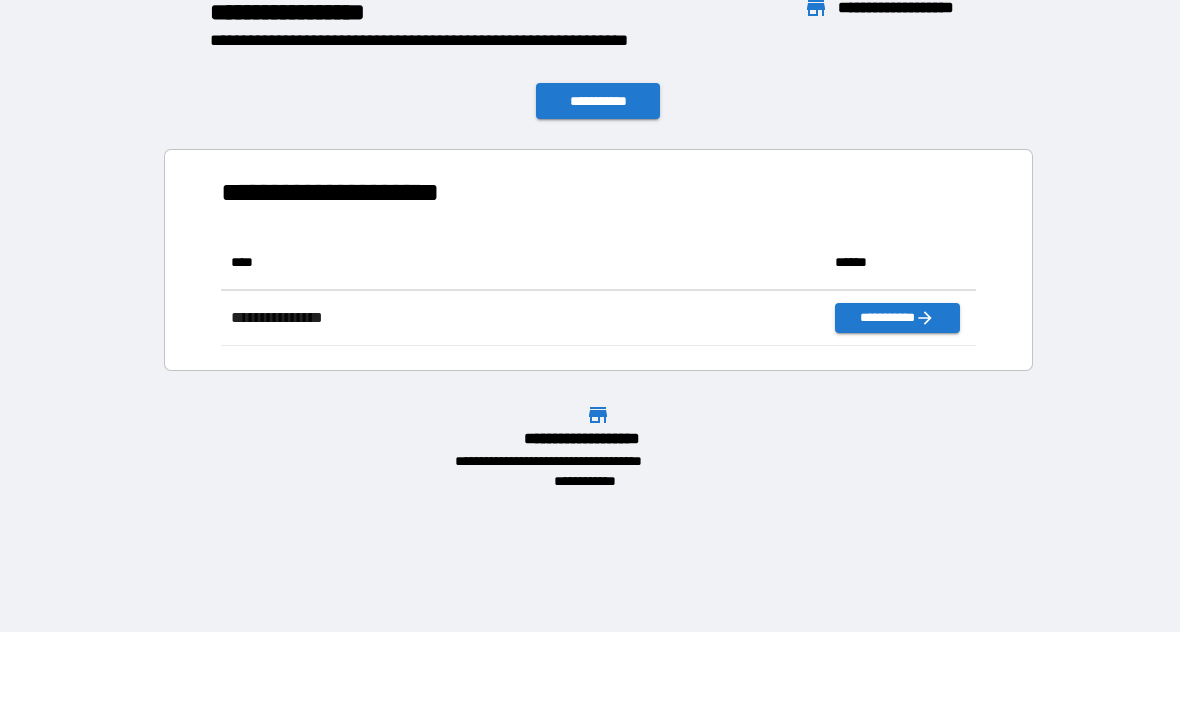 scroll, scrollTop: 1, scrollLeft: 1, axis: both 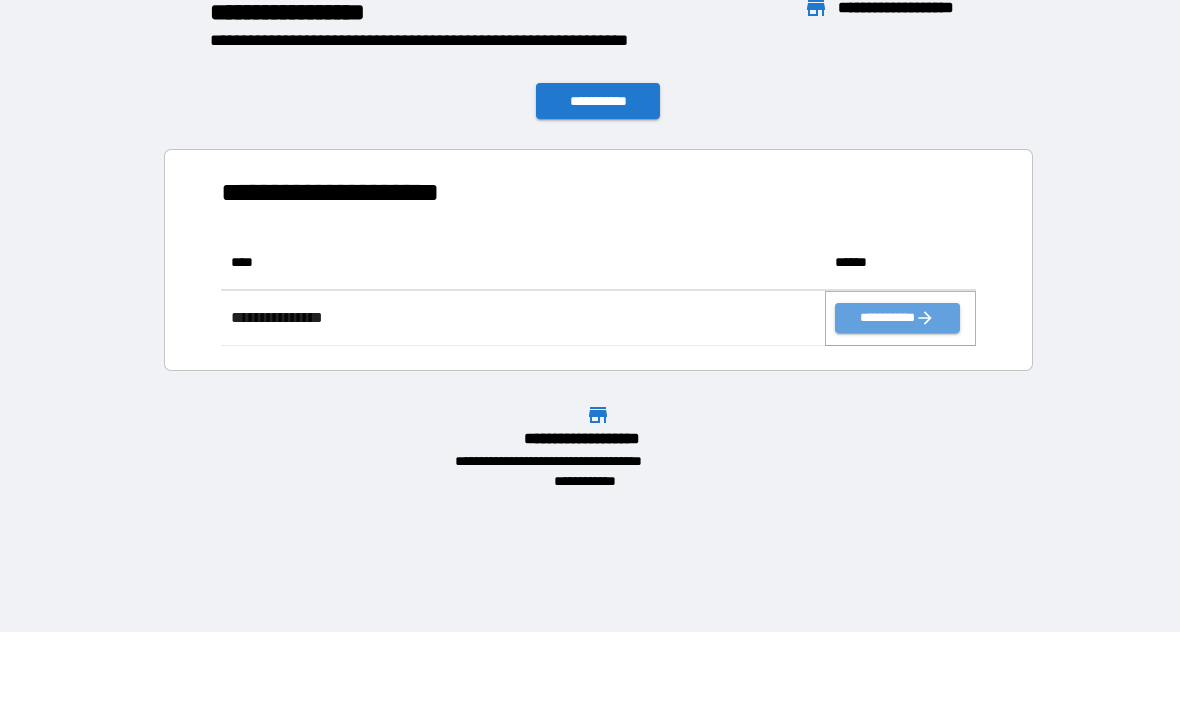 click on "**********" at bounding box center [897, 319] 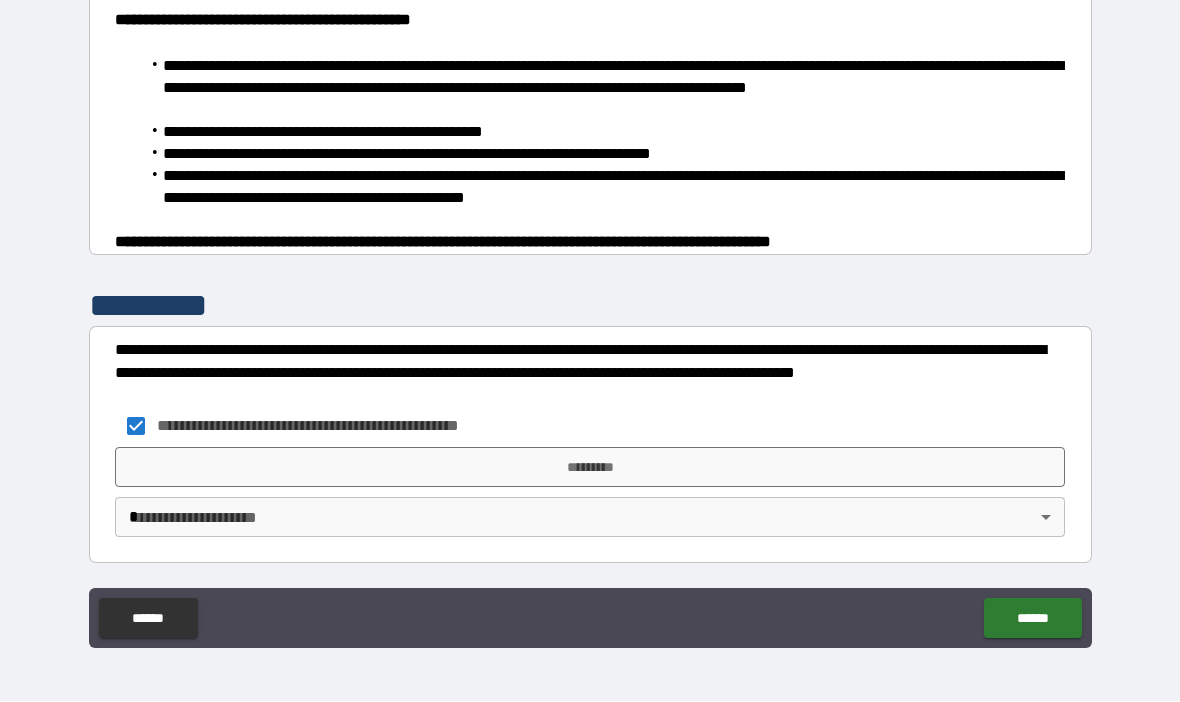 scroll, scrollTop: 1302, scrollLeft: 0, axis: vertical 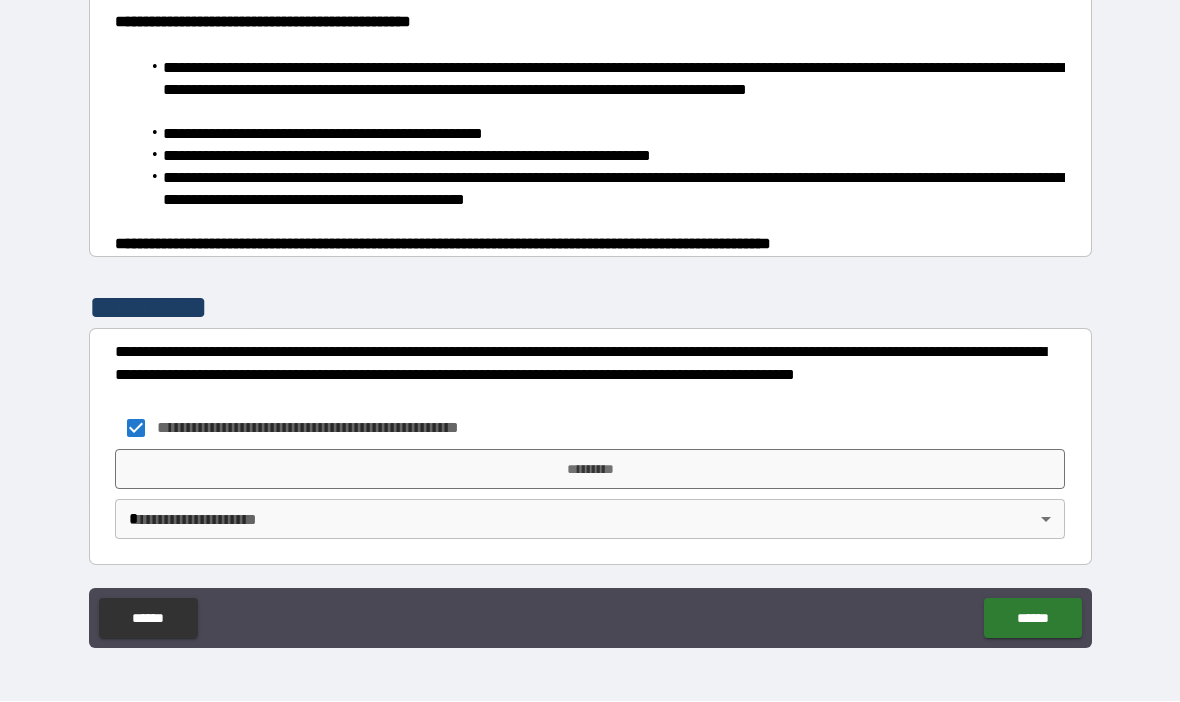 click on "*********" at bounding box center (590, 470) 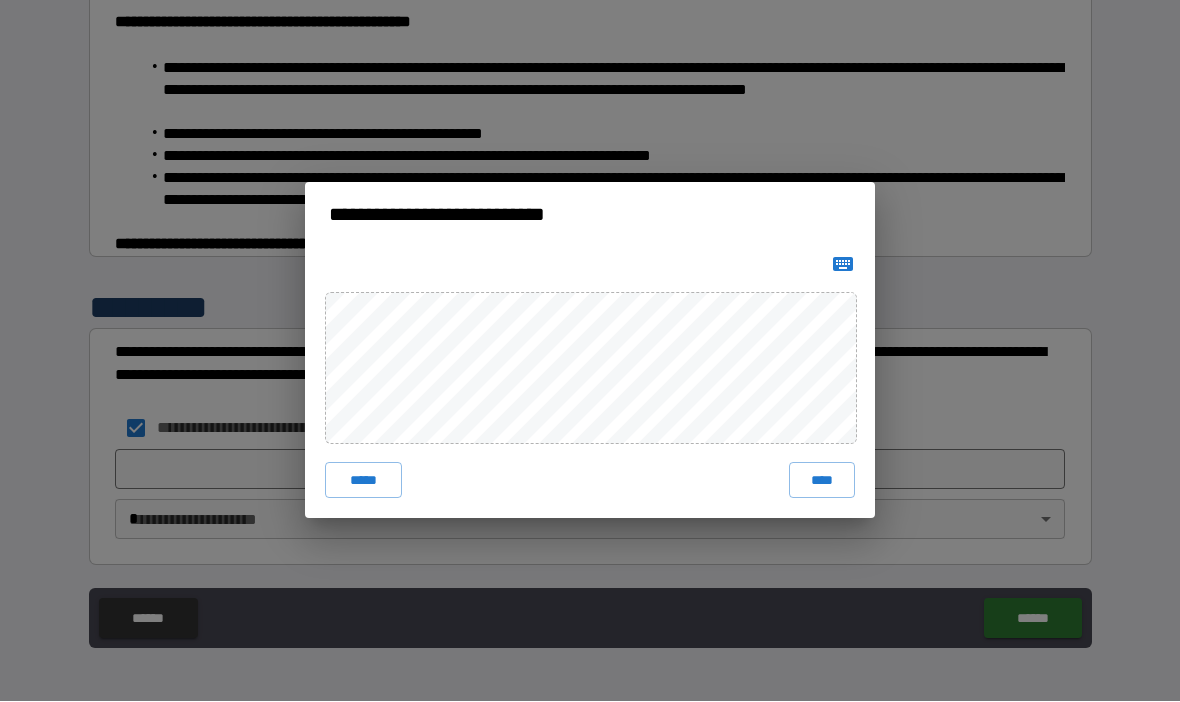 click on "****" at bounding box center (822, 481) 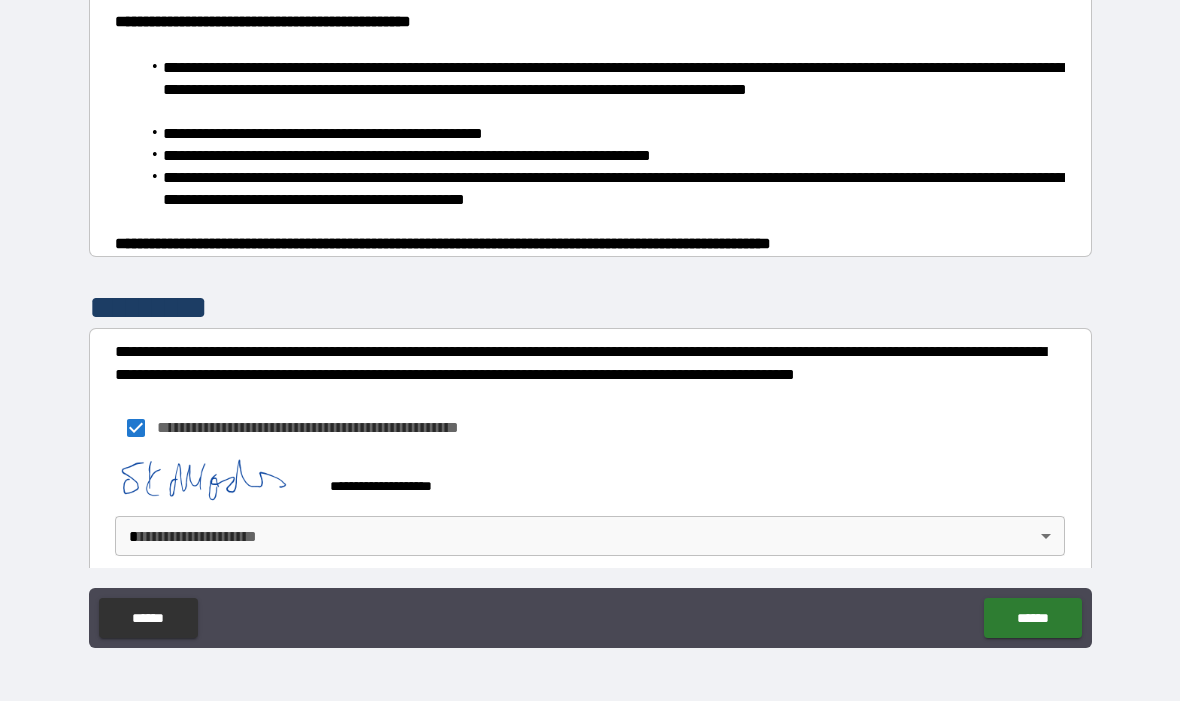 scroll, scrollTop: 1298, scrollLeft: 0, axis: vertical 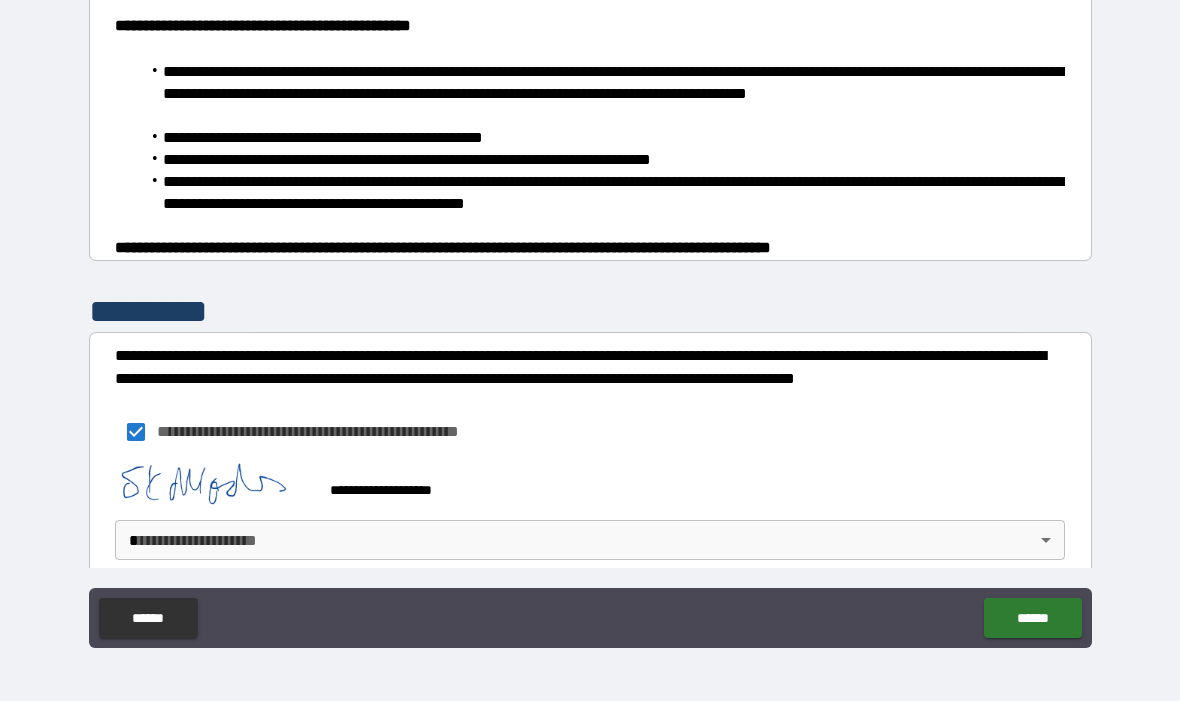click on "**********" at bounding box center [590, 316] 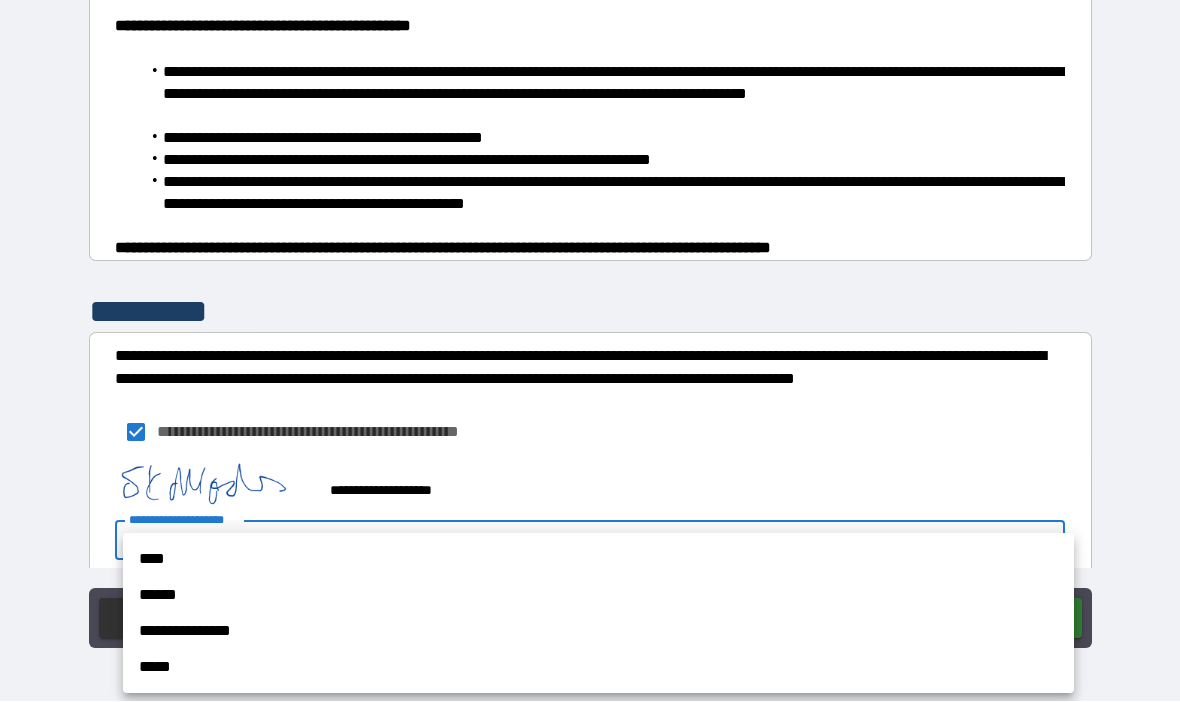 click on "**********" at bounding box center [598, 614] 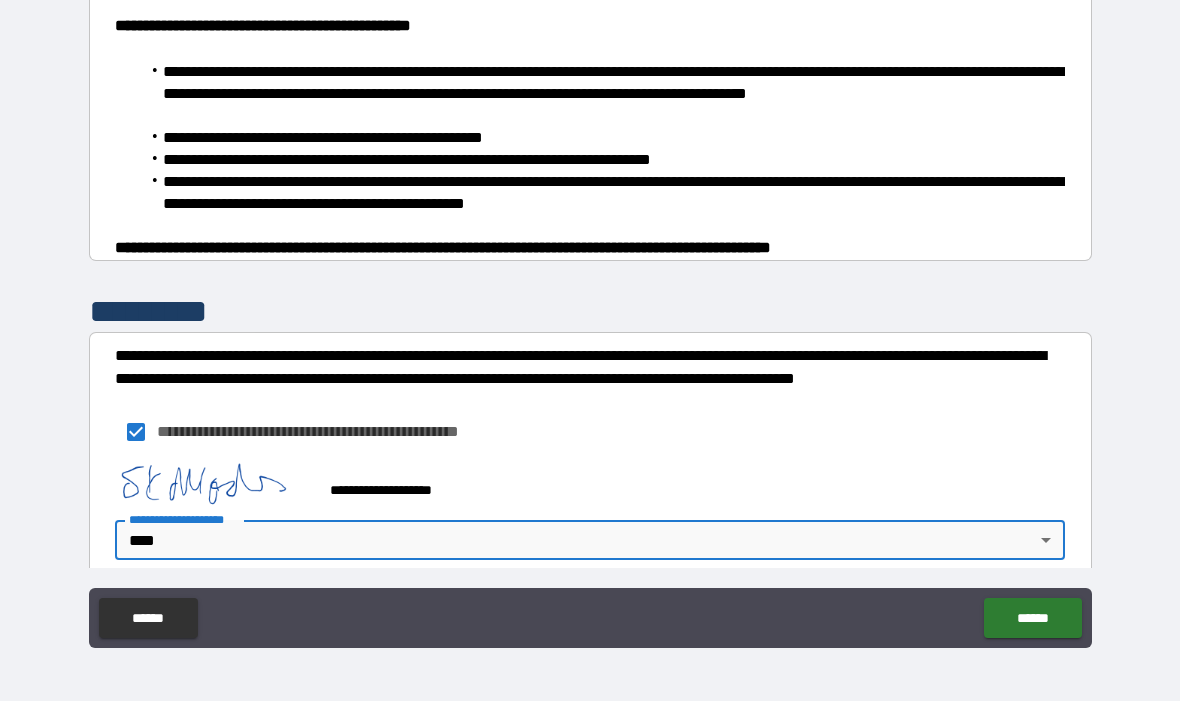 click on "******" at bounding box center [1032, 619] 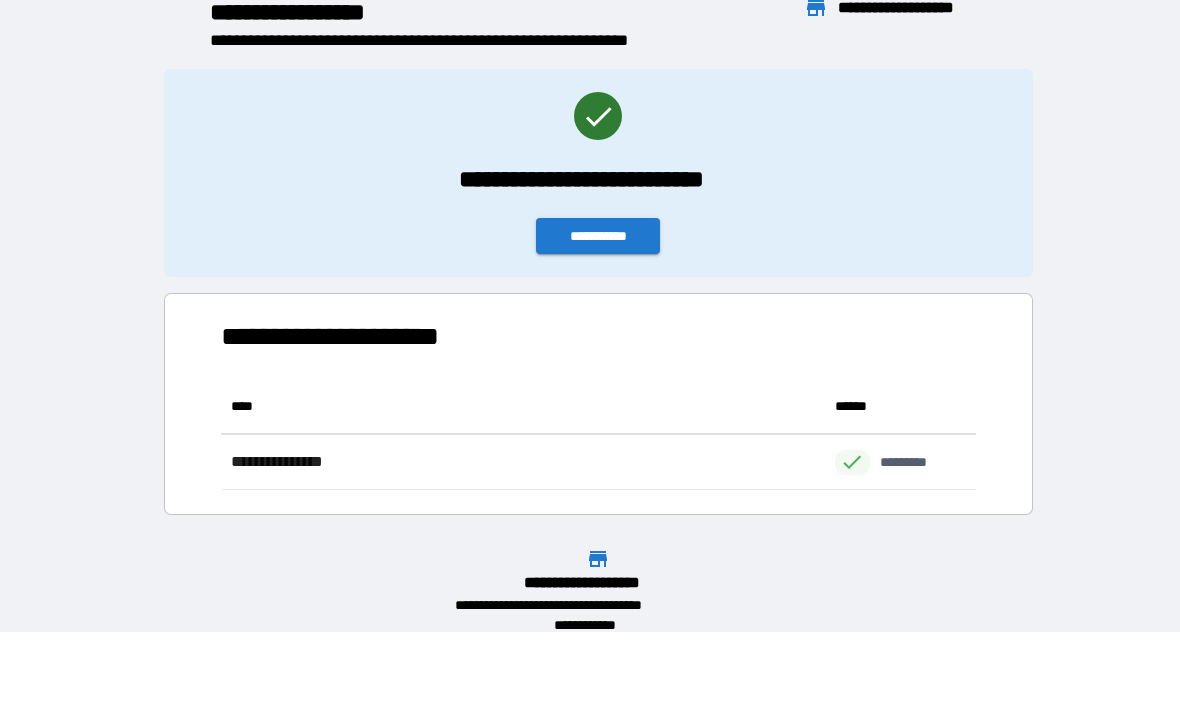 scroll, scrollTop: 111, scrollLeft: 755, axis: both 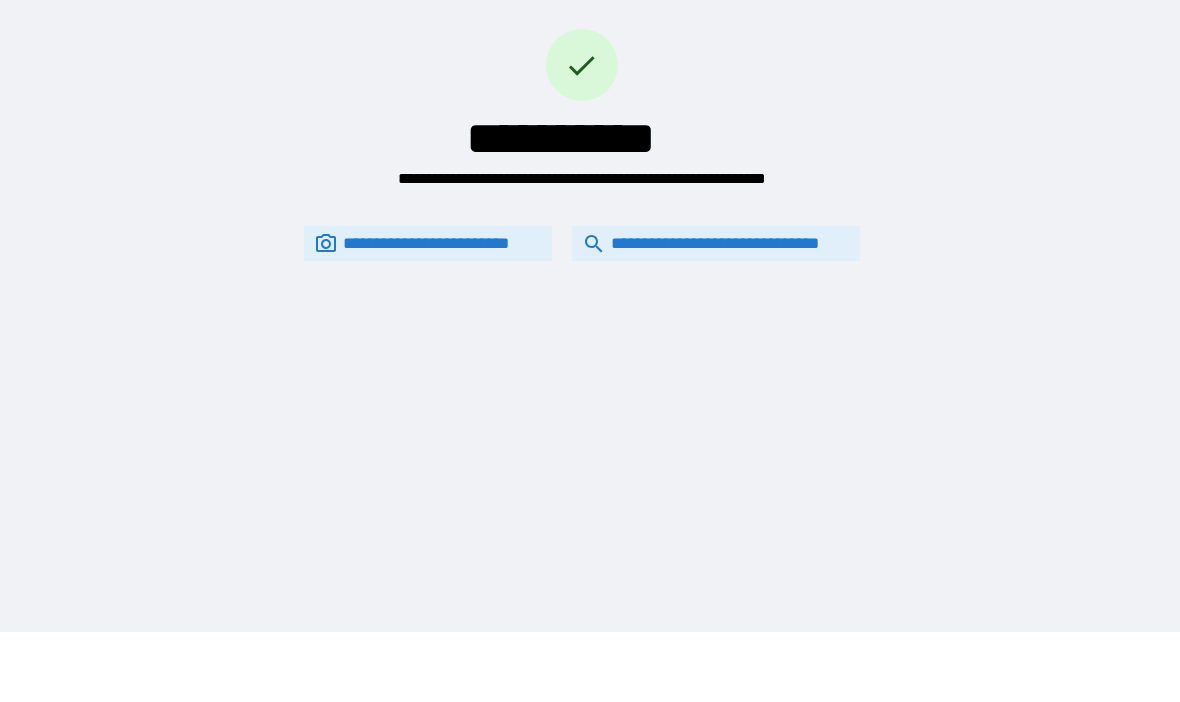 click on "**********" at bounding box center [716, 244] 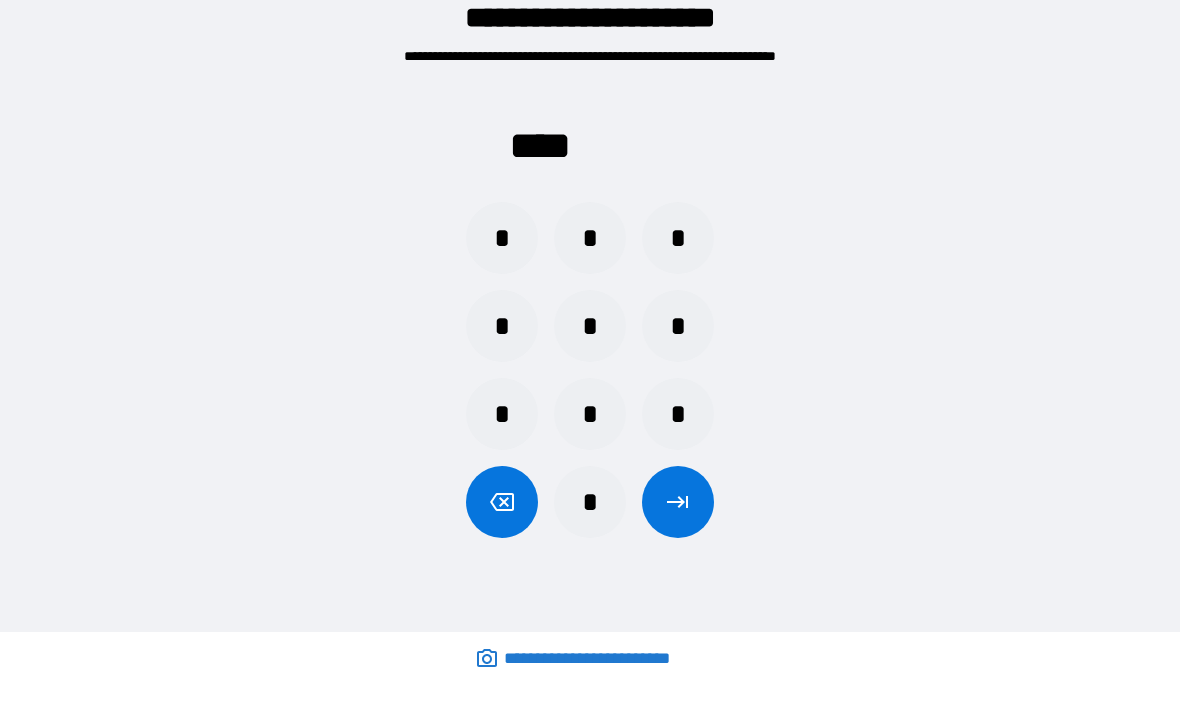 click on "*" at bounding box center (678, 415) 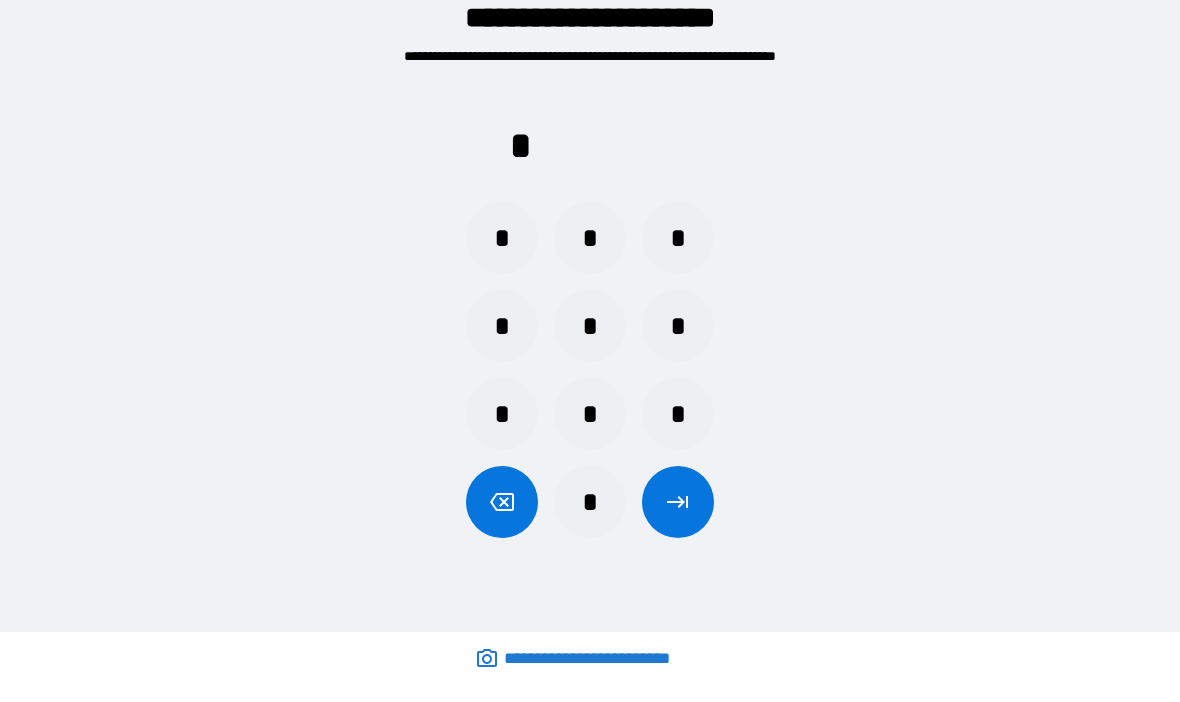 click on "*" at bounding box center [502, 327] 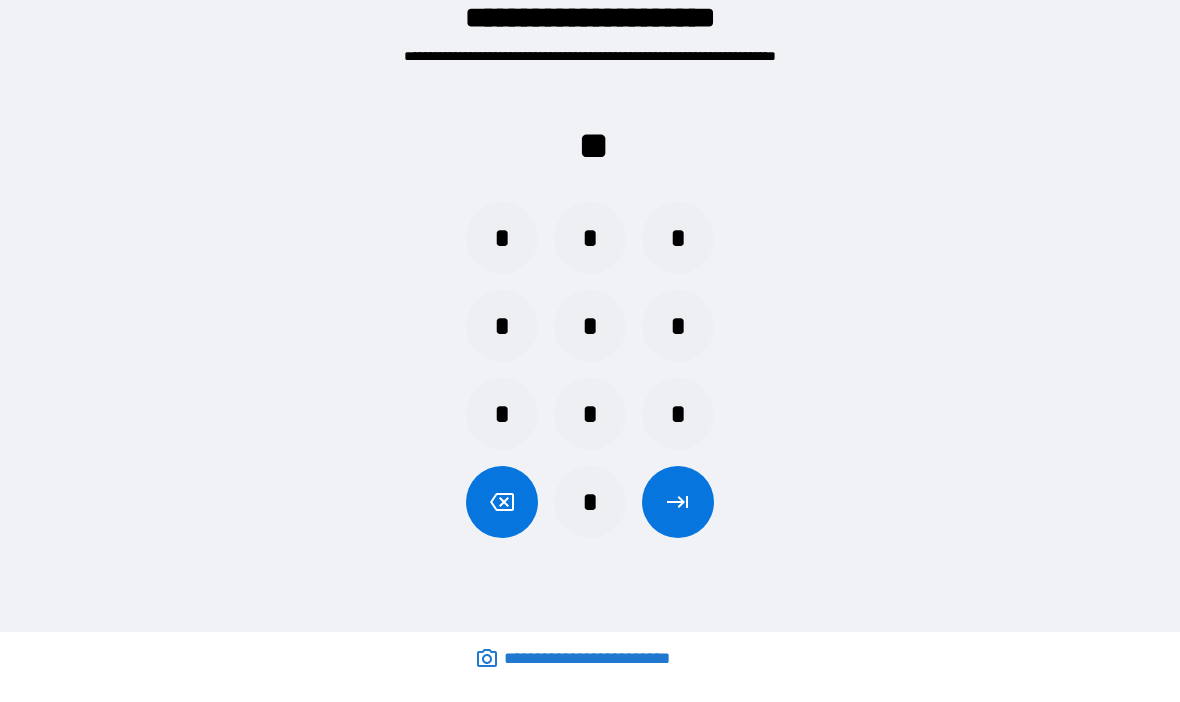click on "*" at bounding box center [502, 415] 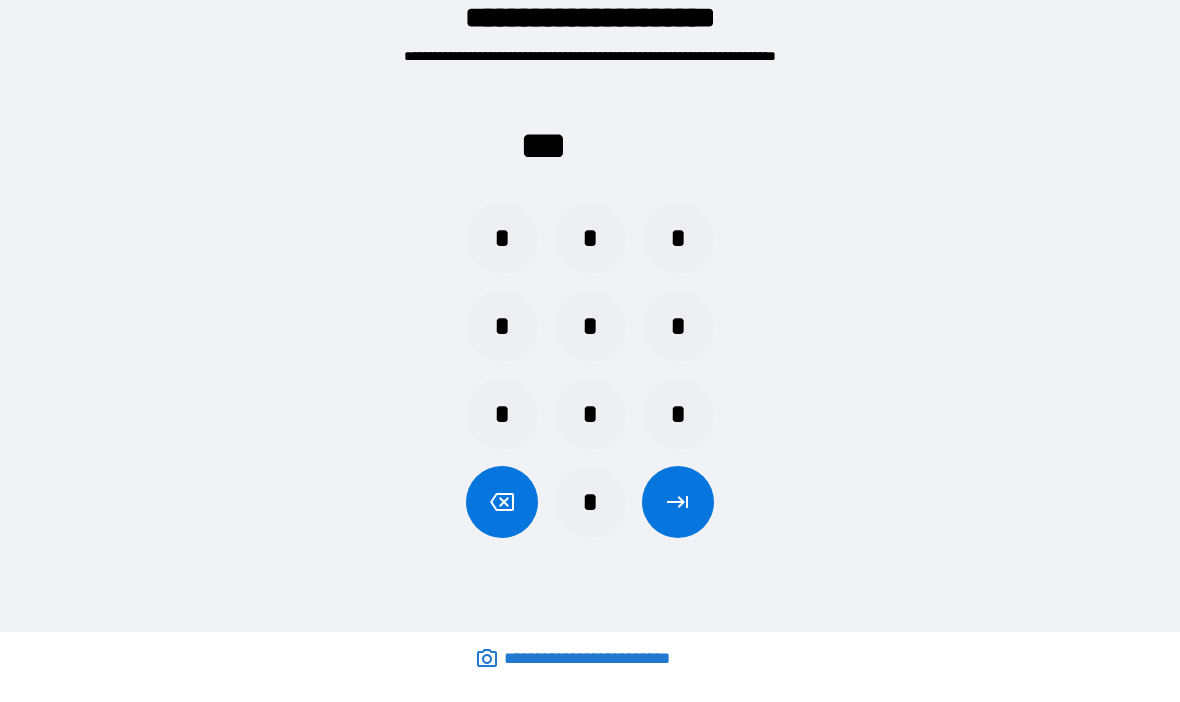 click on "* * *" at bounding box center [590, 239] 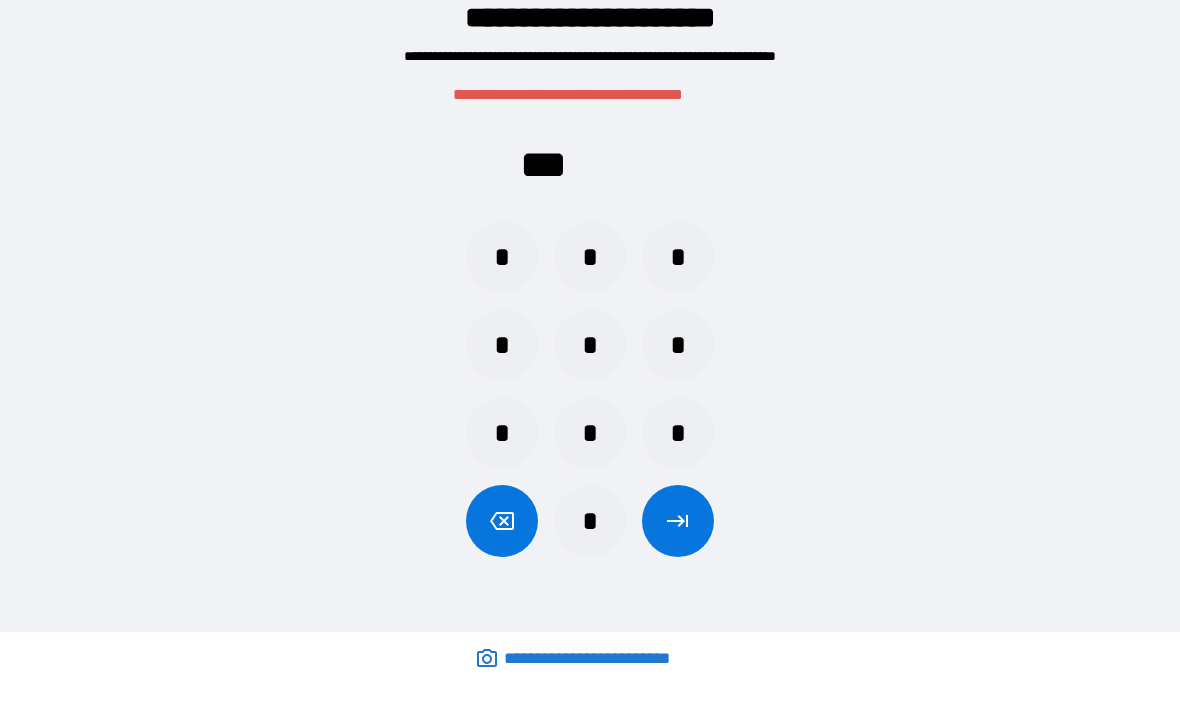 click on "*" at bounding box center (502, 258) 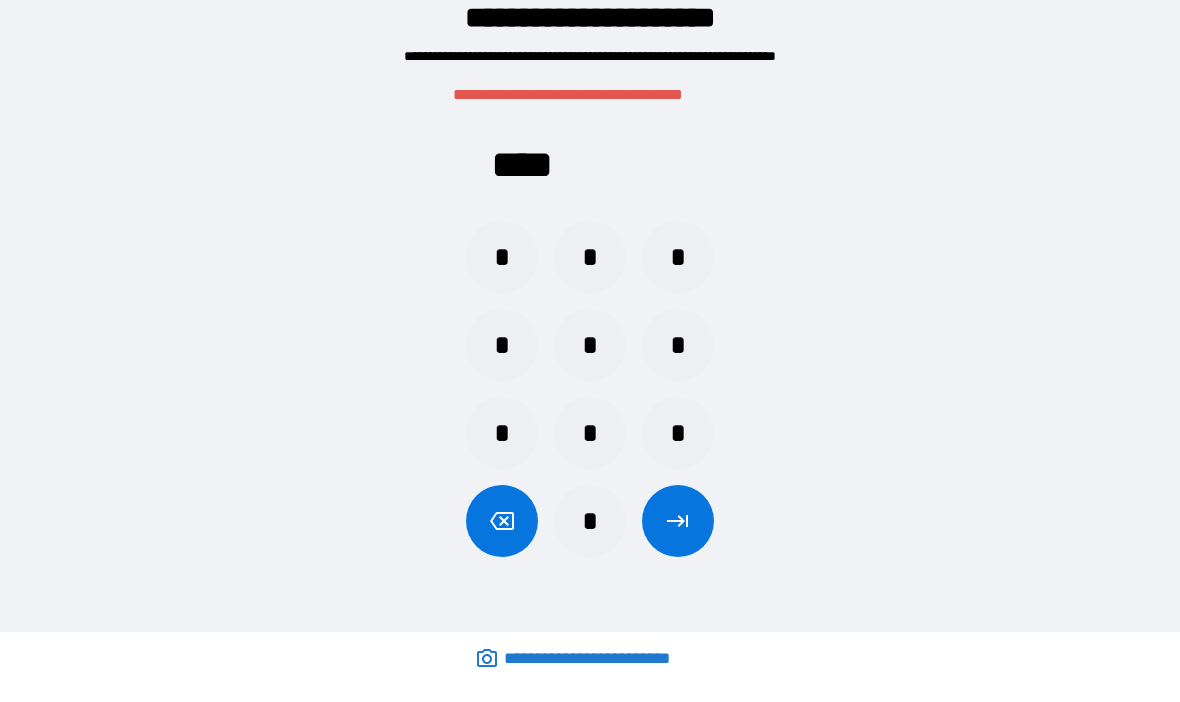 click 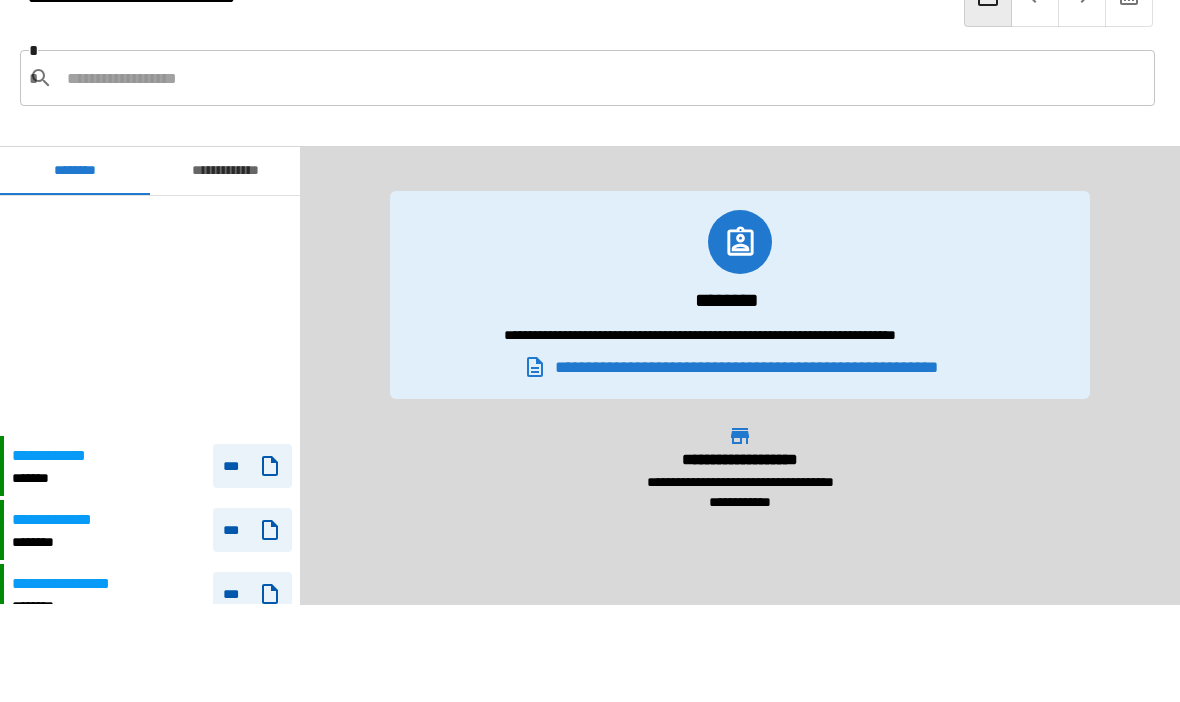 scroll, scrollTop: 240, scrollLeft: 0, axis: vertical 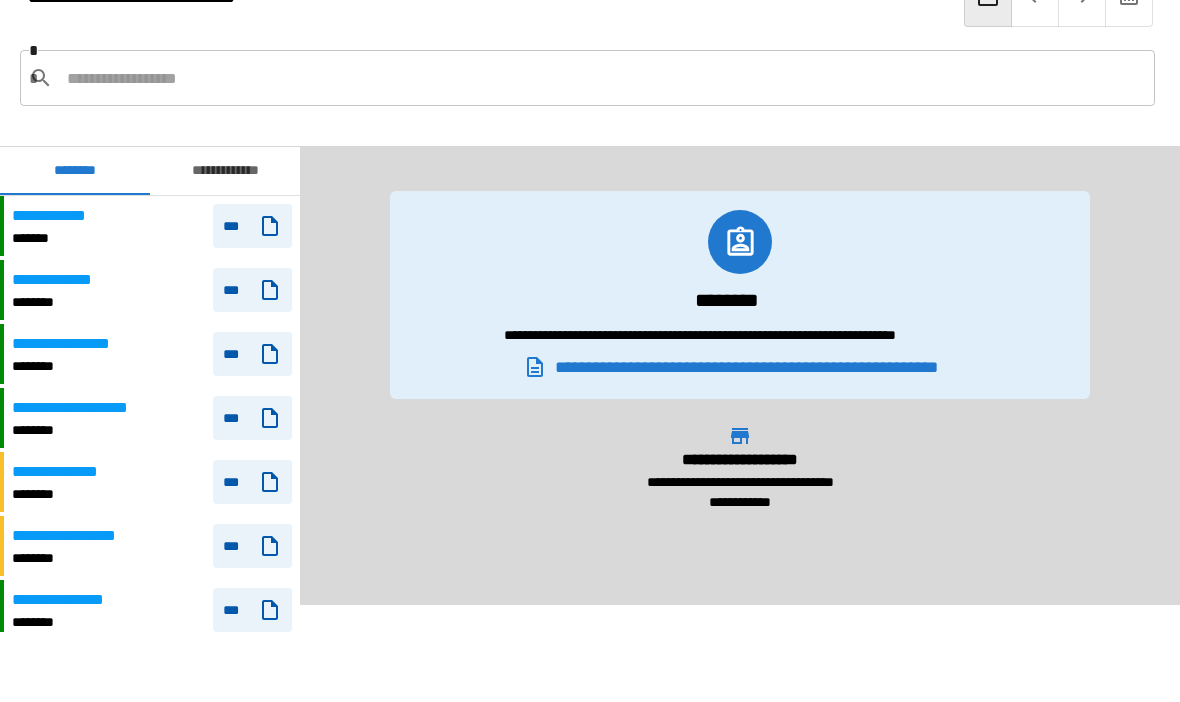 click on "**********" at bounding box center [152, 227] 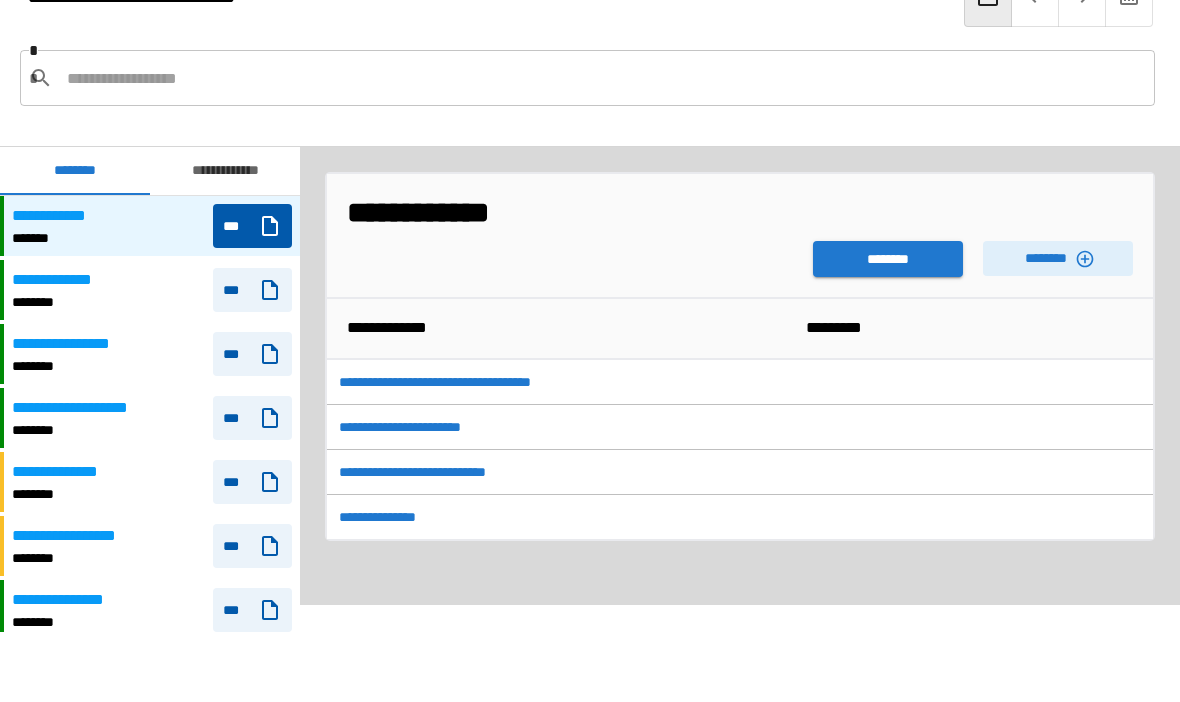 click on "********" at bounding box center (888, 260) 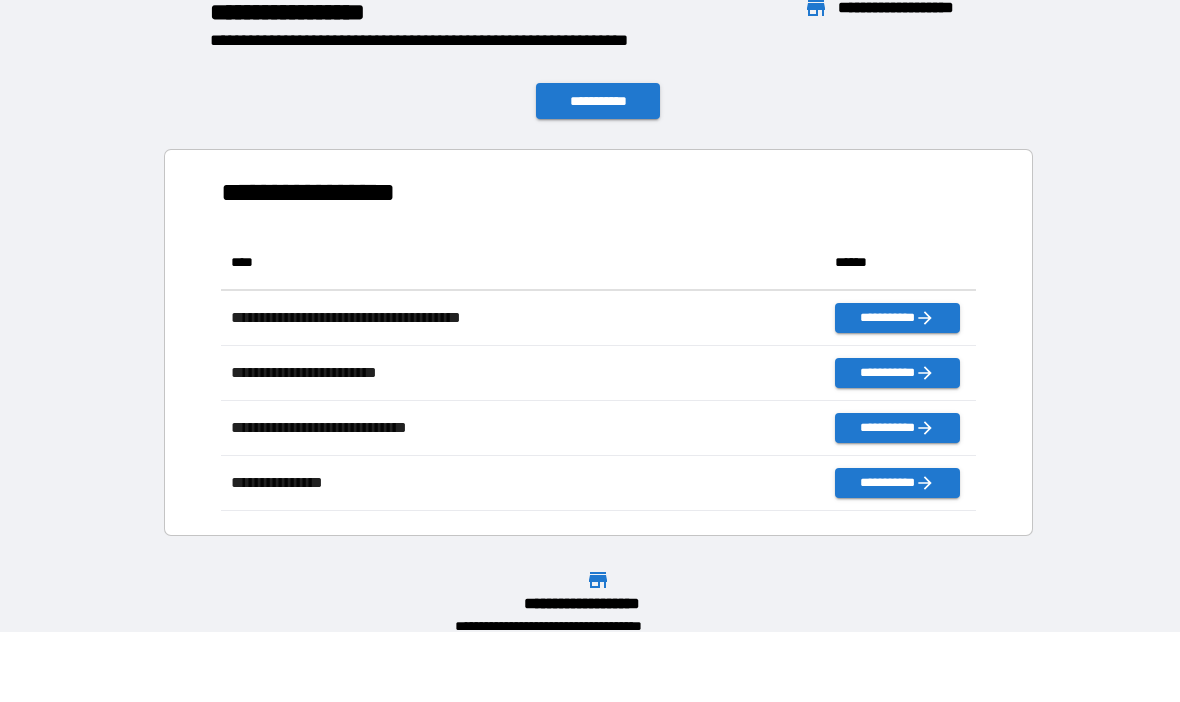 scroll, scrollTop: 276, scrollLeft: 755, axis: both 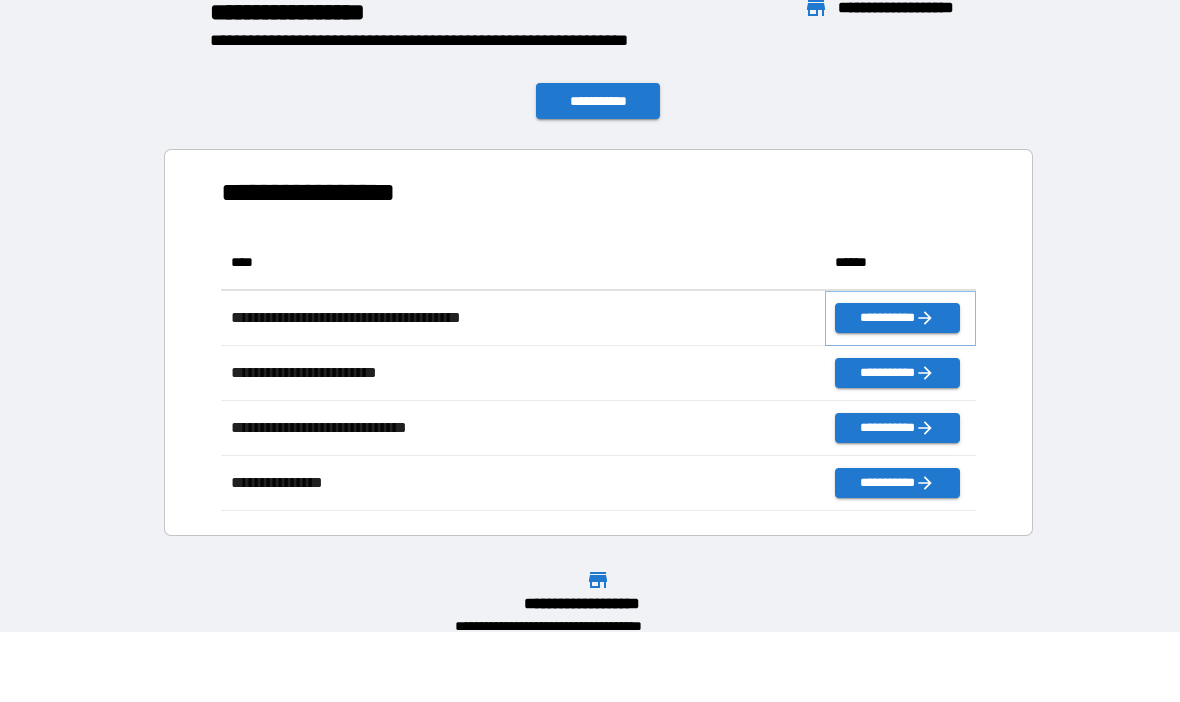 click 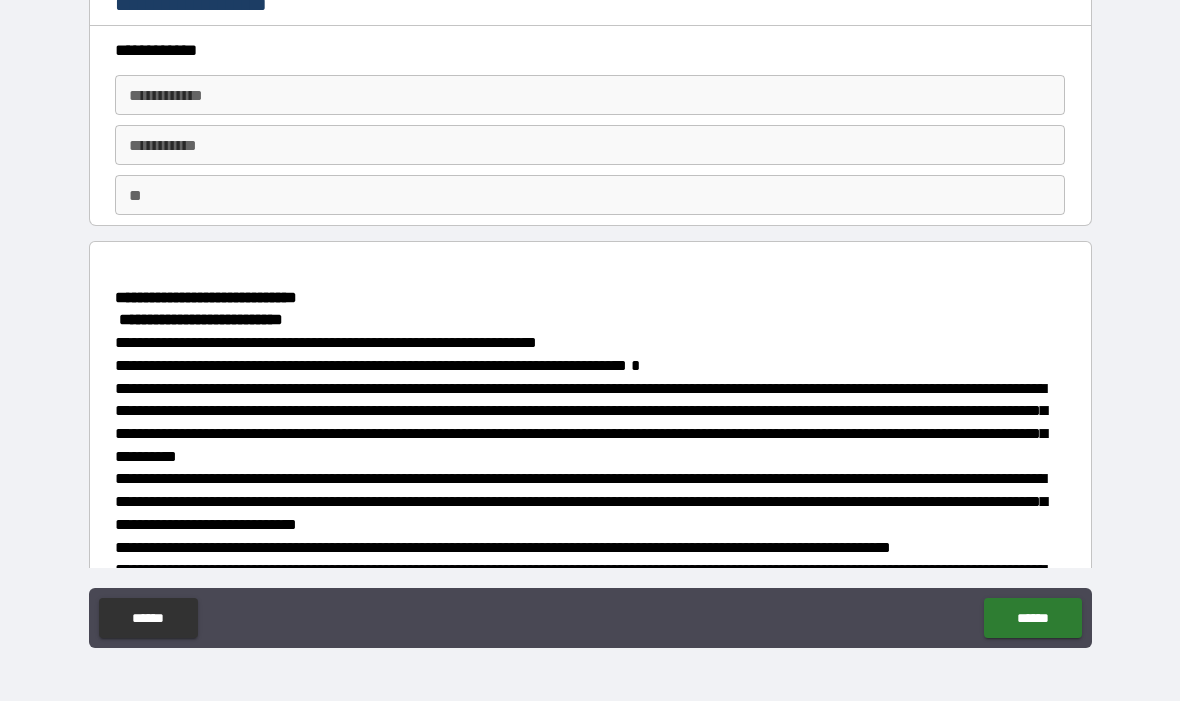 click on "**********" at bounding box center [590, 96] 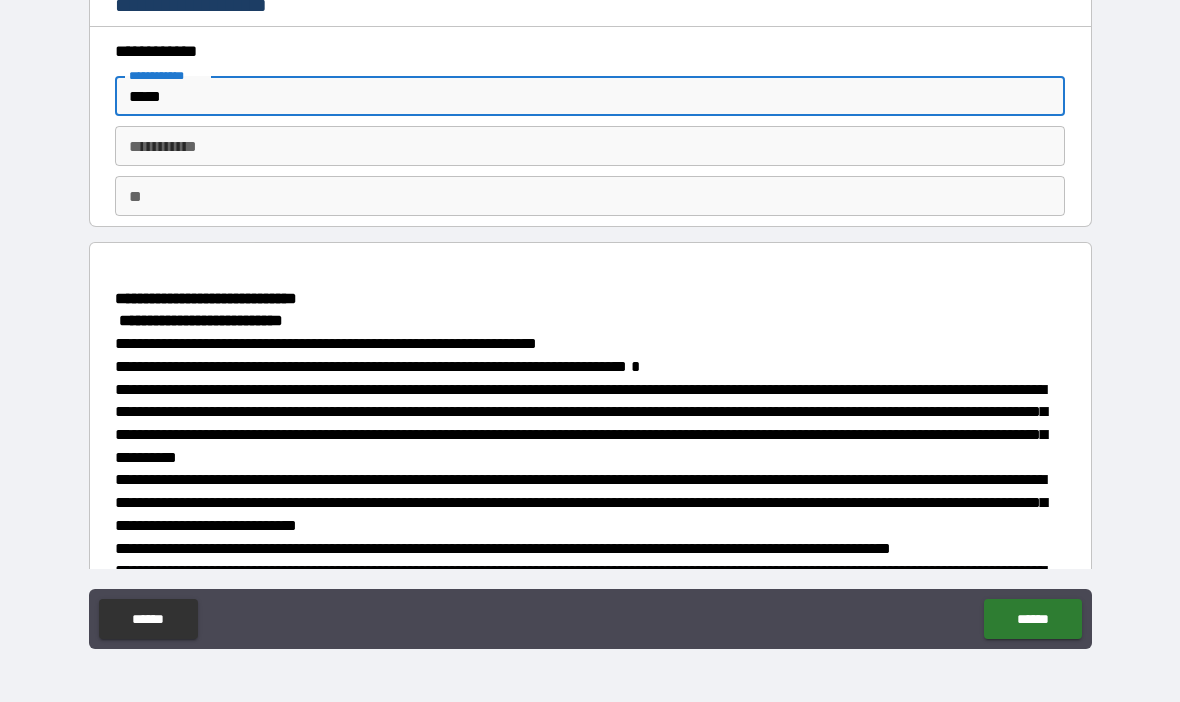 type on "*****" 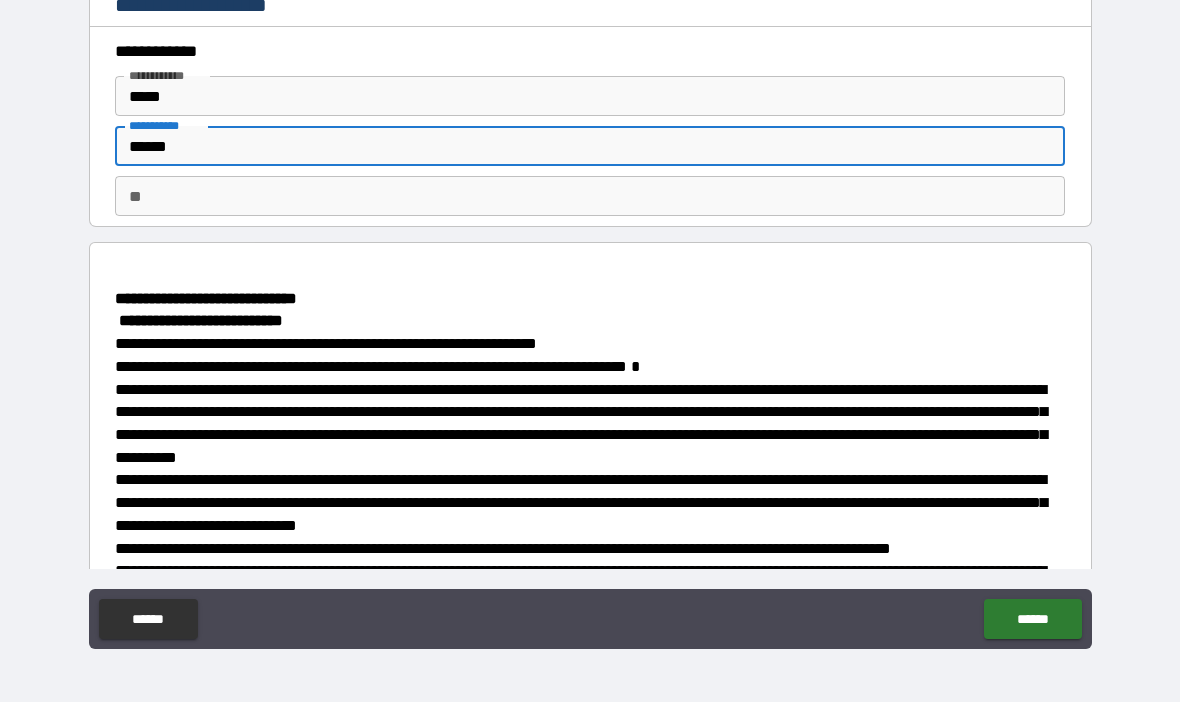 type on "******" 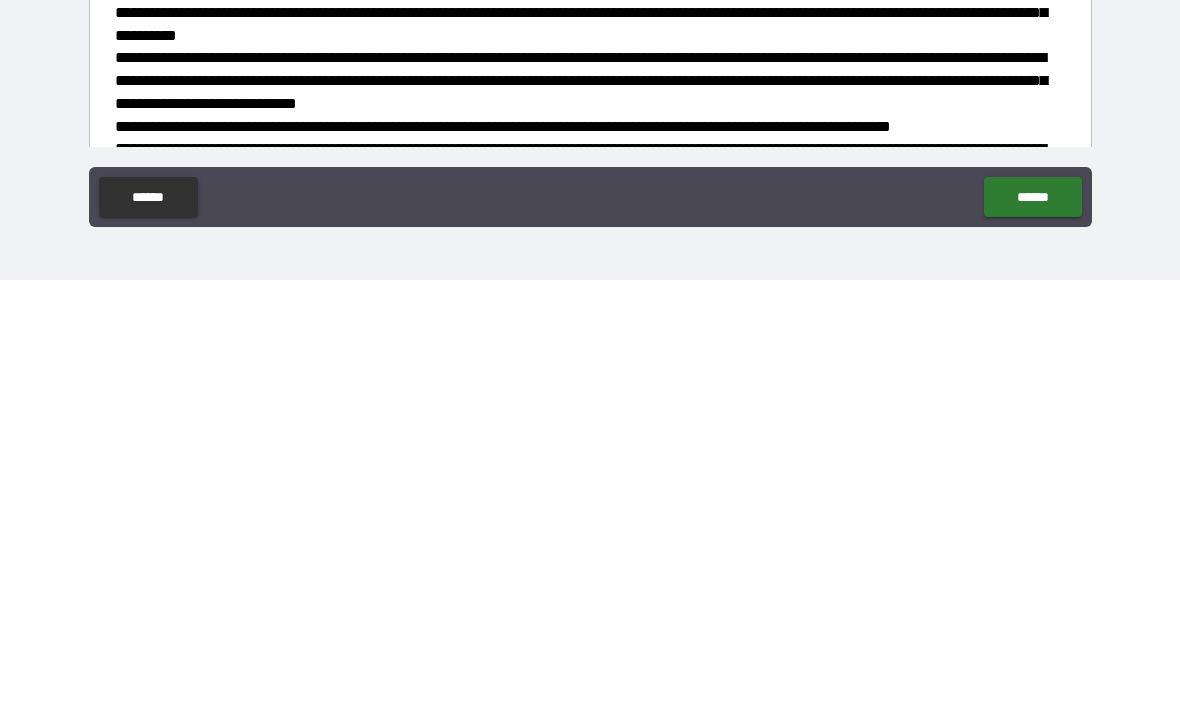 type on "*" 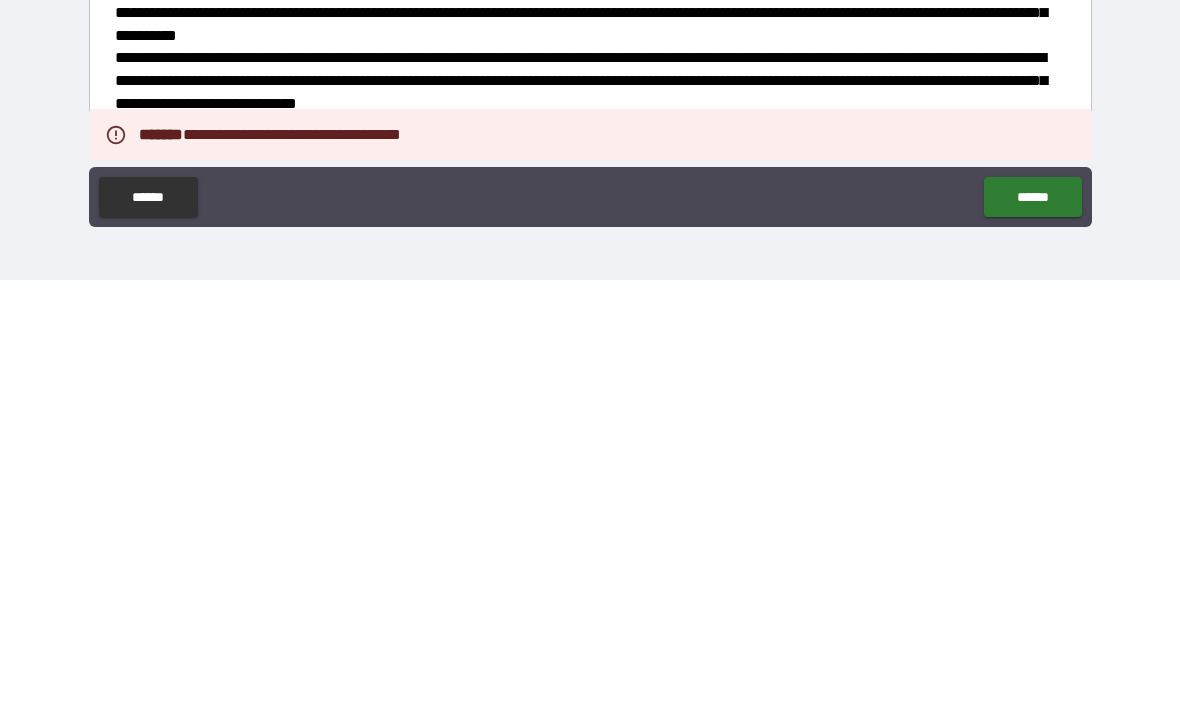 scroll, scrollTop: 69, scrollLeft: 0, axis: vertical 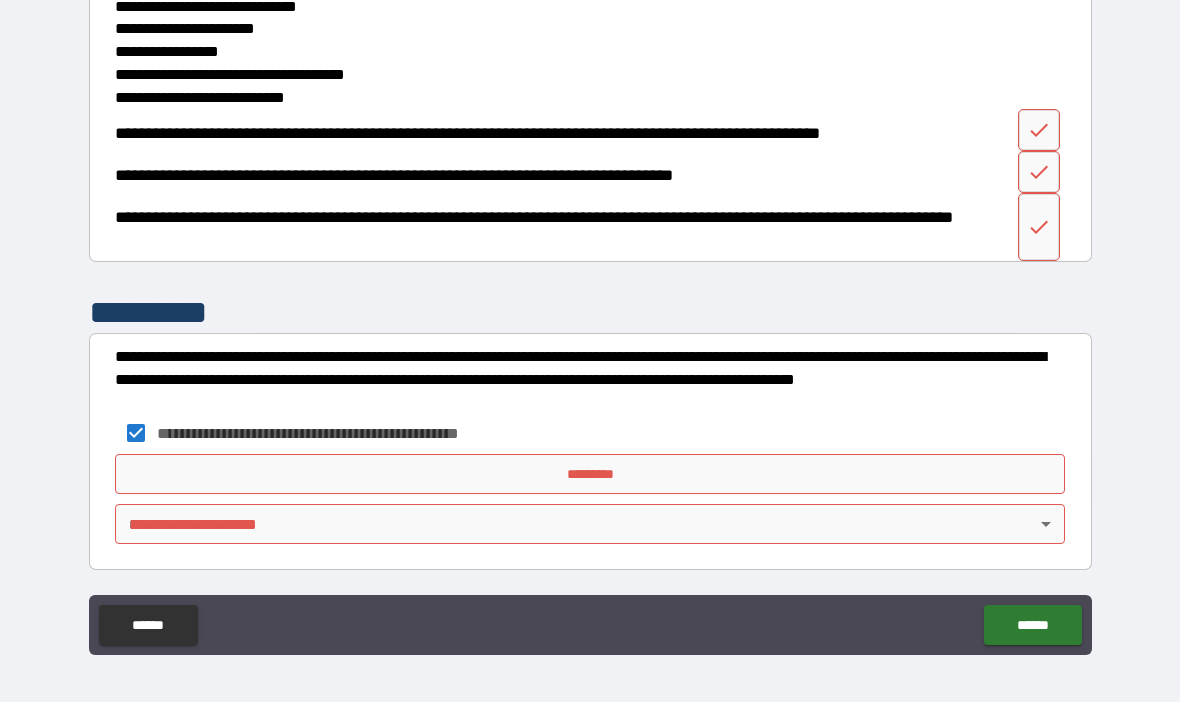 click on "*********" at bounding box center (590, 474) 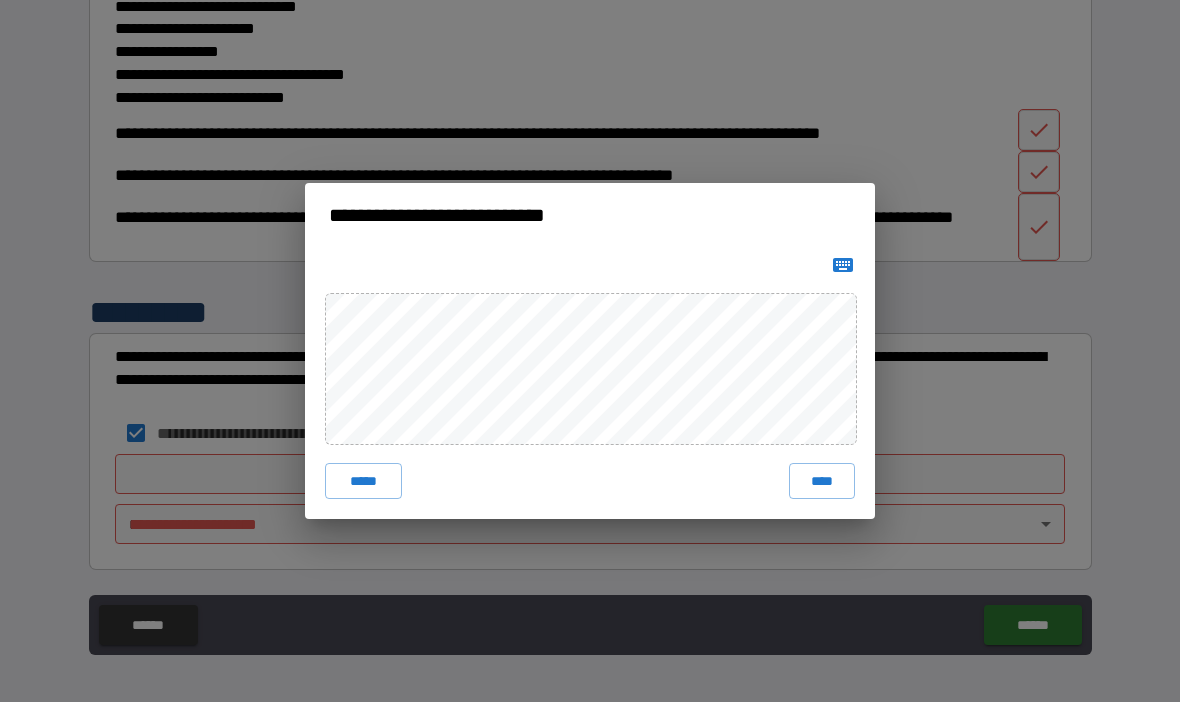 click on "****" at bounding box center [822, 481] 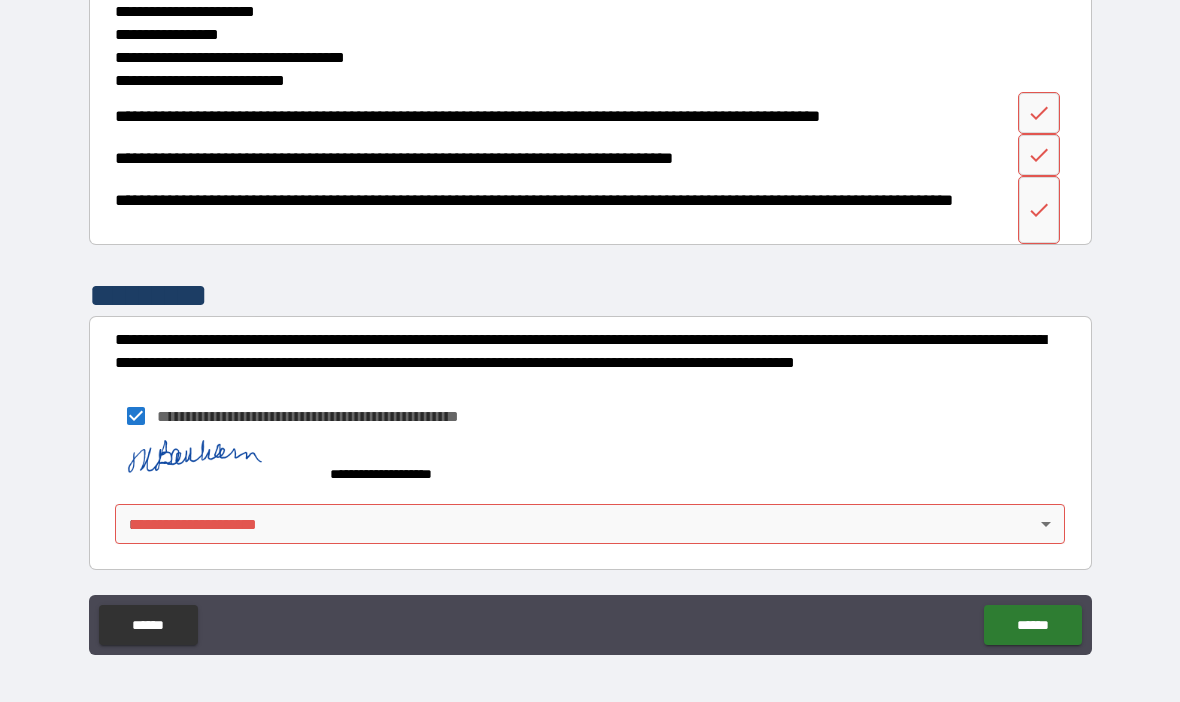 scroll, scrollTop: 2792, scrollLeft: 0, axis: vertical 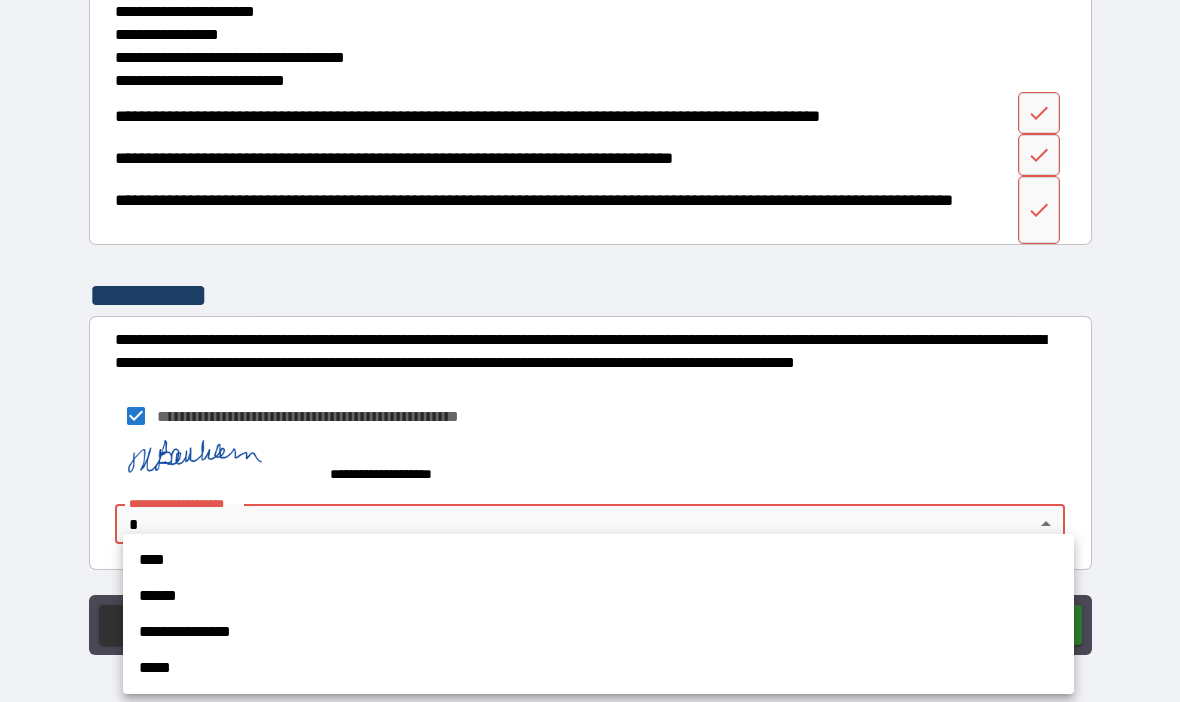 click on "****" at bounding box center [598, 560] 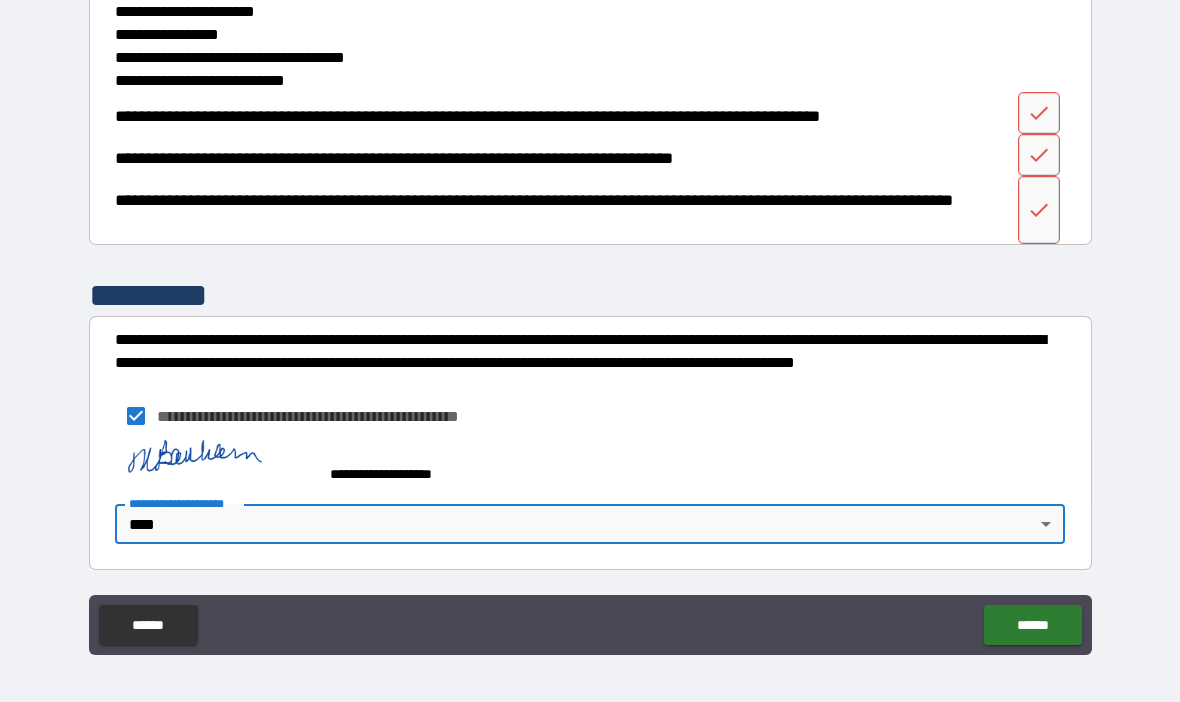 scroll, scrollTop: 2819, scrollLeft: 0, axis: vertical 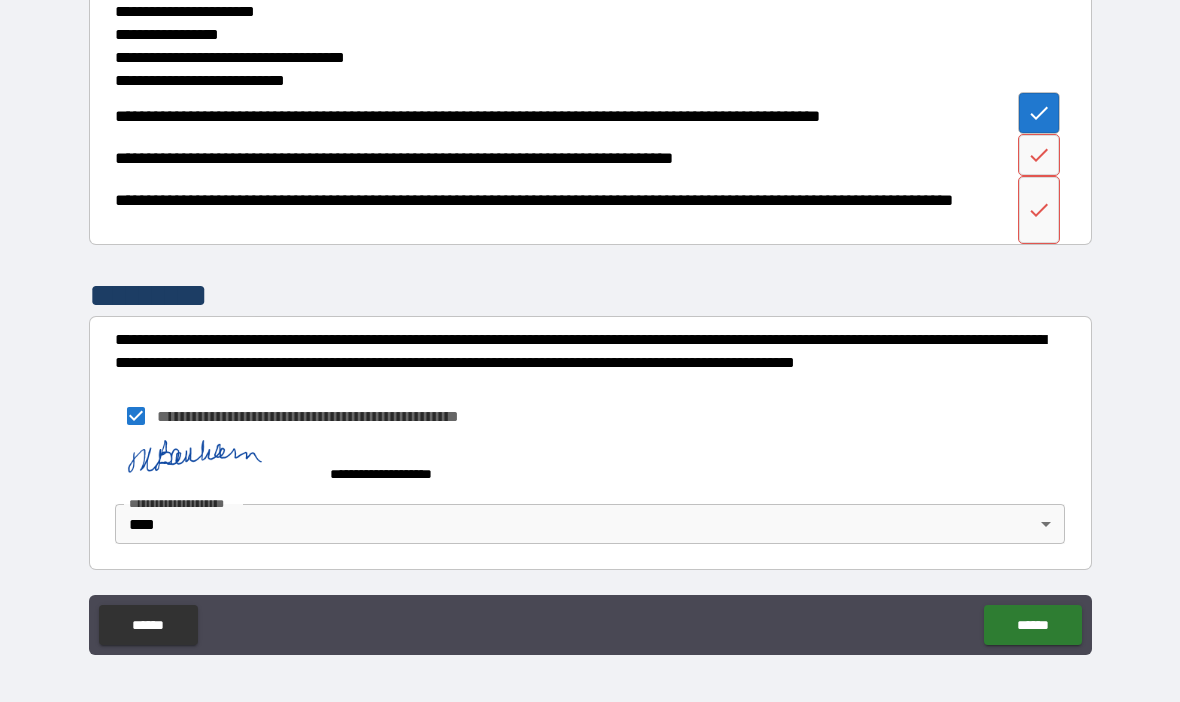 click 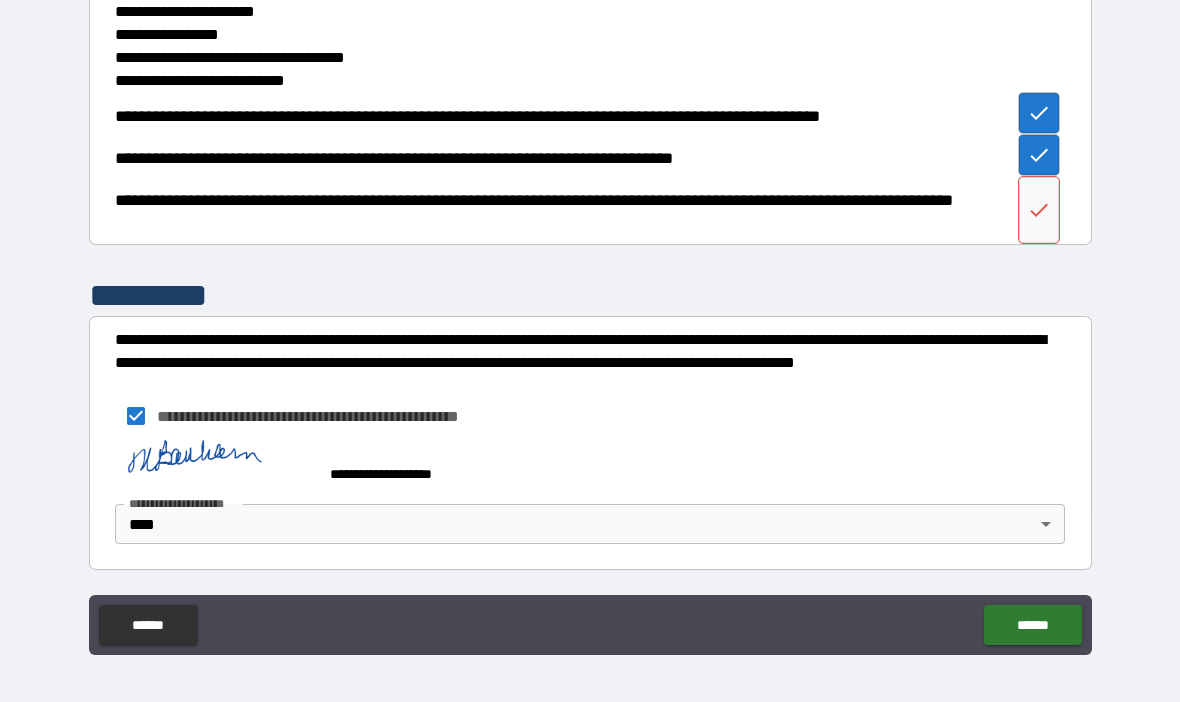 click 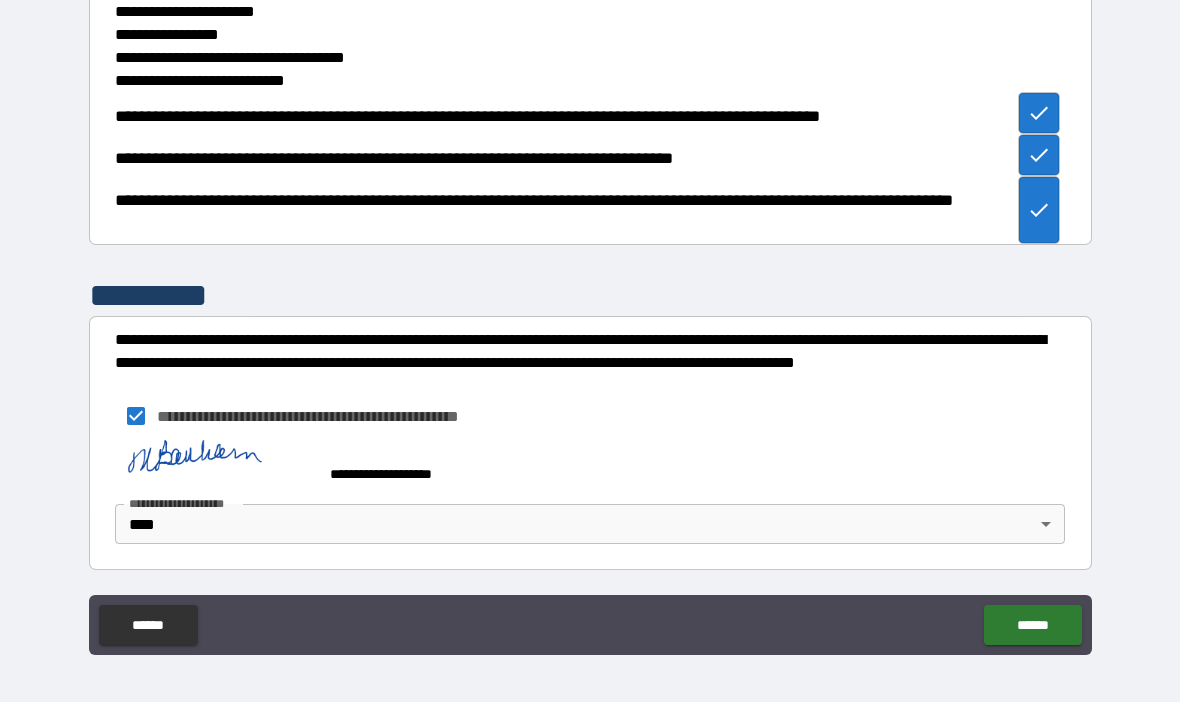 click on "******" at bounding box center (1032, 625) 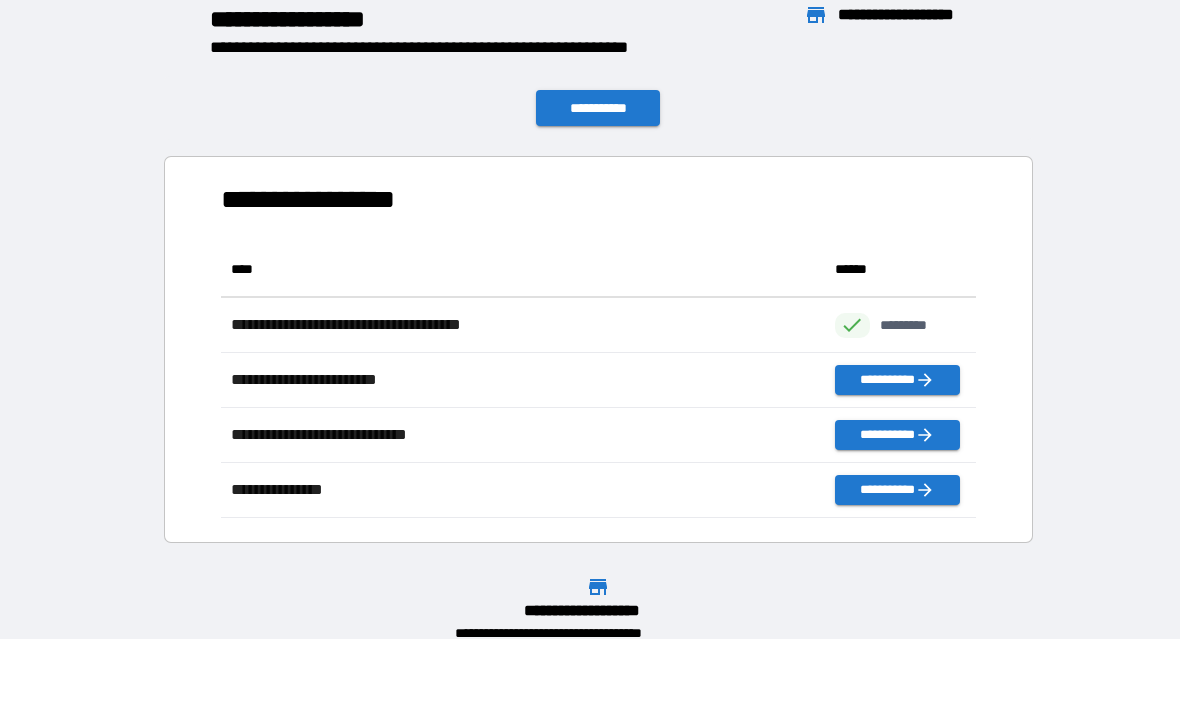 scroll, scrollTop: 1, scrollLeft: 1, axis: both 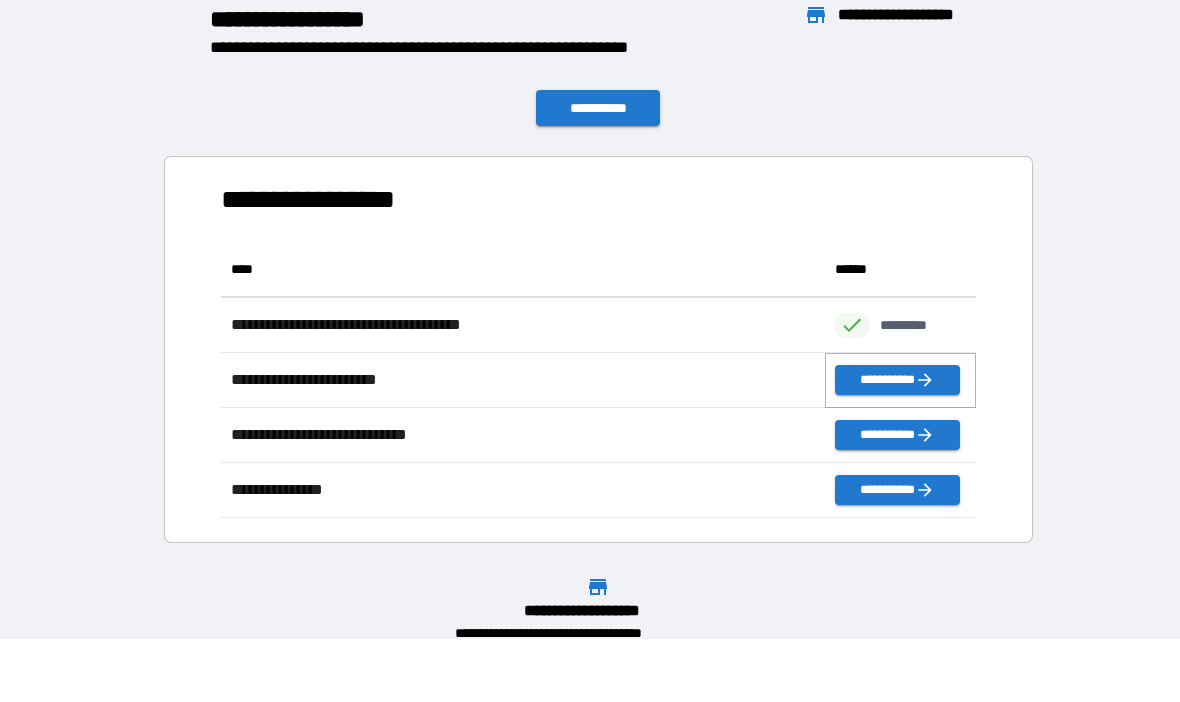 click on "**********" at bounding box center [897, 380] 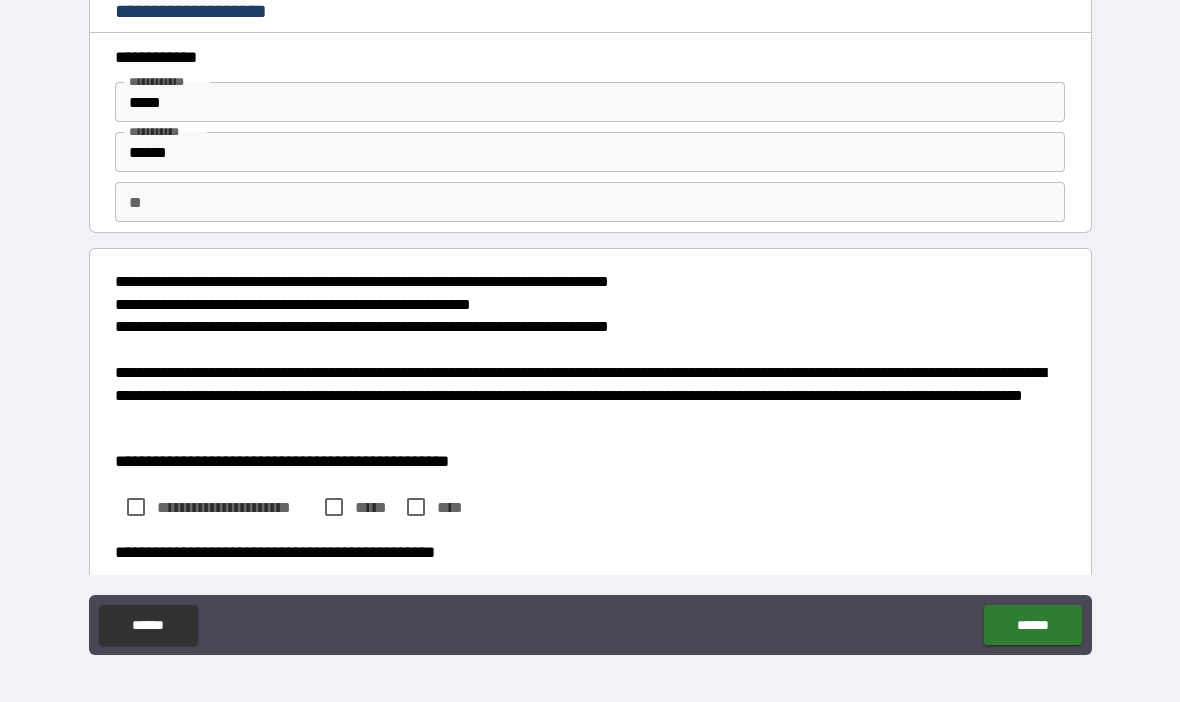 type on "*" 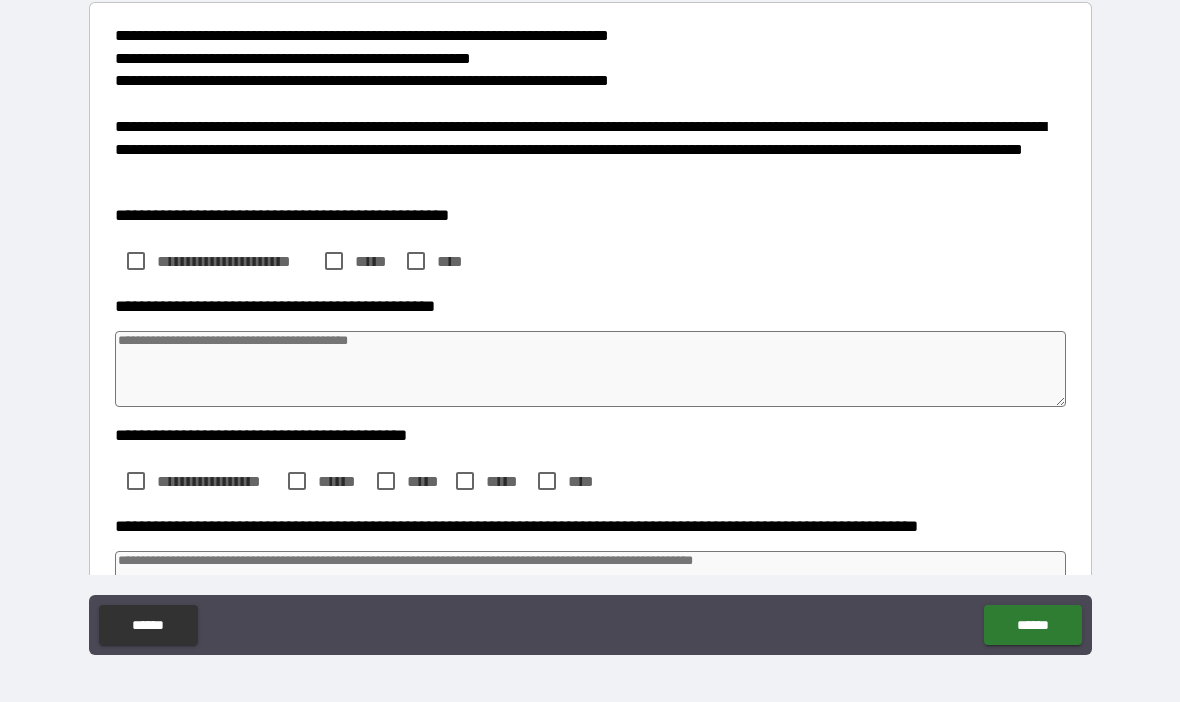 scroll, scrollTop: 257, scrollLeft: 0, axis: vertical 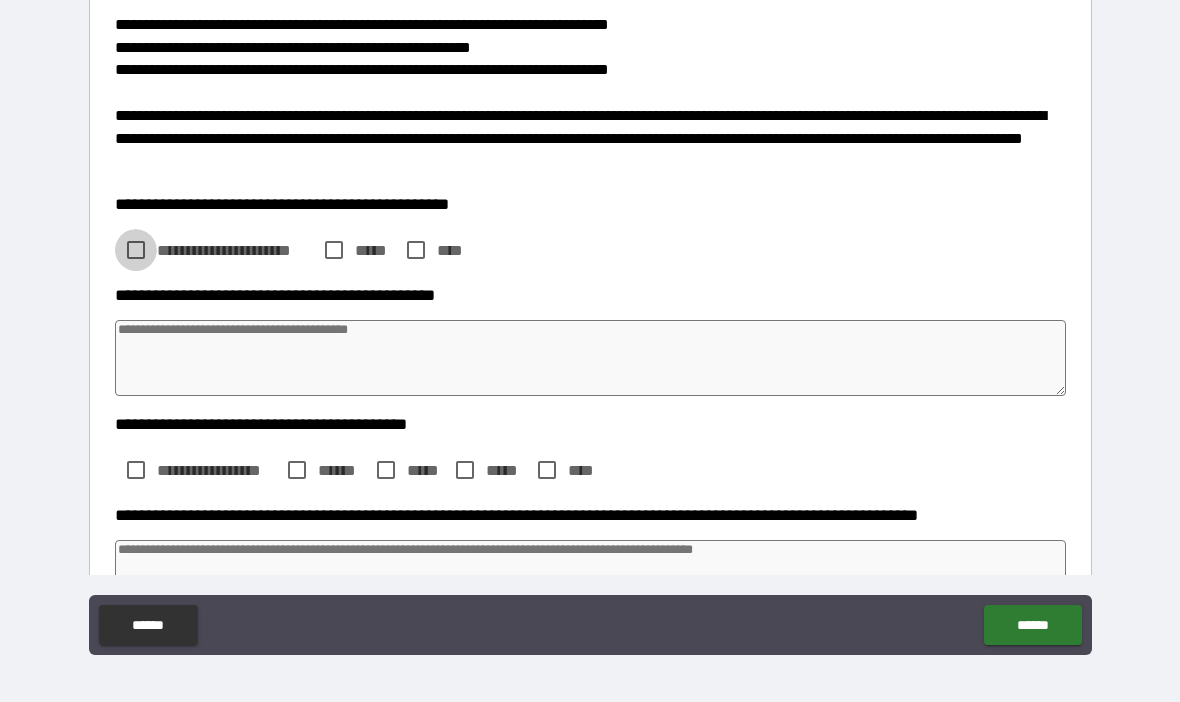 type on "*" 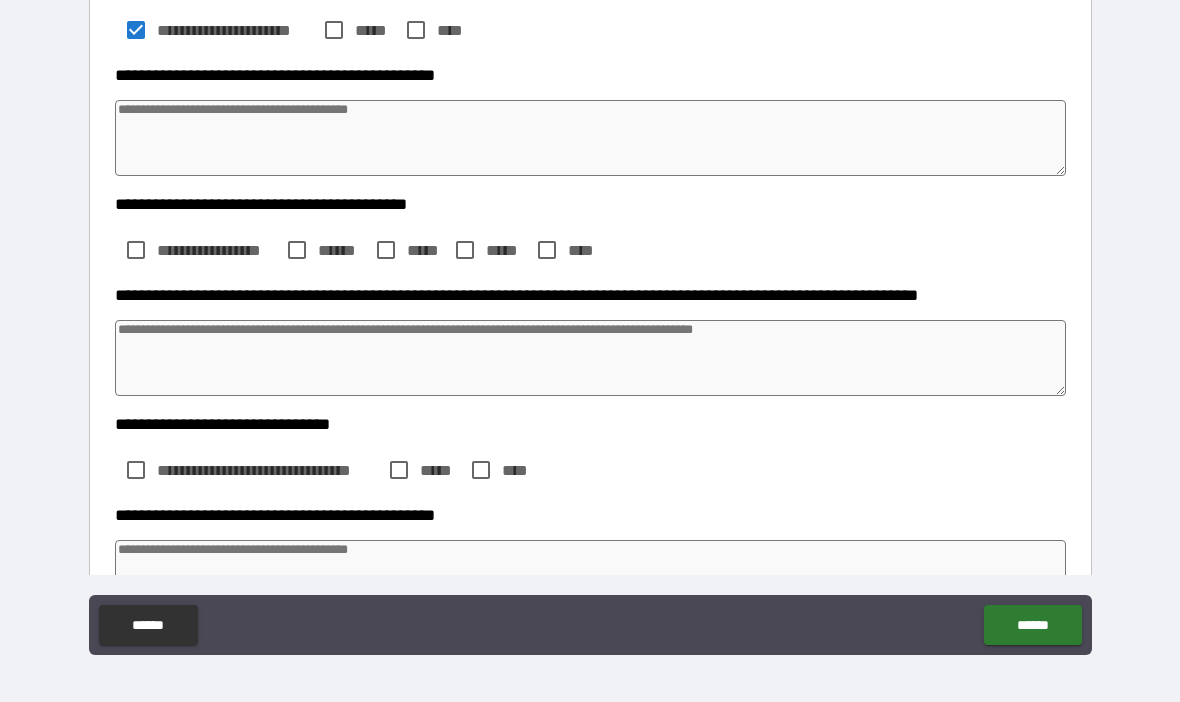 scroll, scrollTop: 479, scrollLeft: 0, axis: vertical 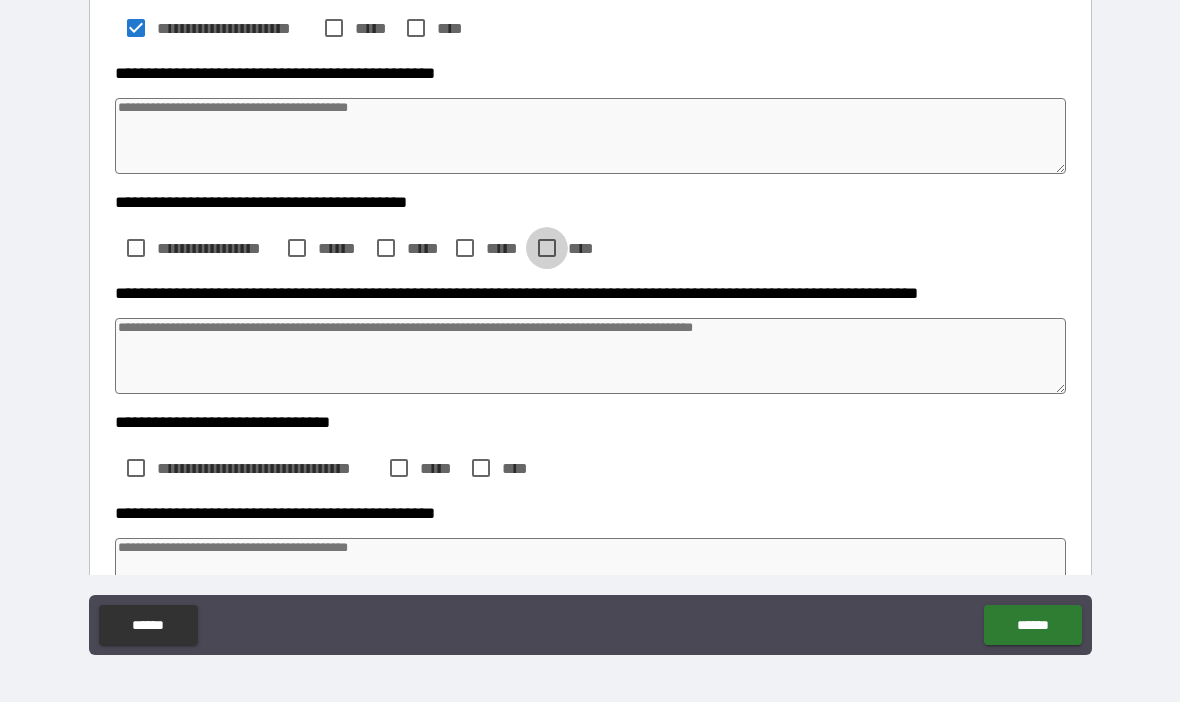 type on "*" 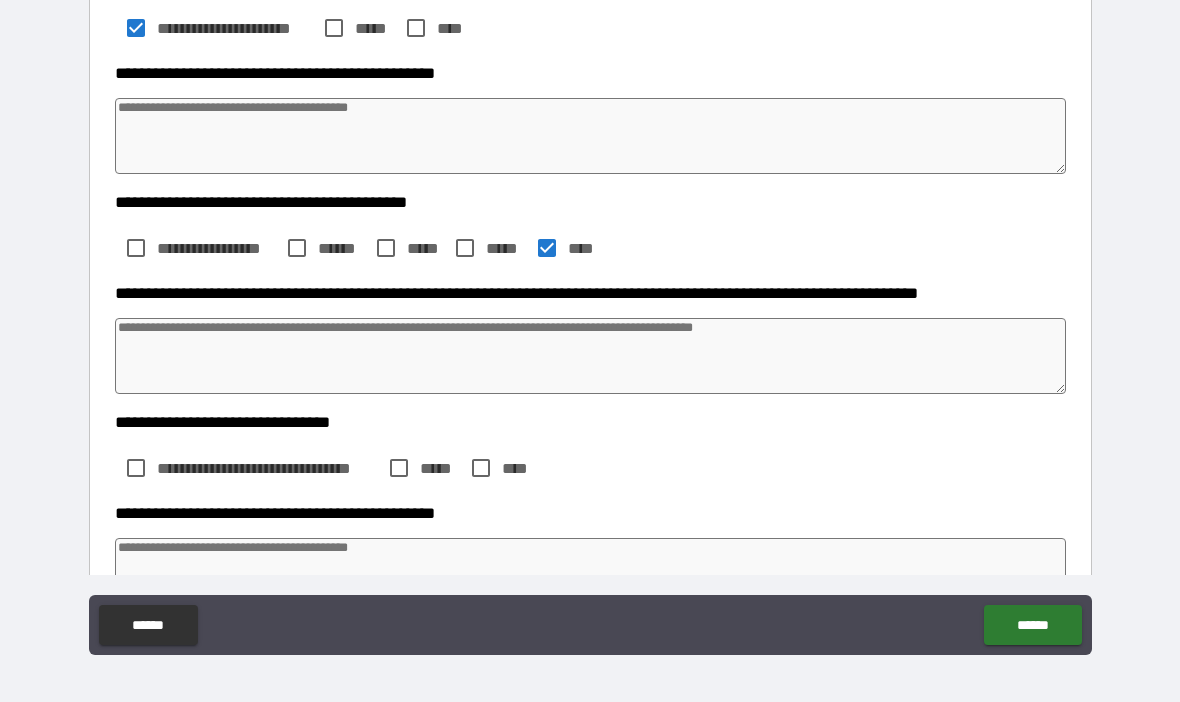 type on "*" 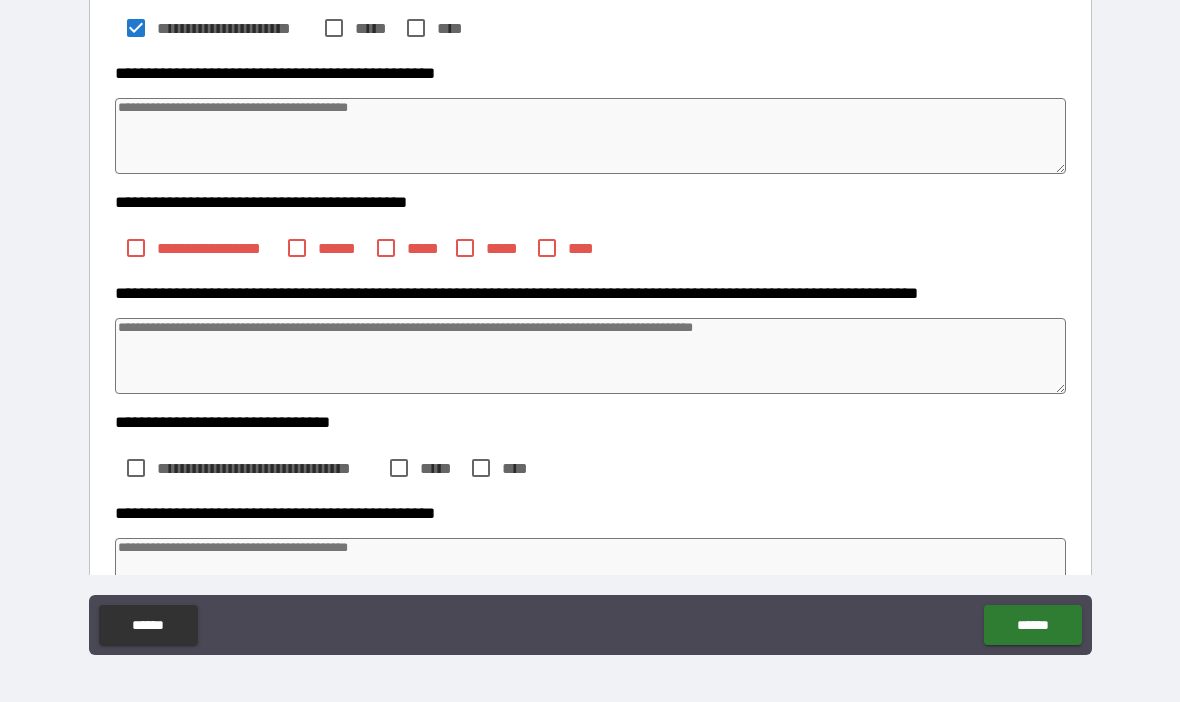 type on "*" 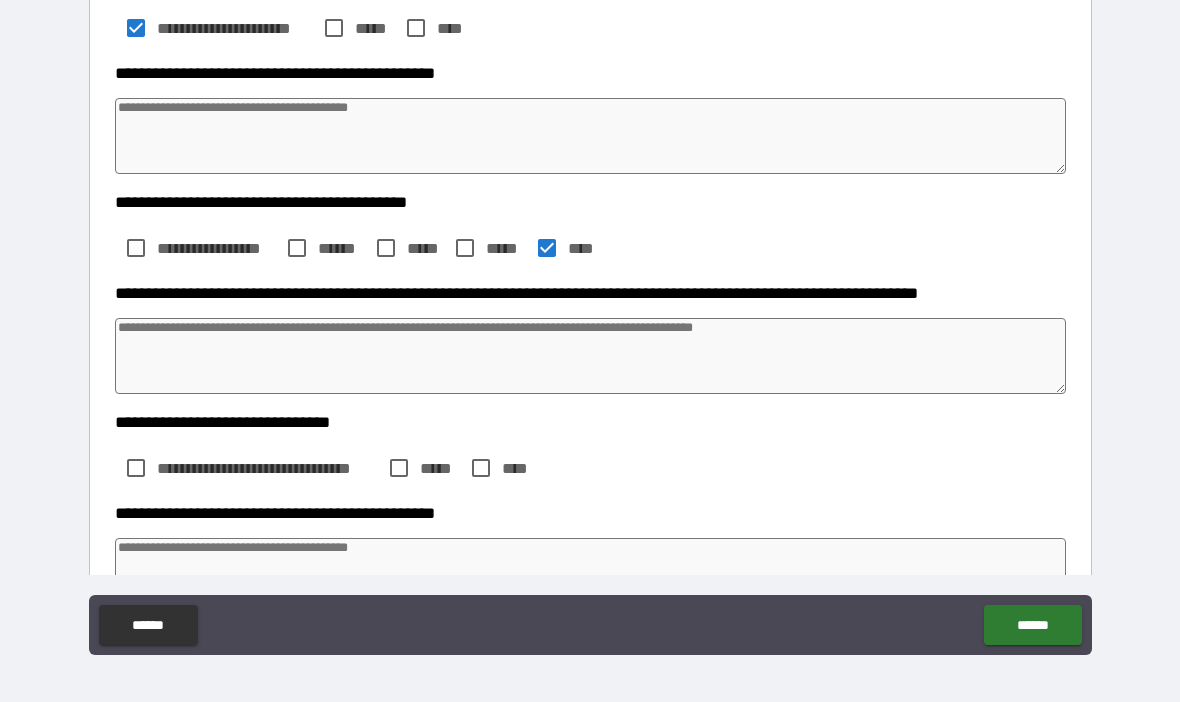 type on "*" 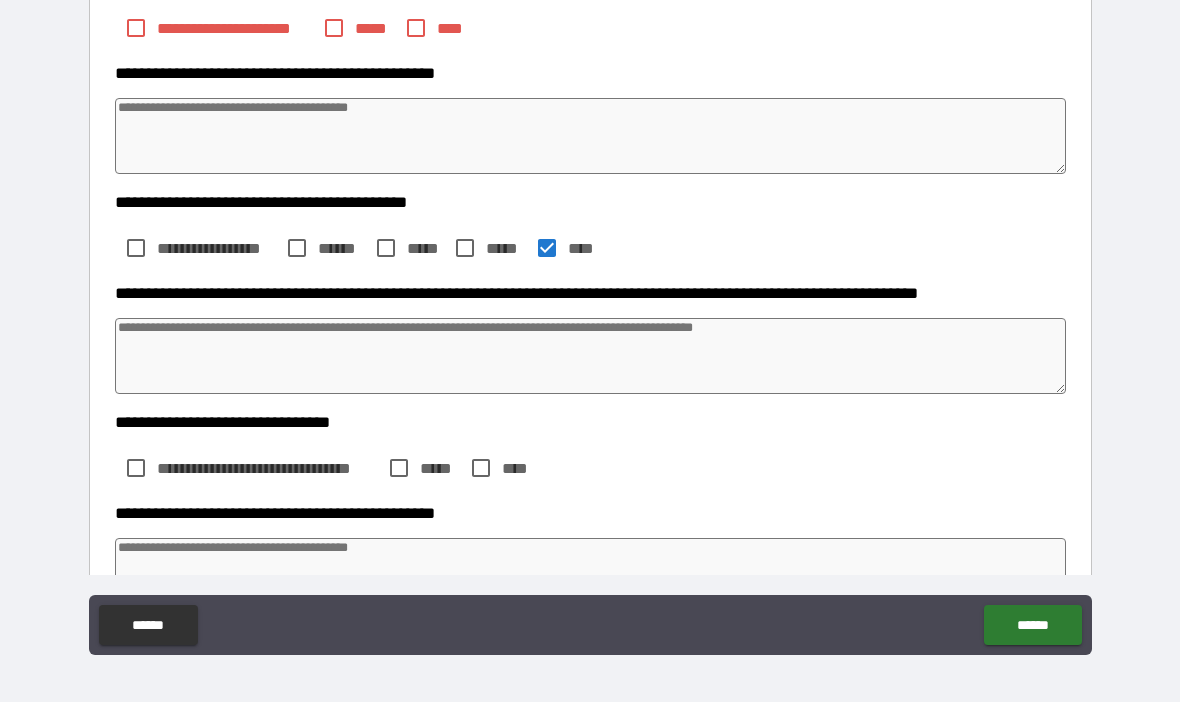 type on "*" 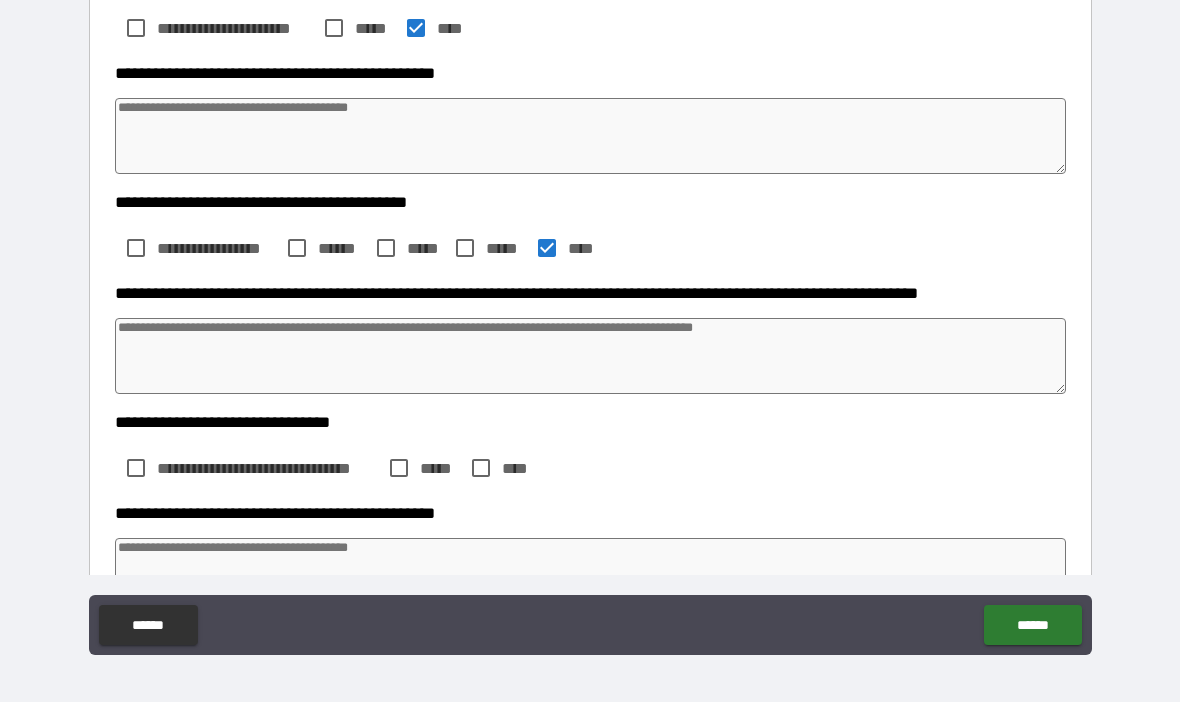 type on "*" 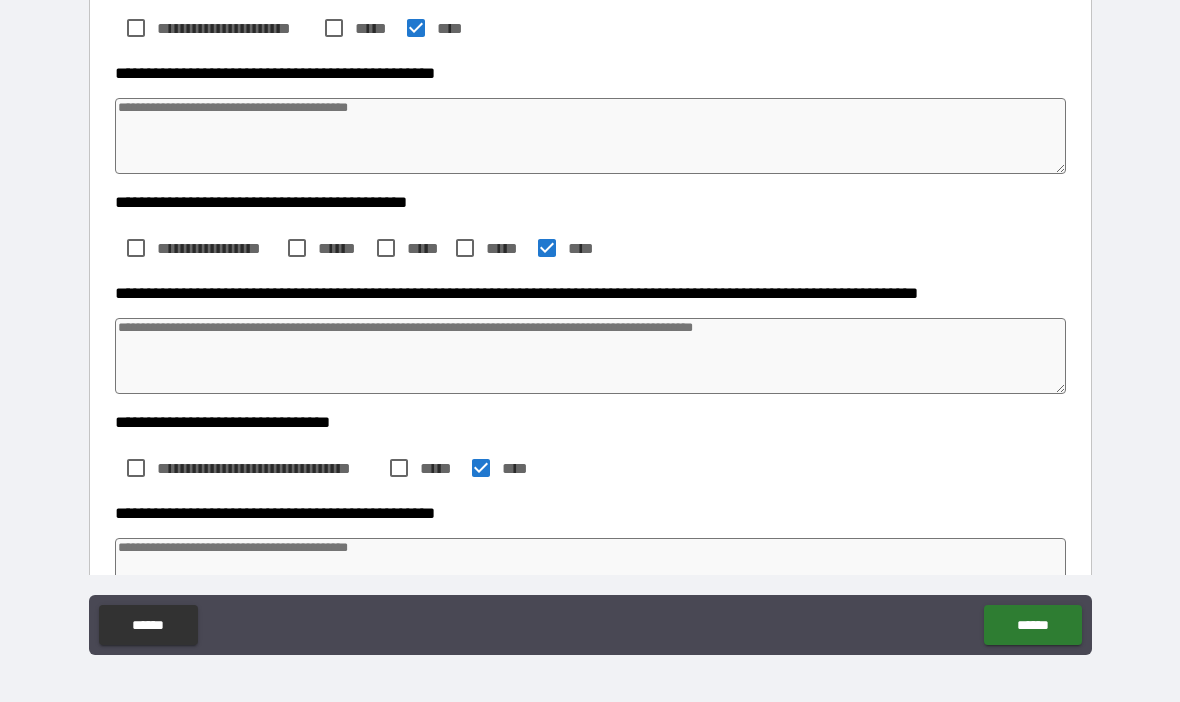type on "*" 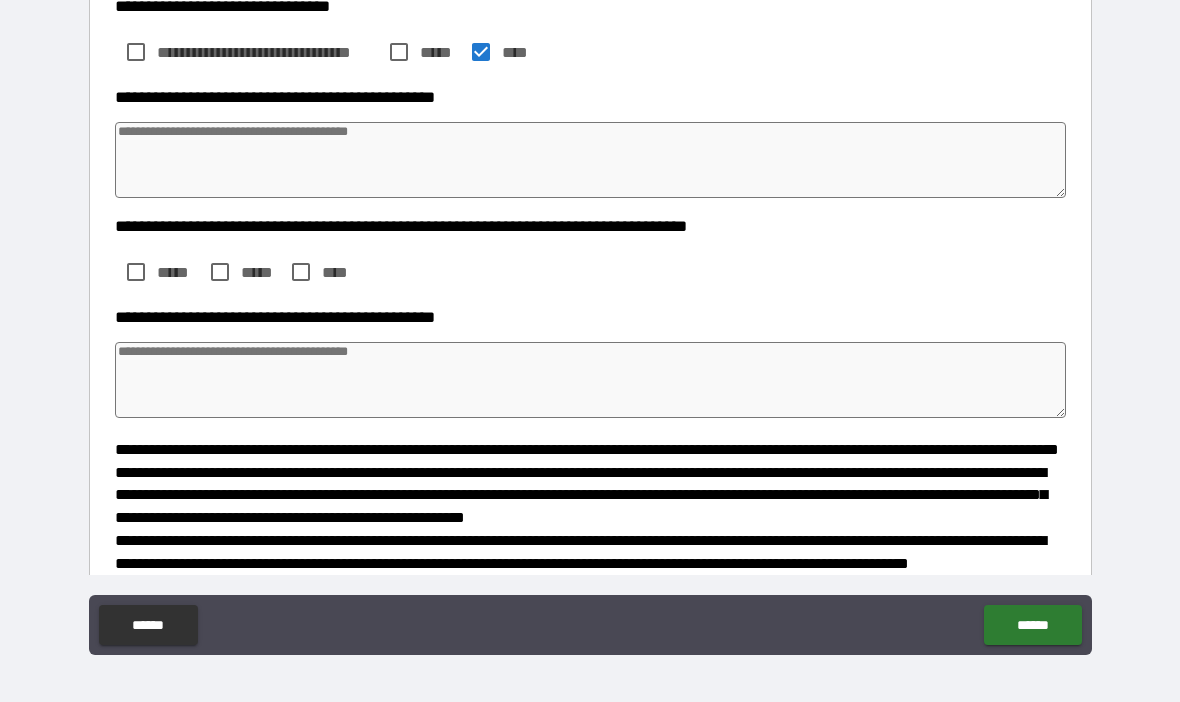scroll, scrollTop: 901, scrollLeft: 0, axis: vertical 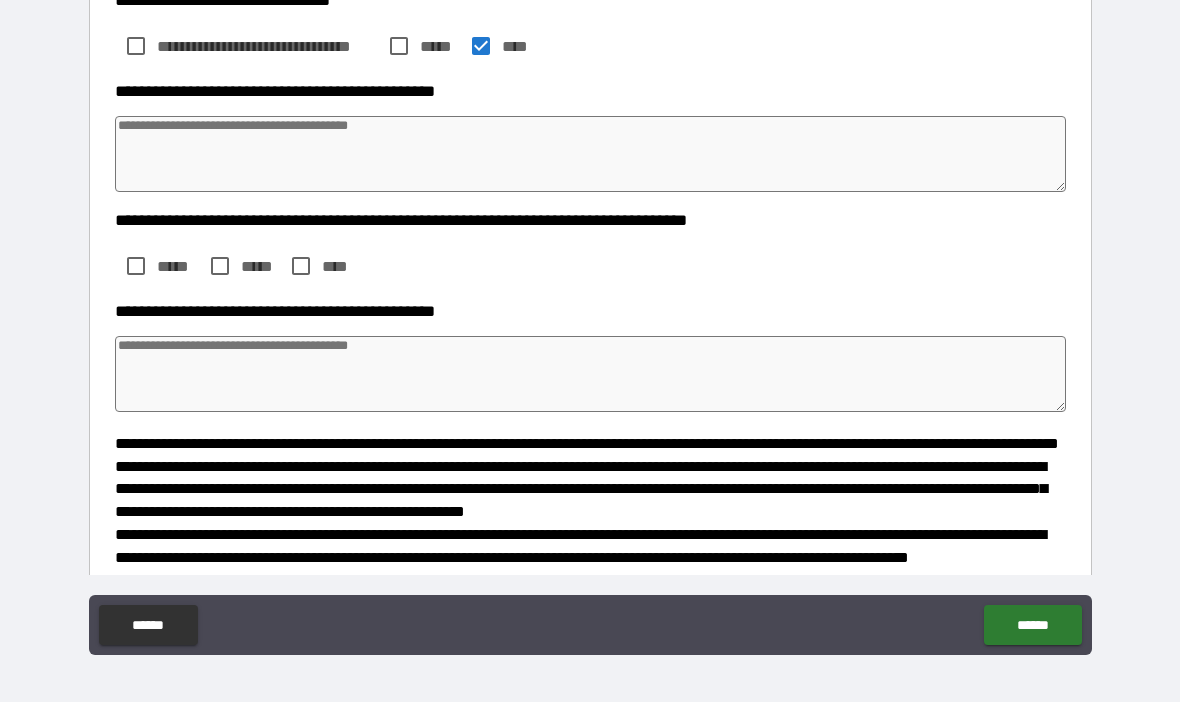 type on "*" 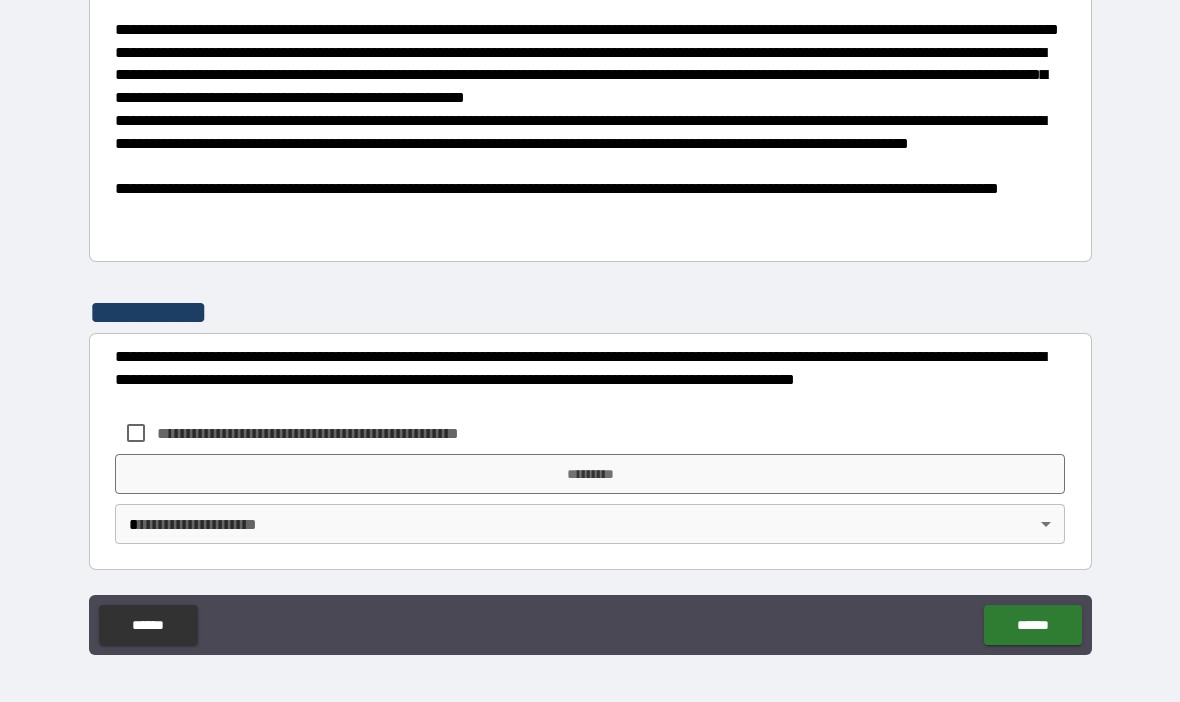 scroll, scrollTop: 1315, scrollLeft: 0, axis: vertical 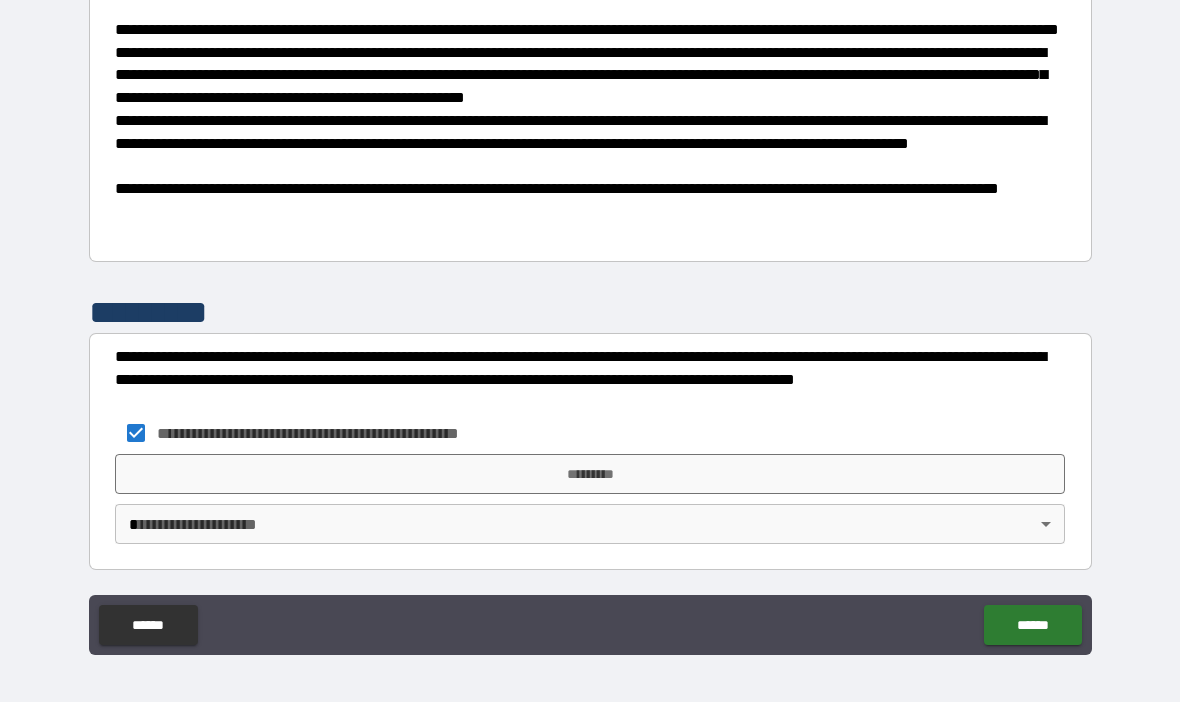 type on "*" 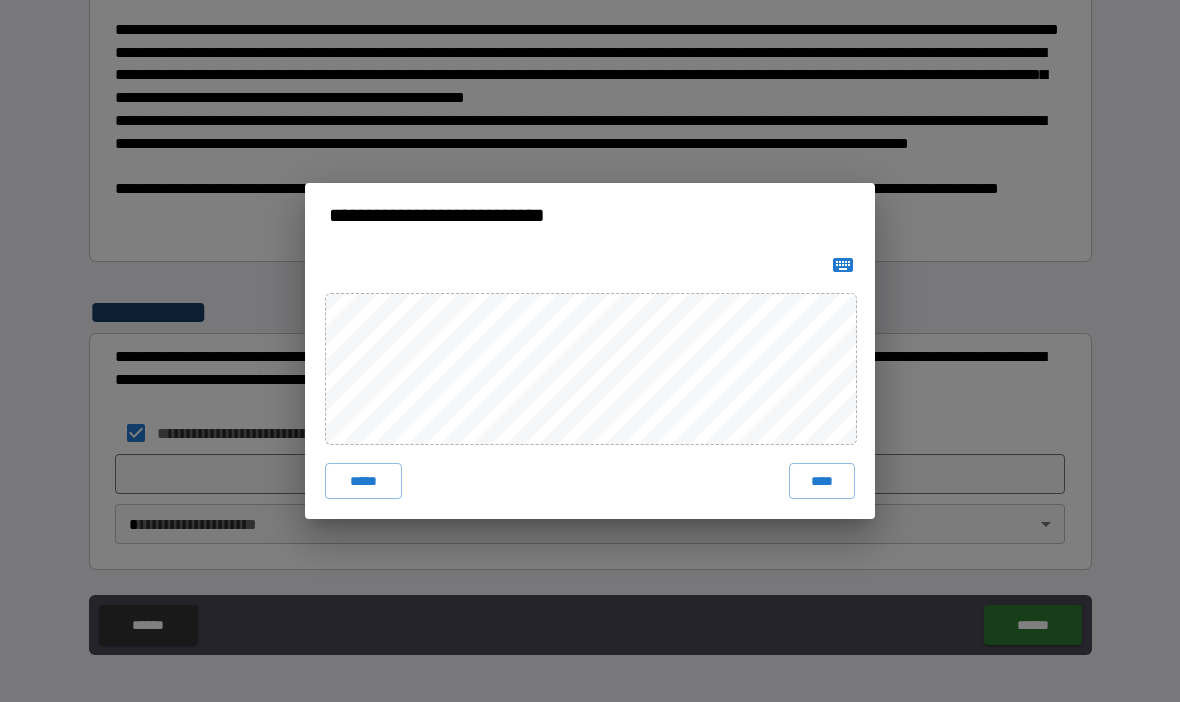 click on "****" at bounding box center (822, 481) 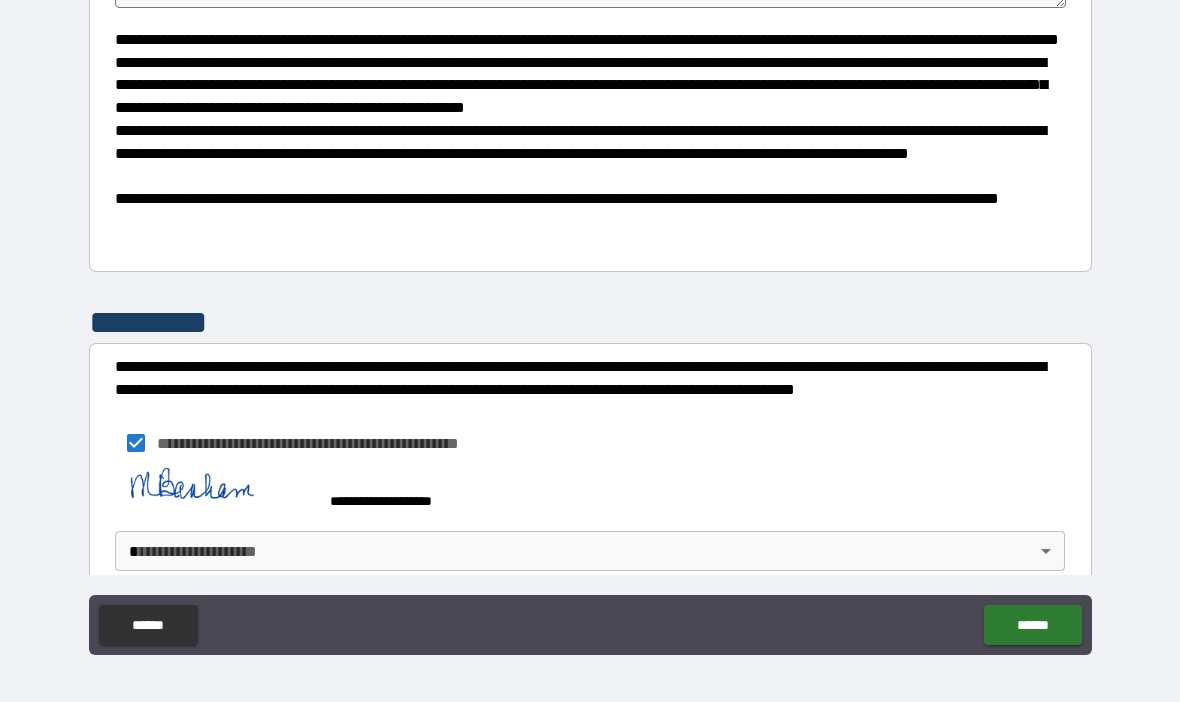 type on "*" 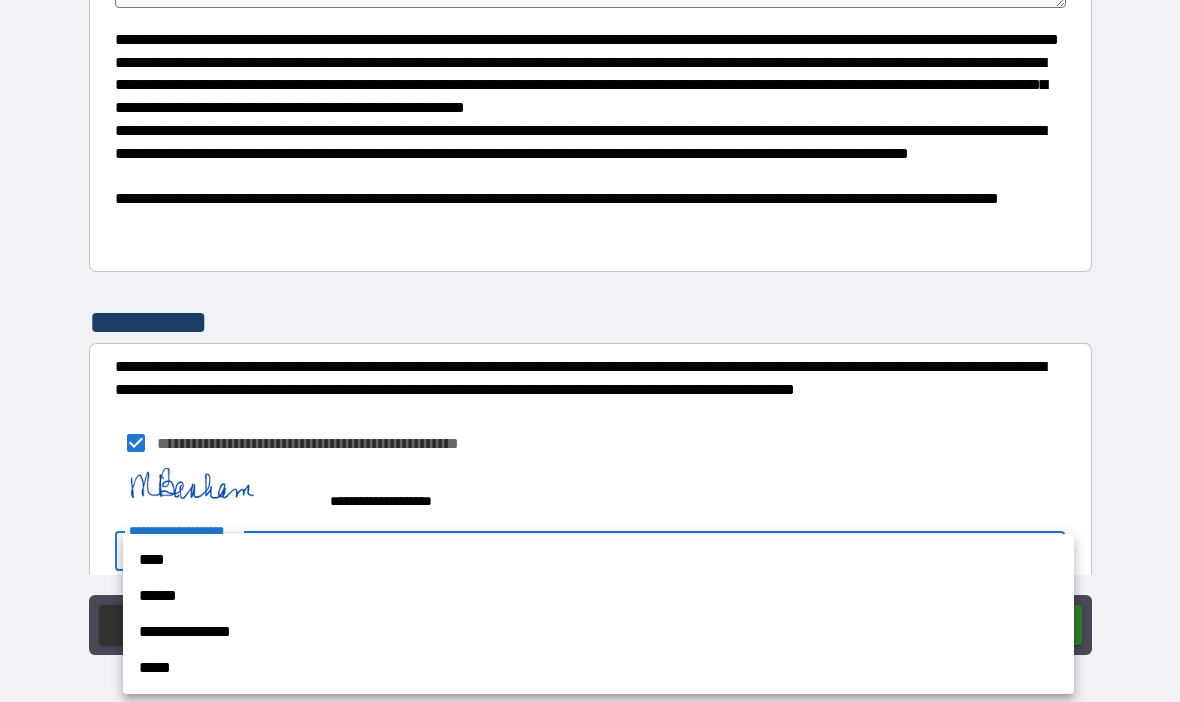 click on "****" at bounding box center [598, 560] 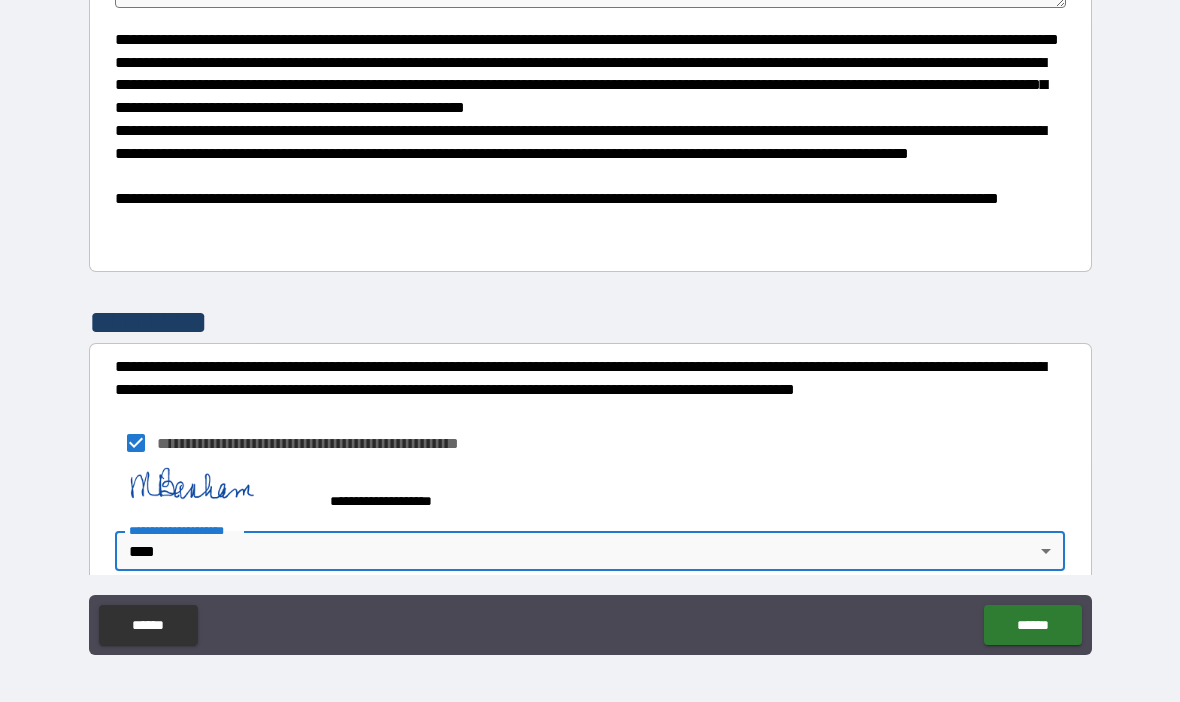 type on "*" 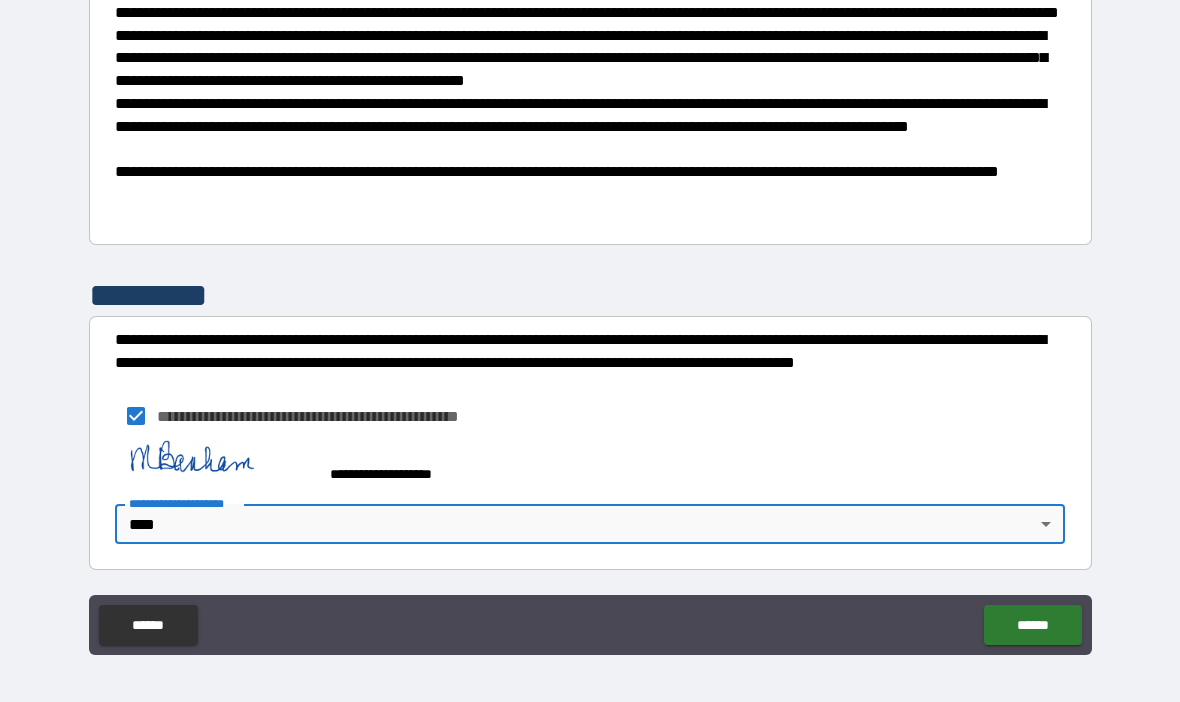 scroll, scrollTop: 1332, scrollLeft: 0, axis: vertical 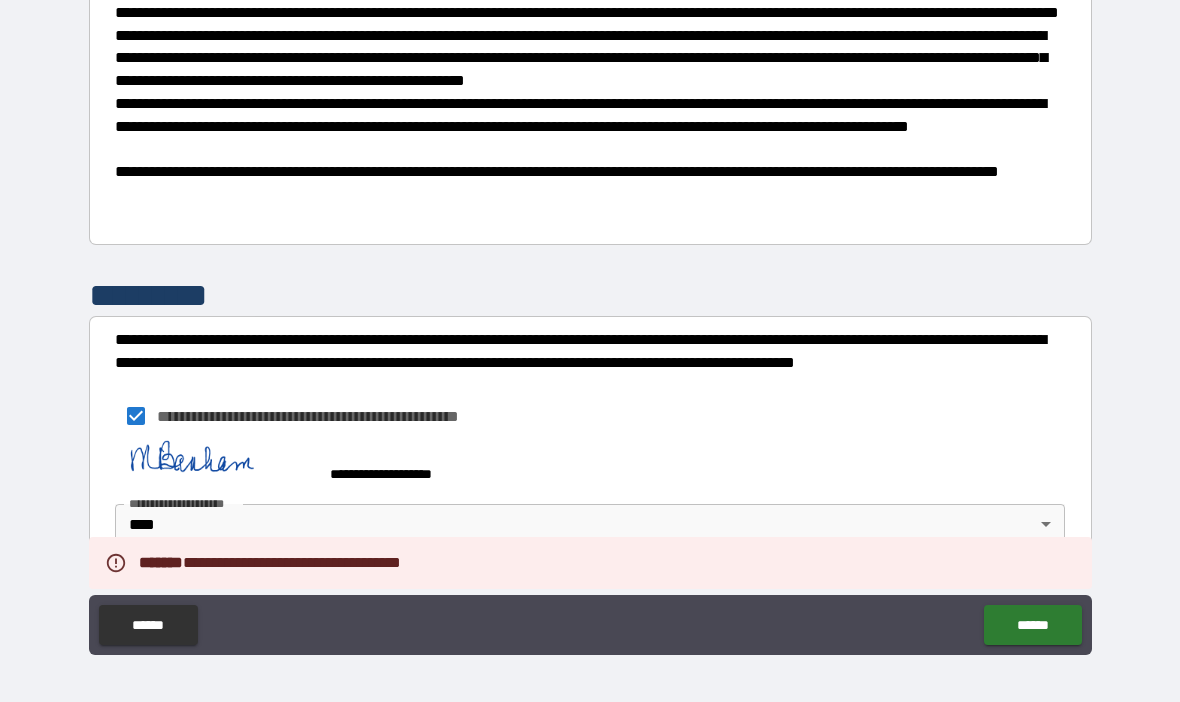 type on "*" 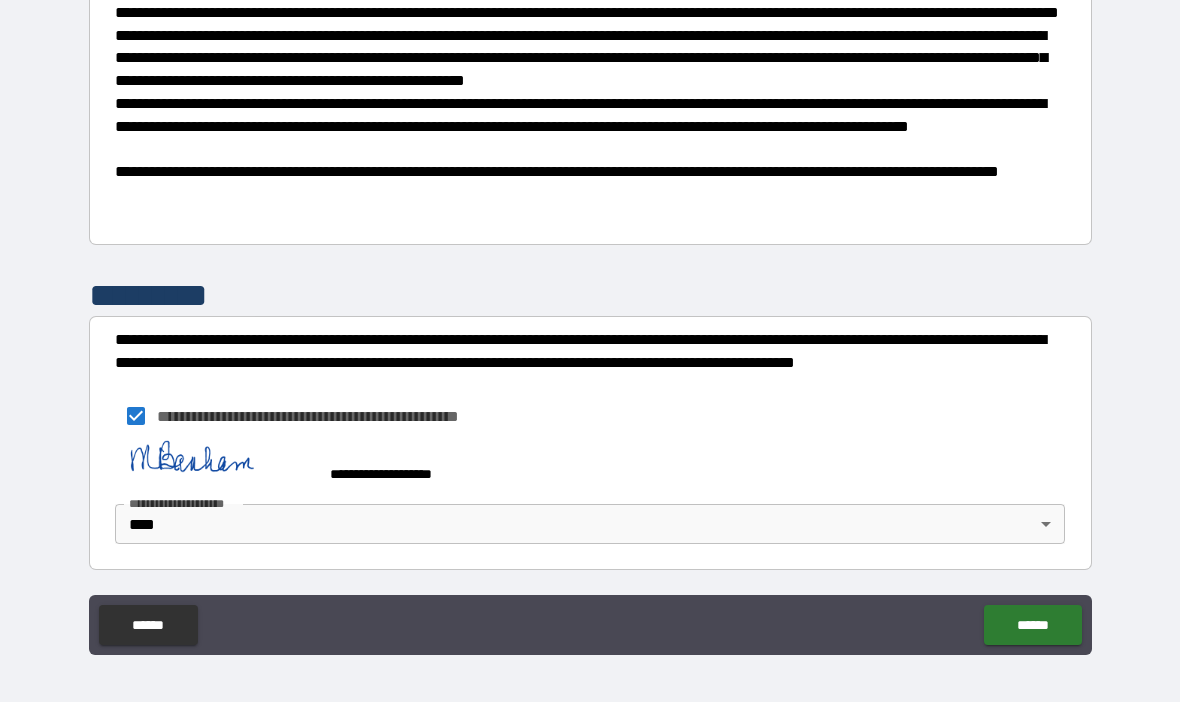 click on "**********" at bounding box center [590, 282] 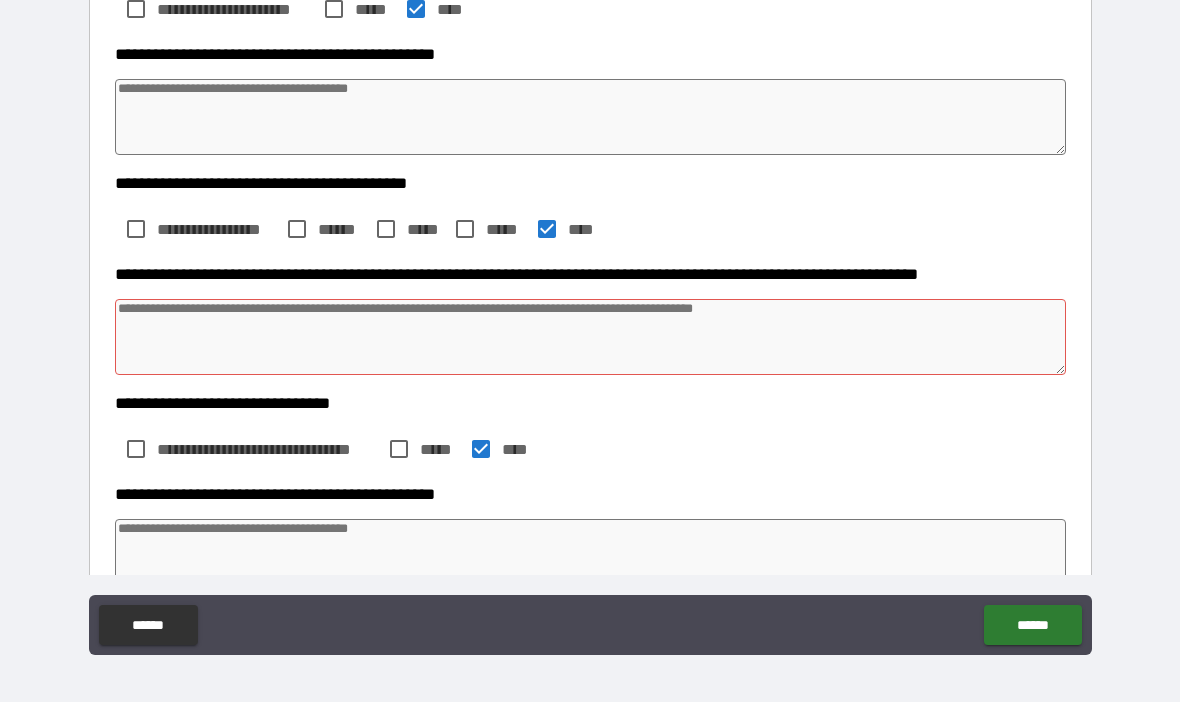 scroll, scrollTop: 506, scrollLeft: 0, axis: vertical 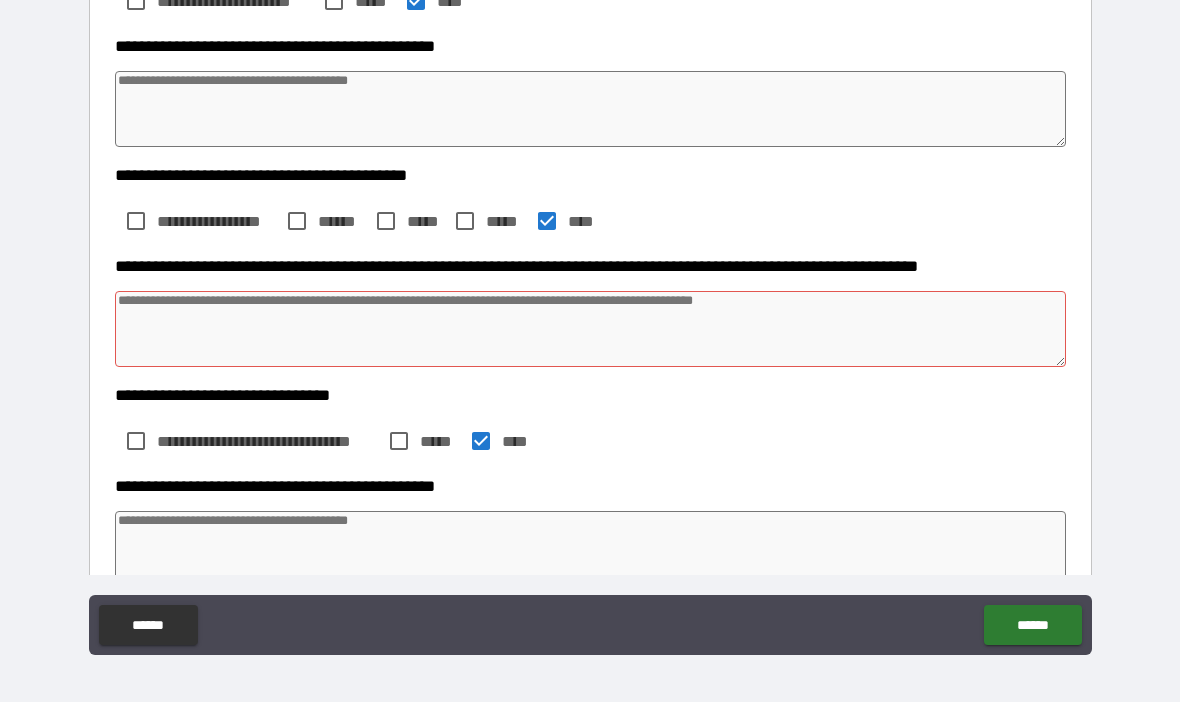 click at bounding box center [591, 329] 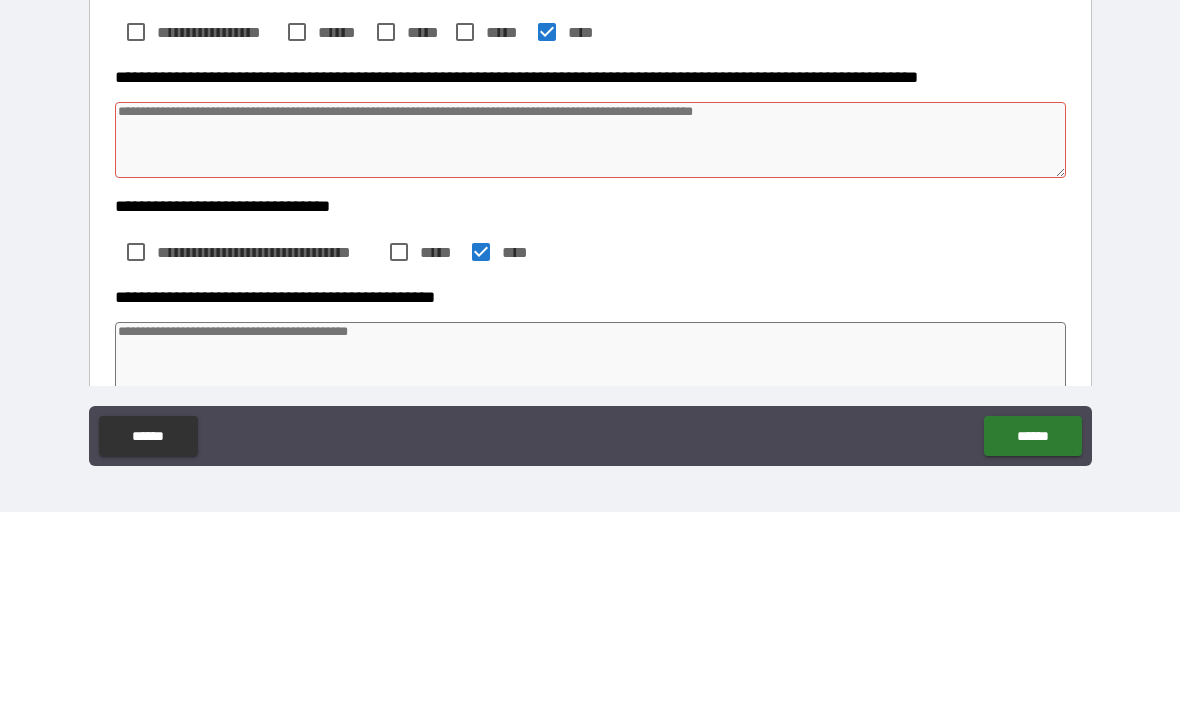 type on "*" 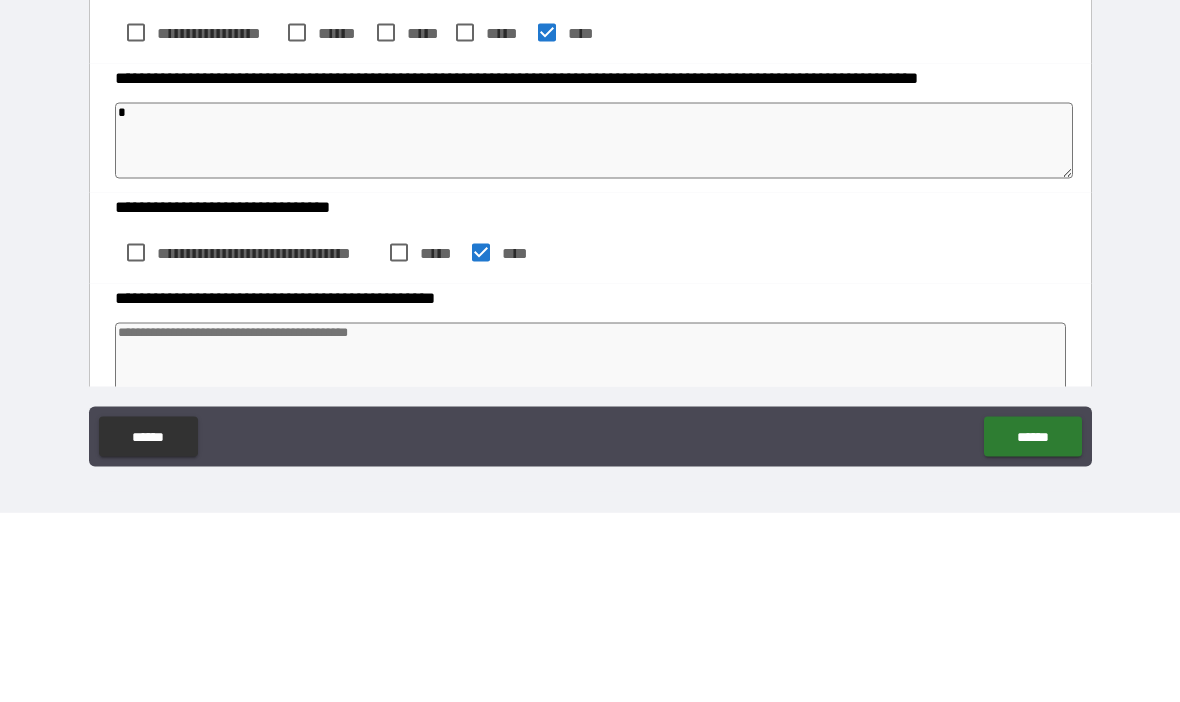 type on "*" 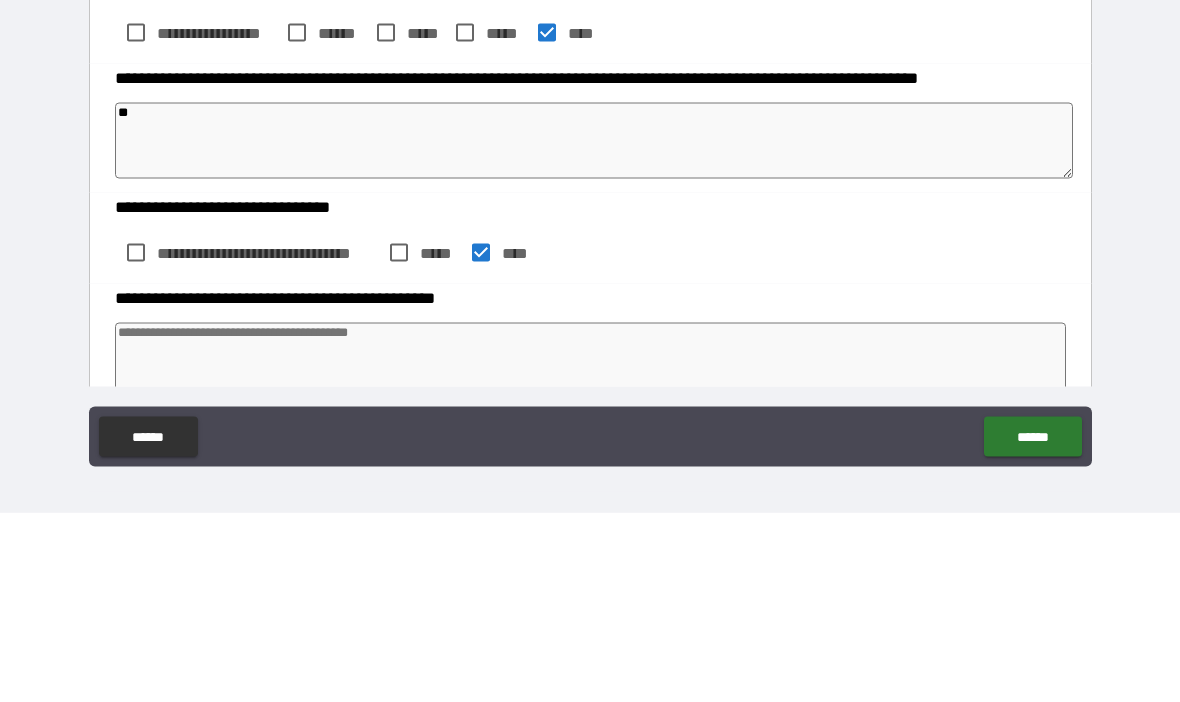 type on "*" 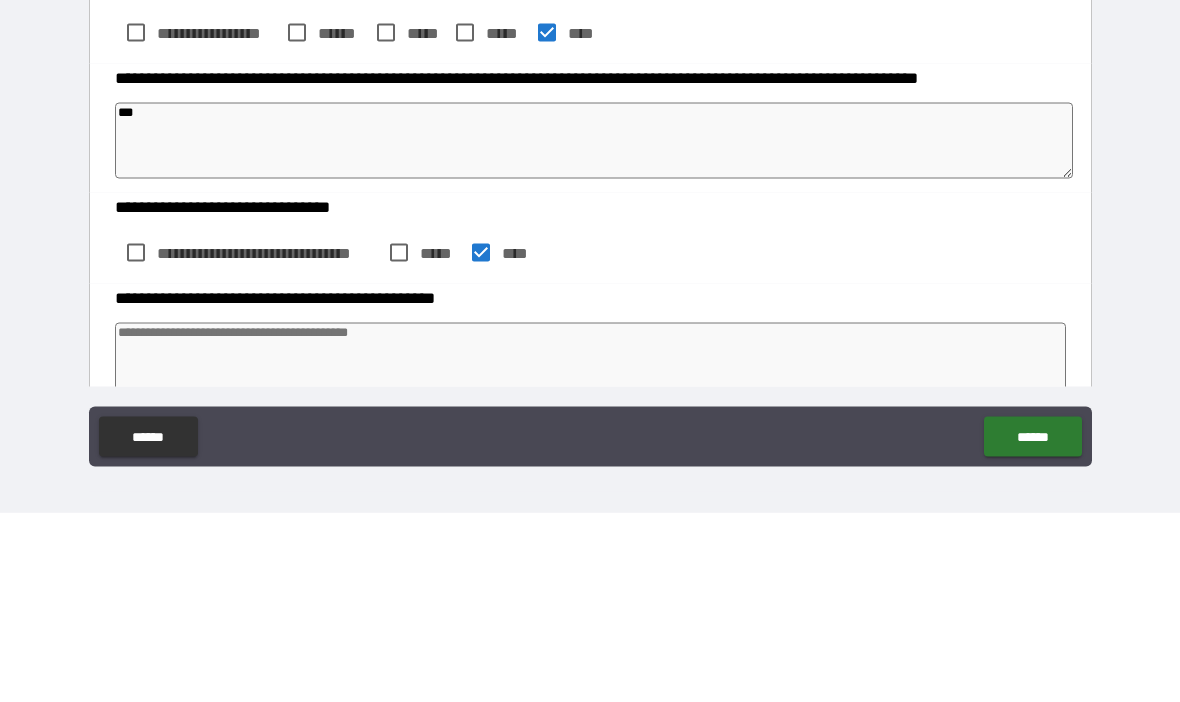 type on "*" 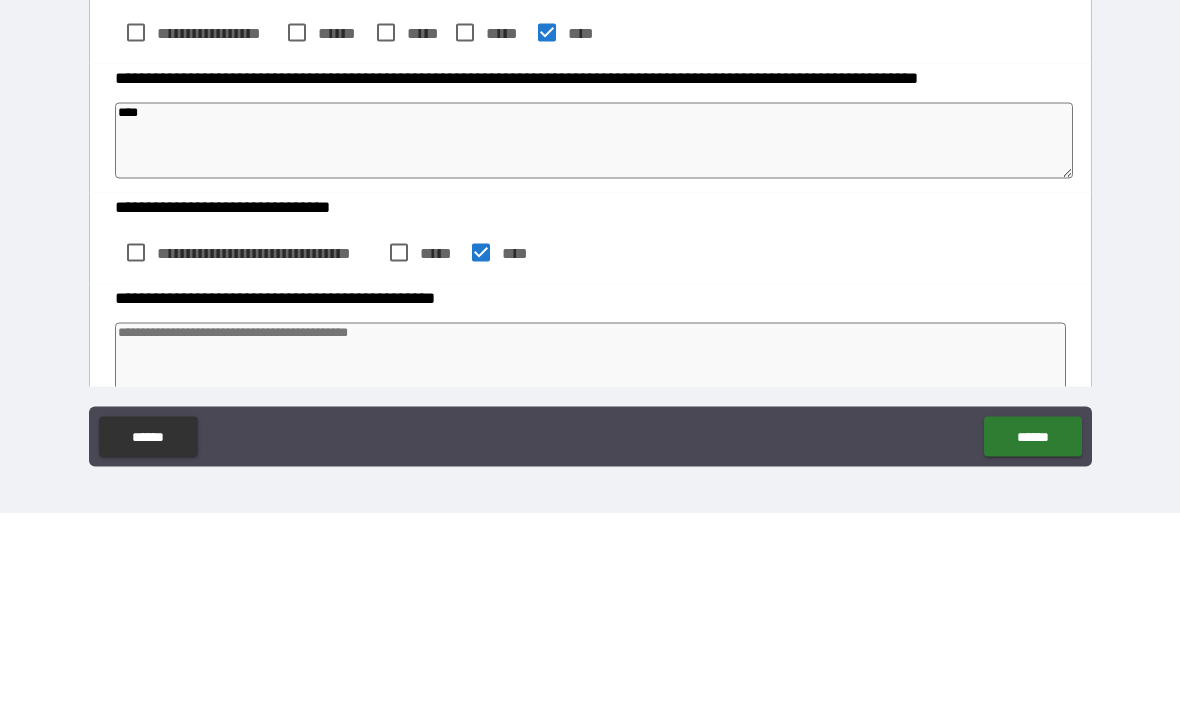 type on "*" 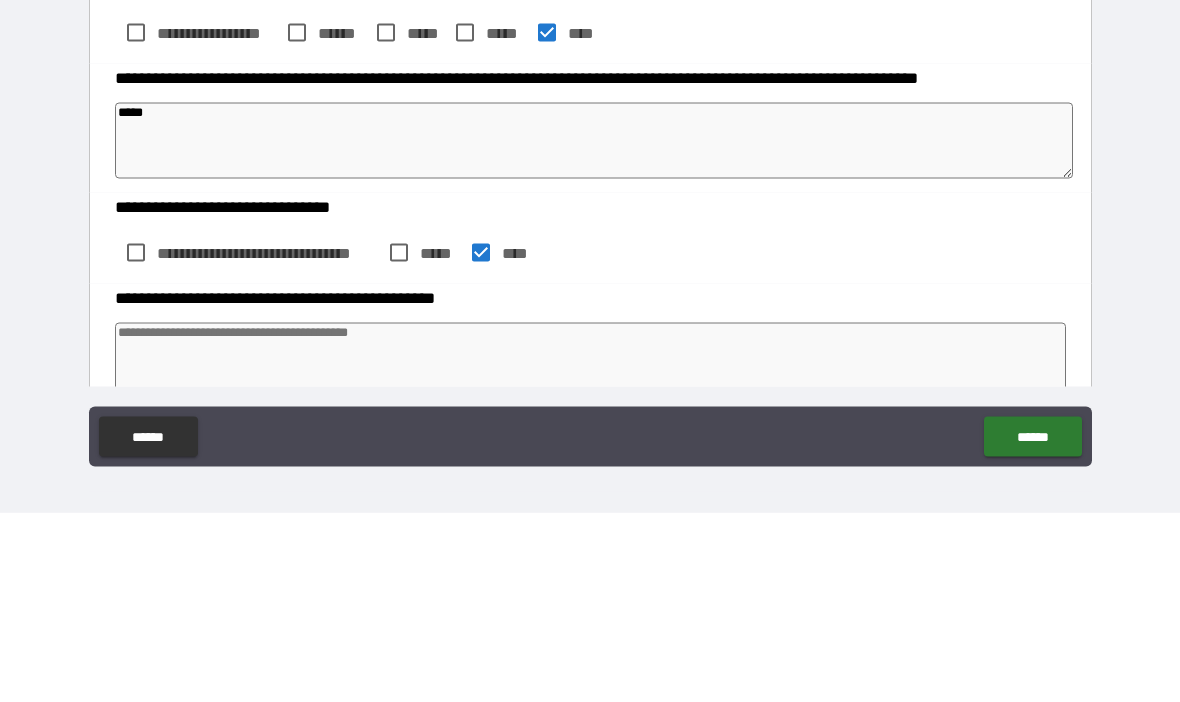 type on "*" 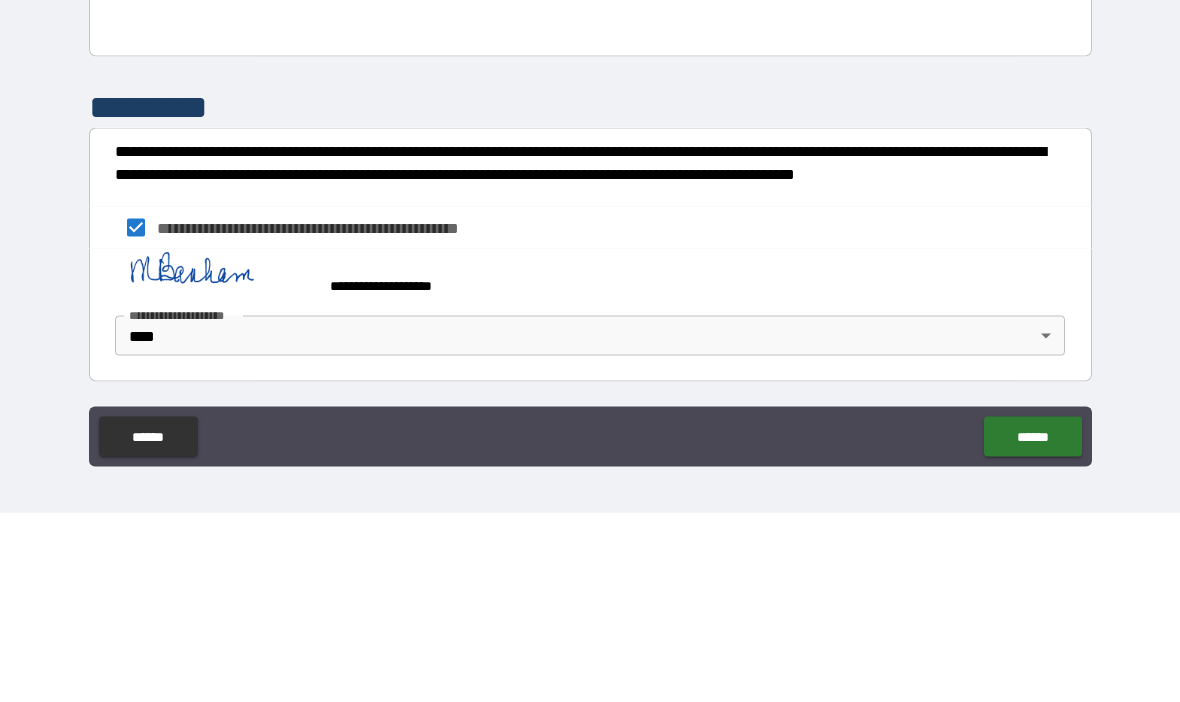 scroll, scrollTop: 1332, scrollLeft: 0, axis: vertical 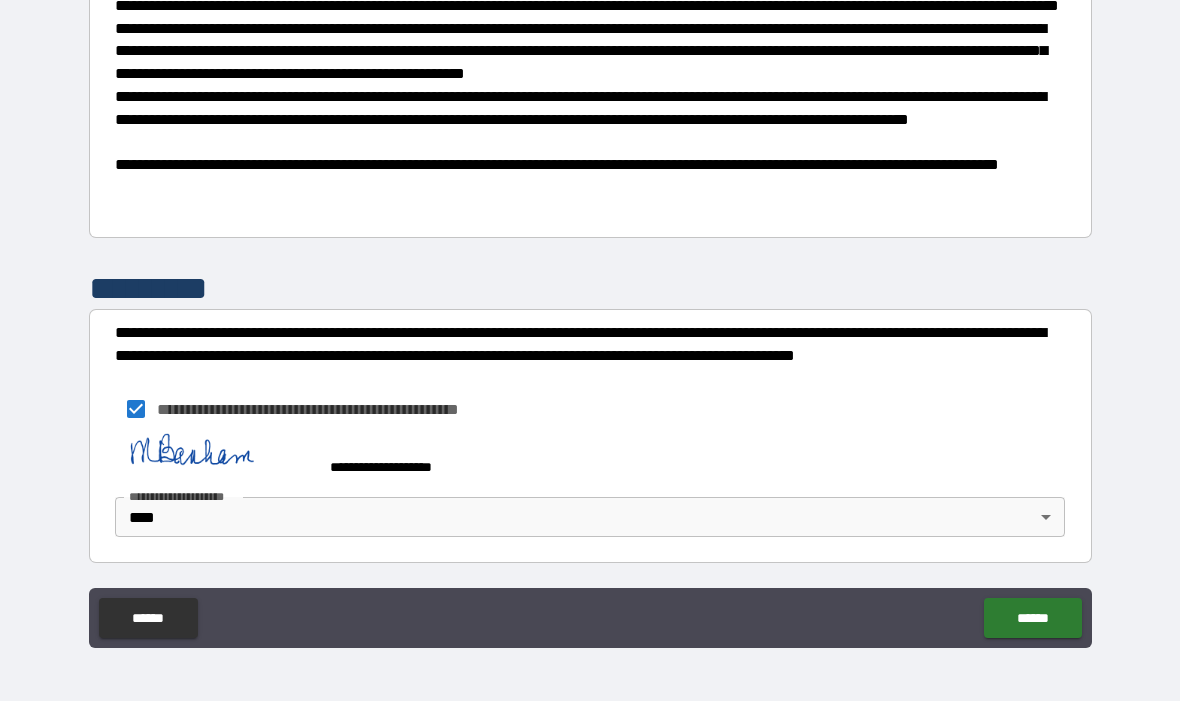 click on "******" at bounding box center (1032, 619) 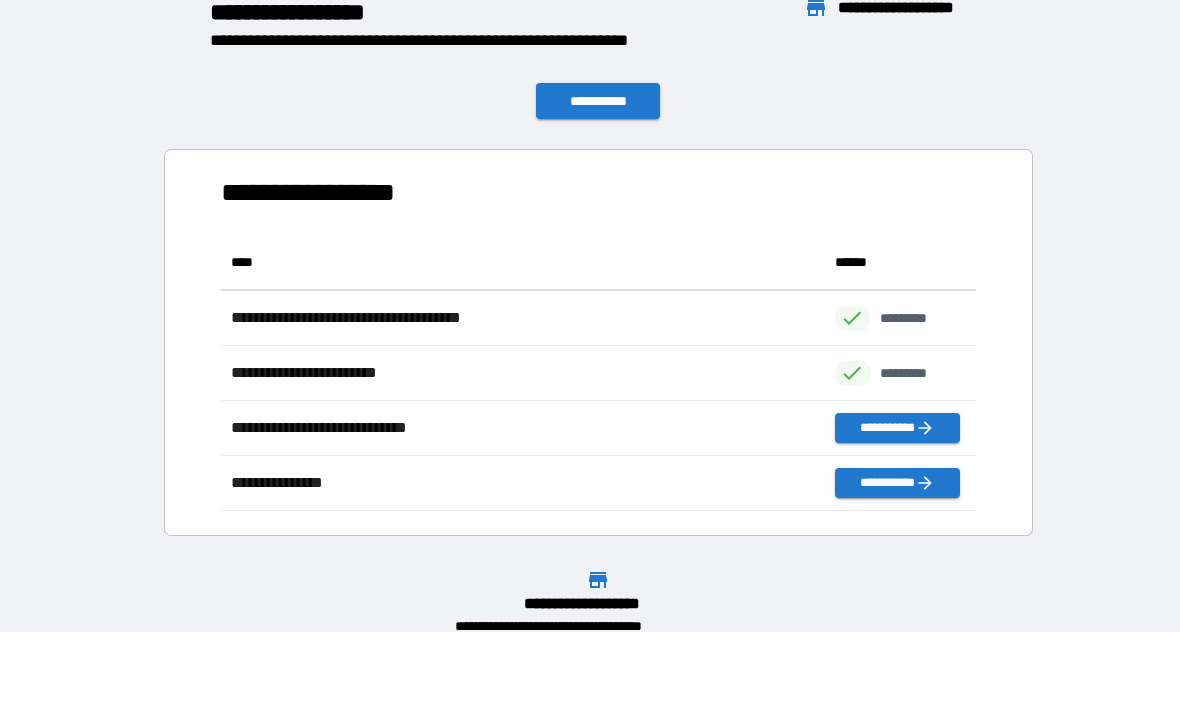 scroll, scrollTop: 1, scrollLeft: 1, axis: both 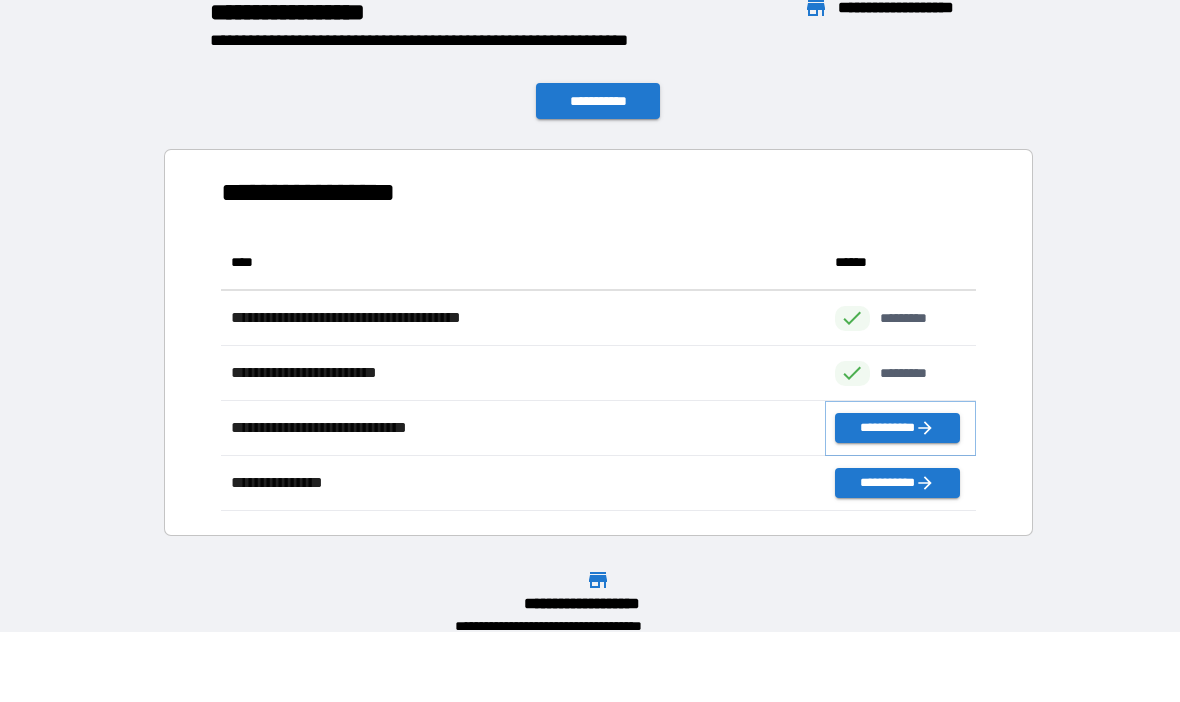 click on "**********" at bounding box center (897, 429) 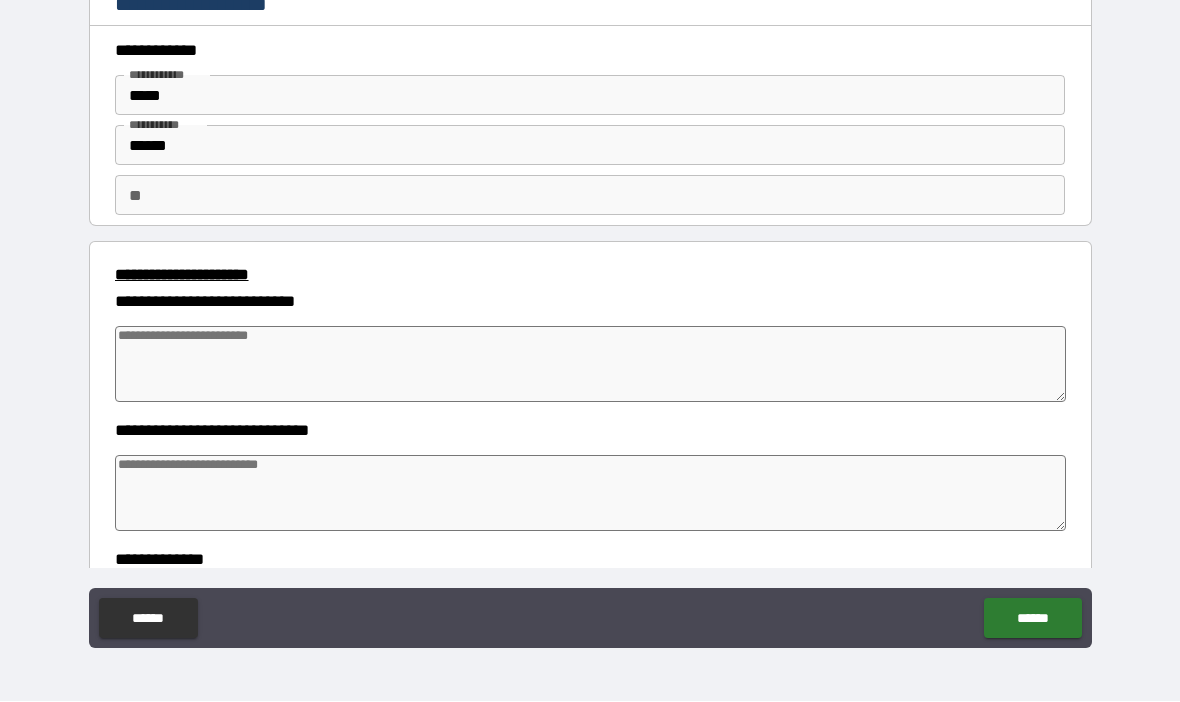 type on "*" 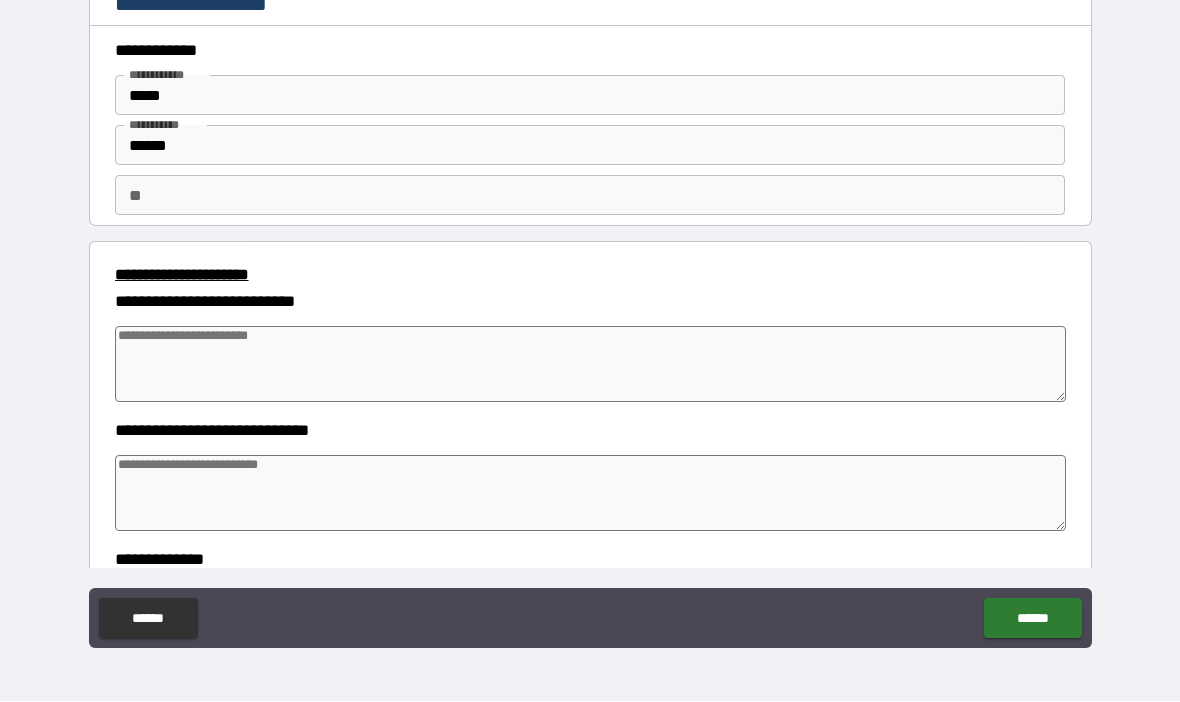type on "*" 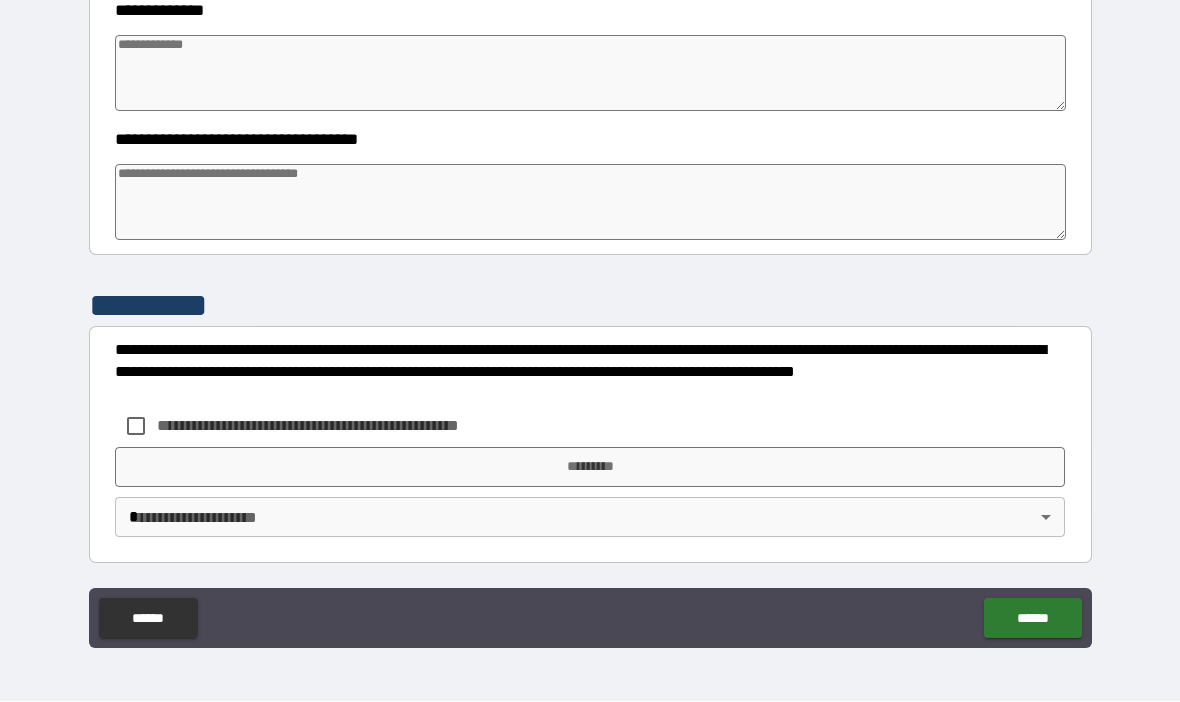 scroll, scrollTop: 548, scrollLeft: 0, axis: vertical 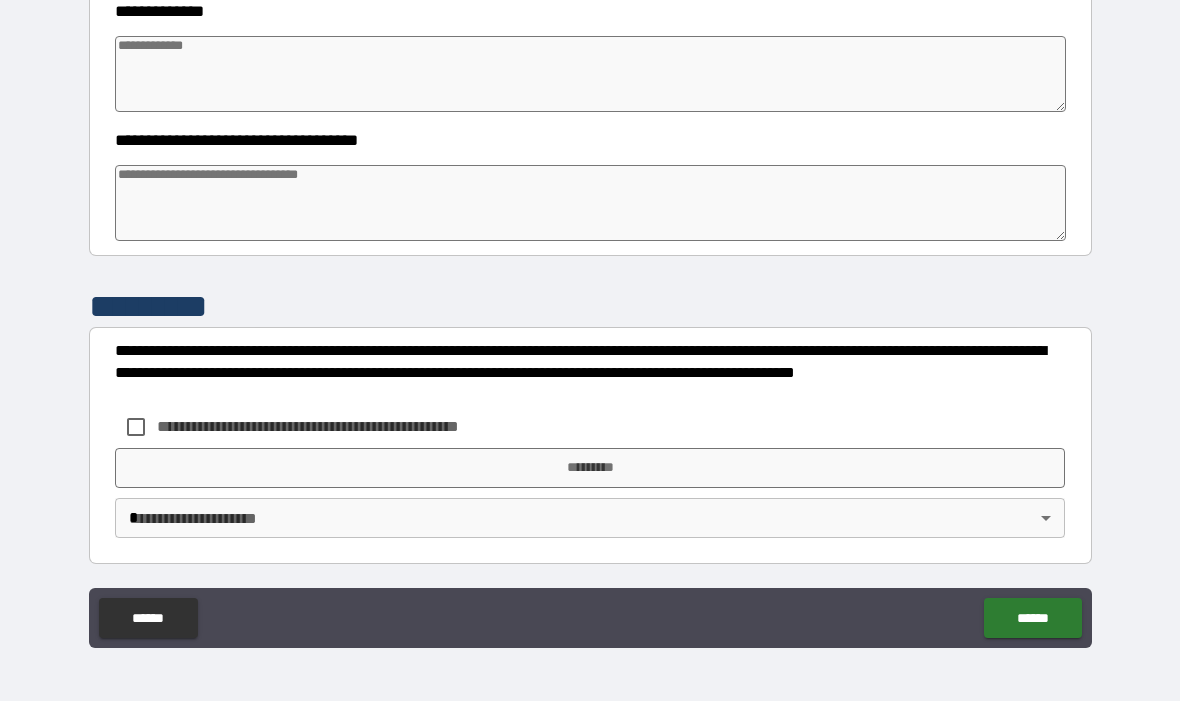 type on "*" 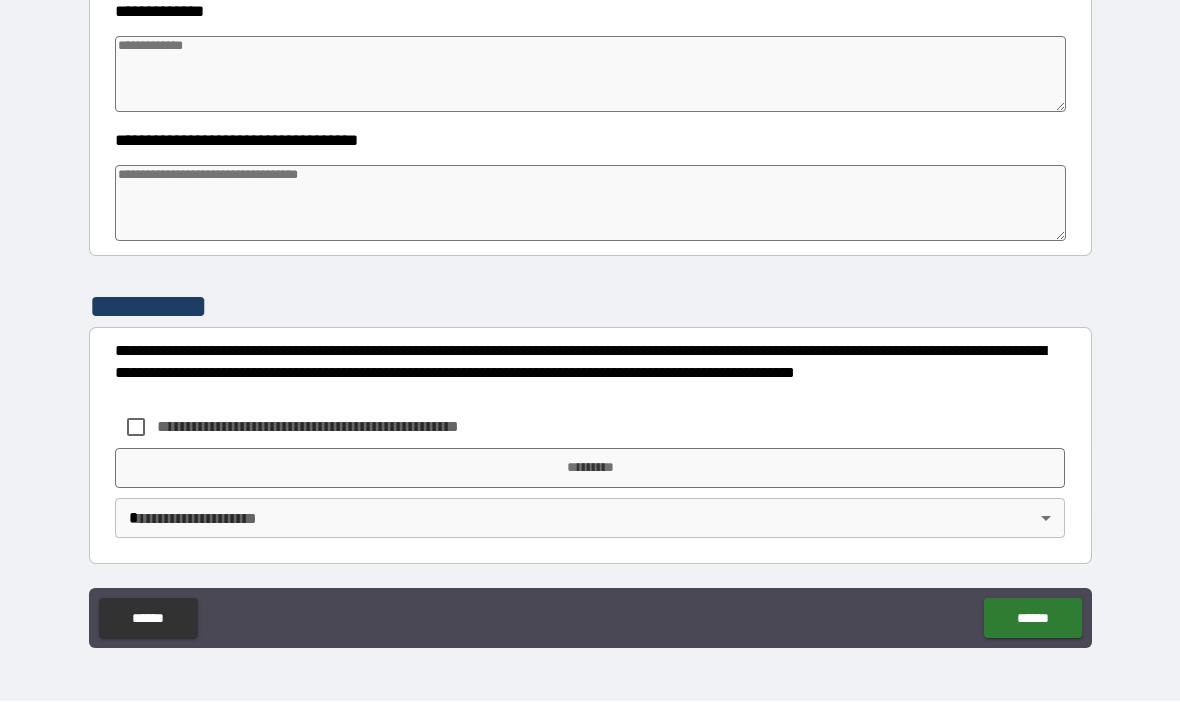 type on "*" 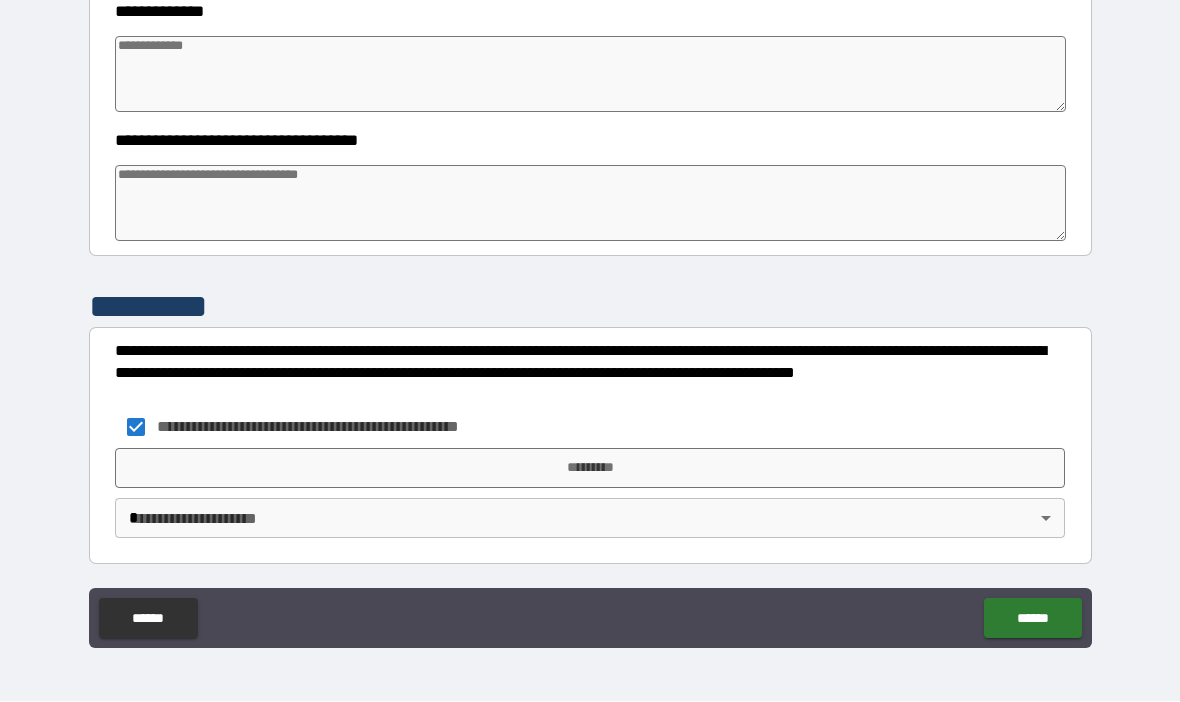 click on "*********" at bounding box center (590, 469) 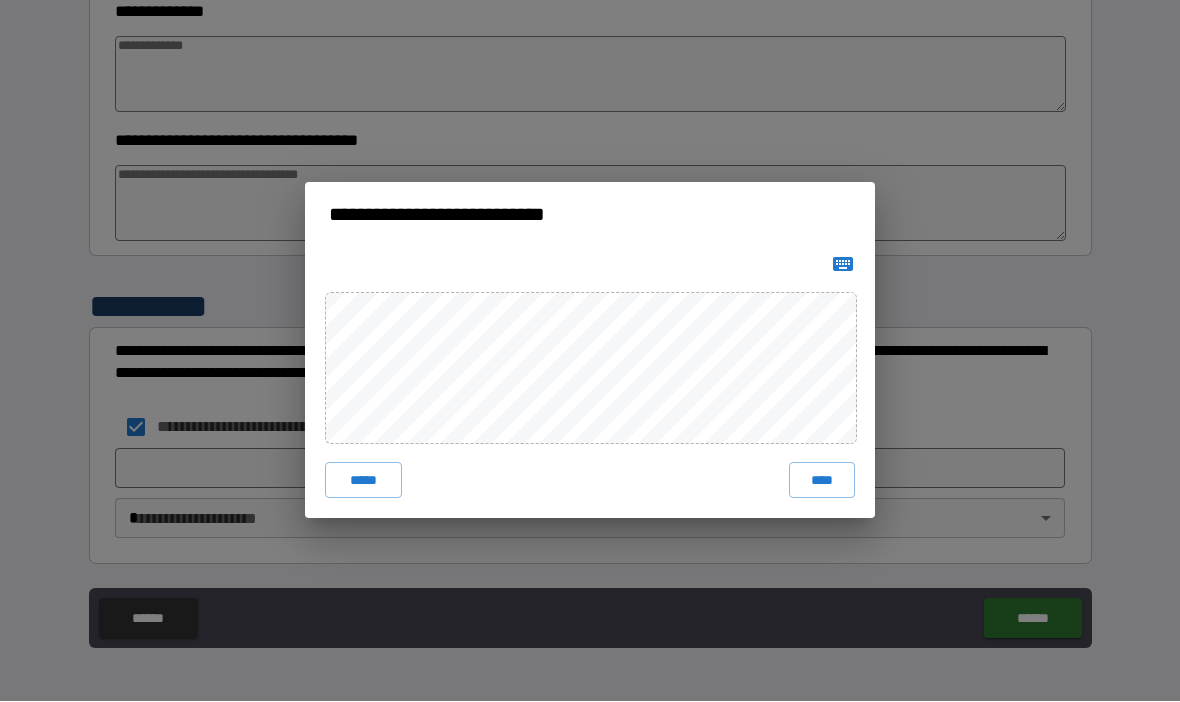 click on "****" at bounding box center (822, 481) 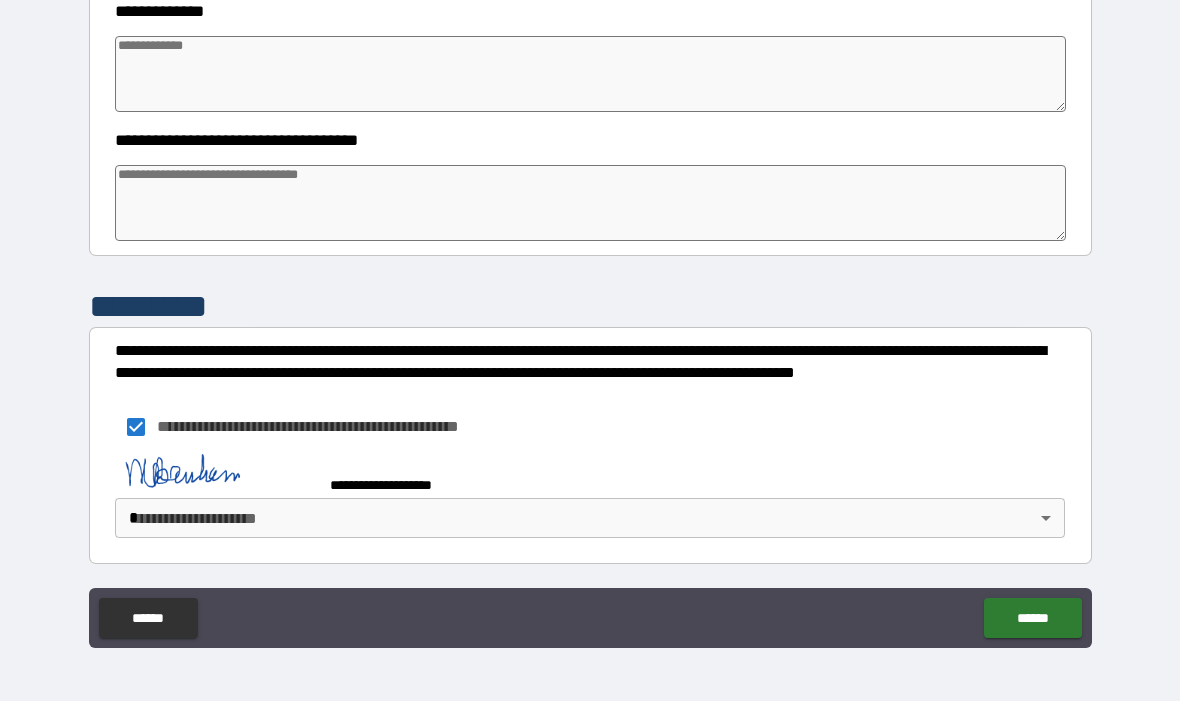 type on "*" 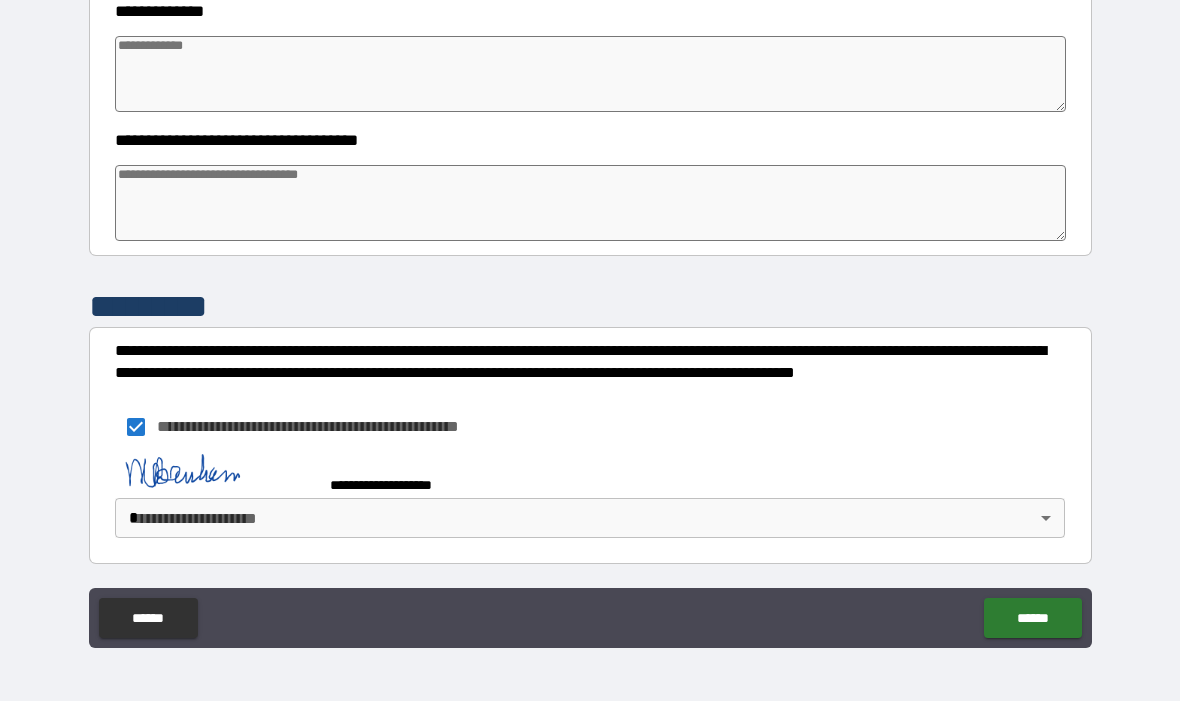 type on "*" 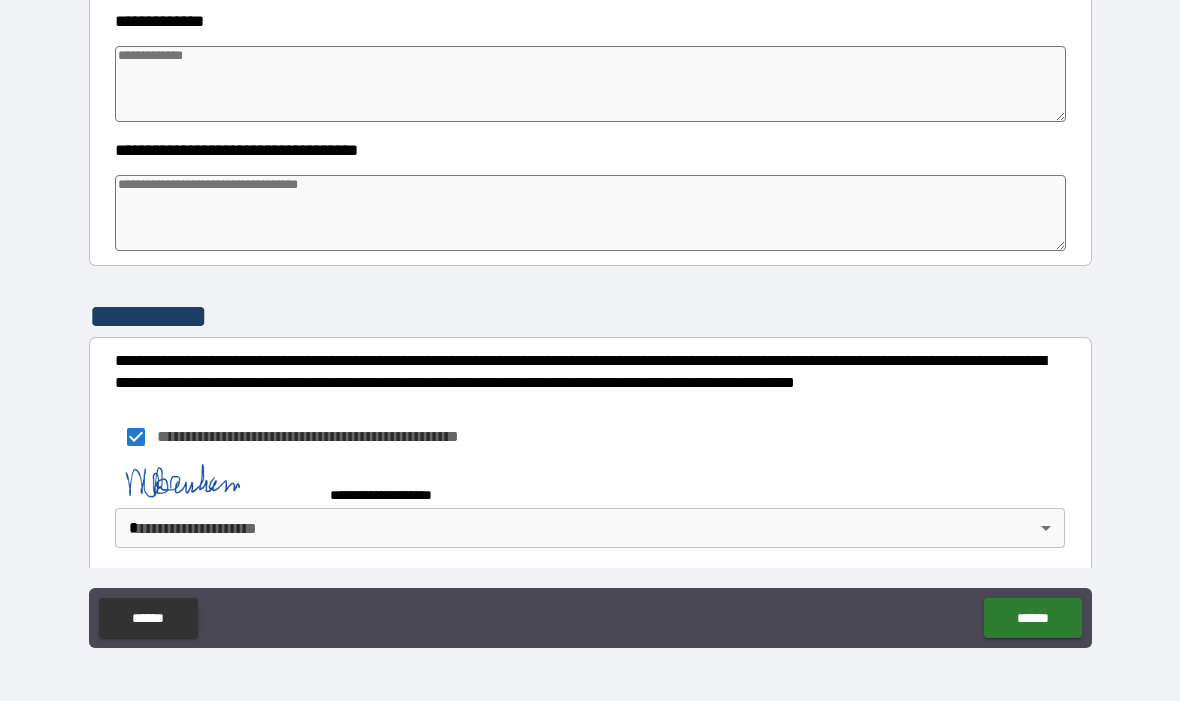 type on "*" 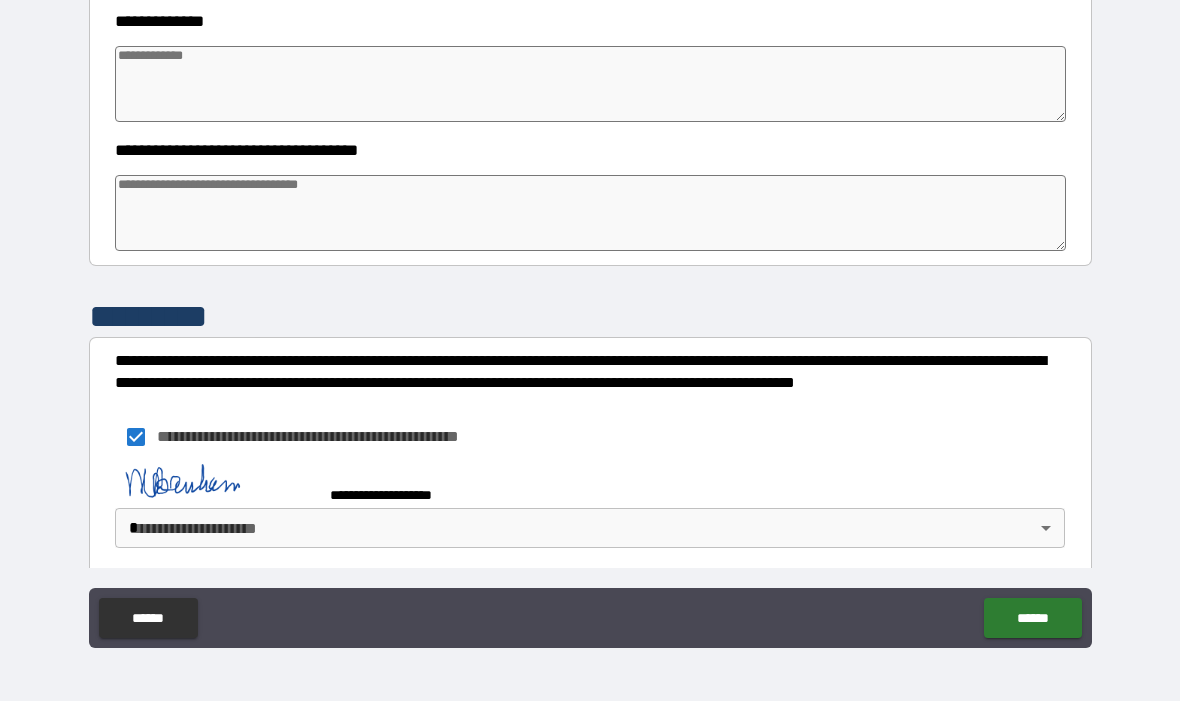 type on "*" 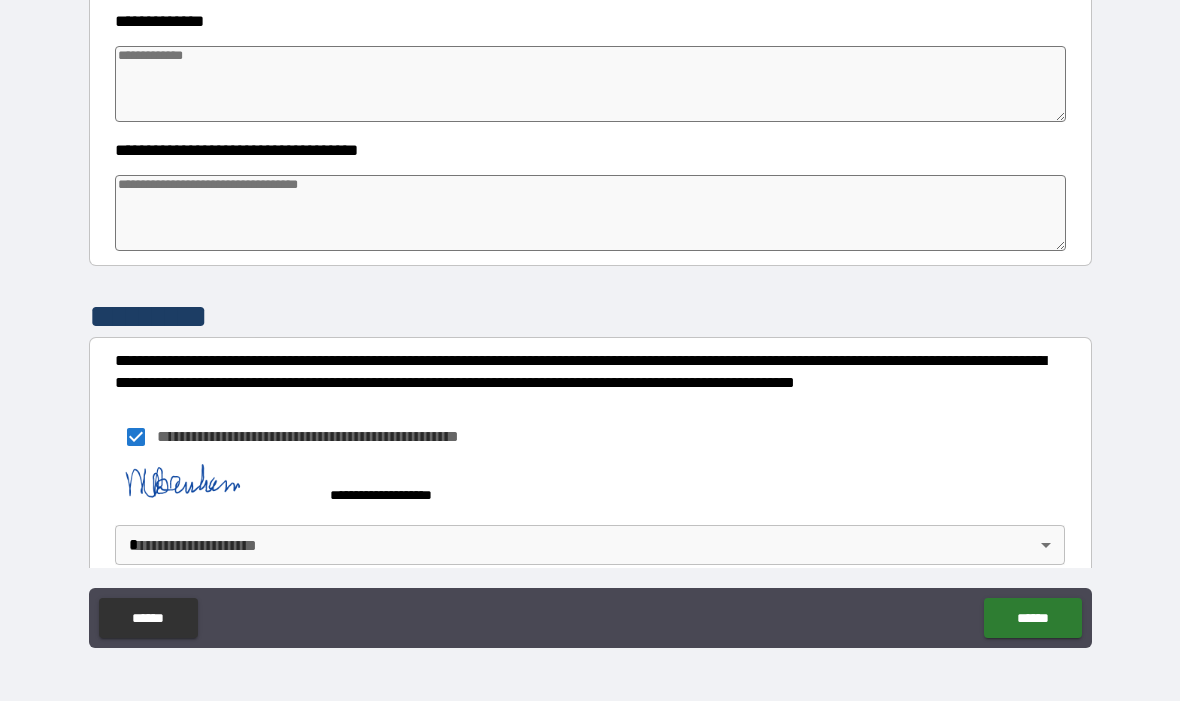click on "**********" at bounding box center (590, 316) 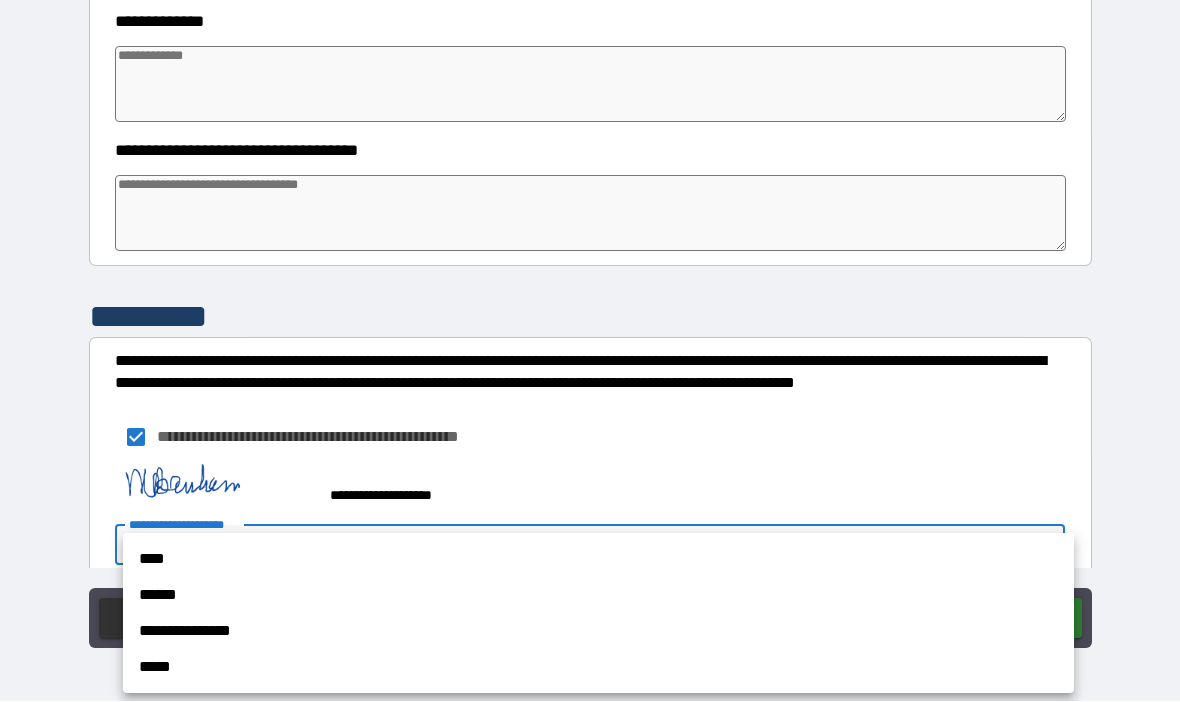 click on "****" at bounding box center [598, 560] 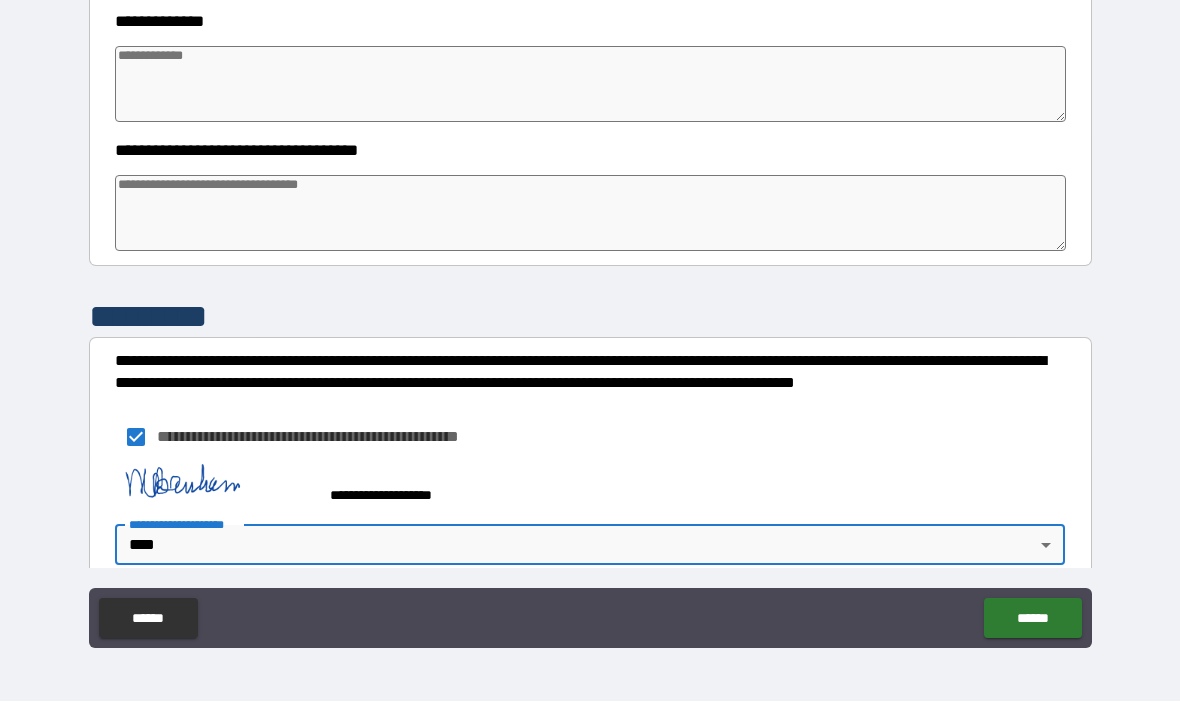 type on "*" 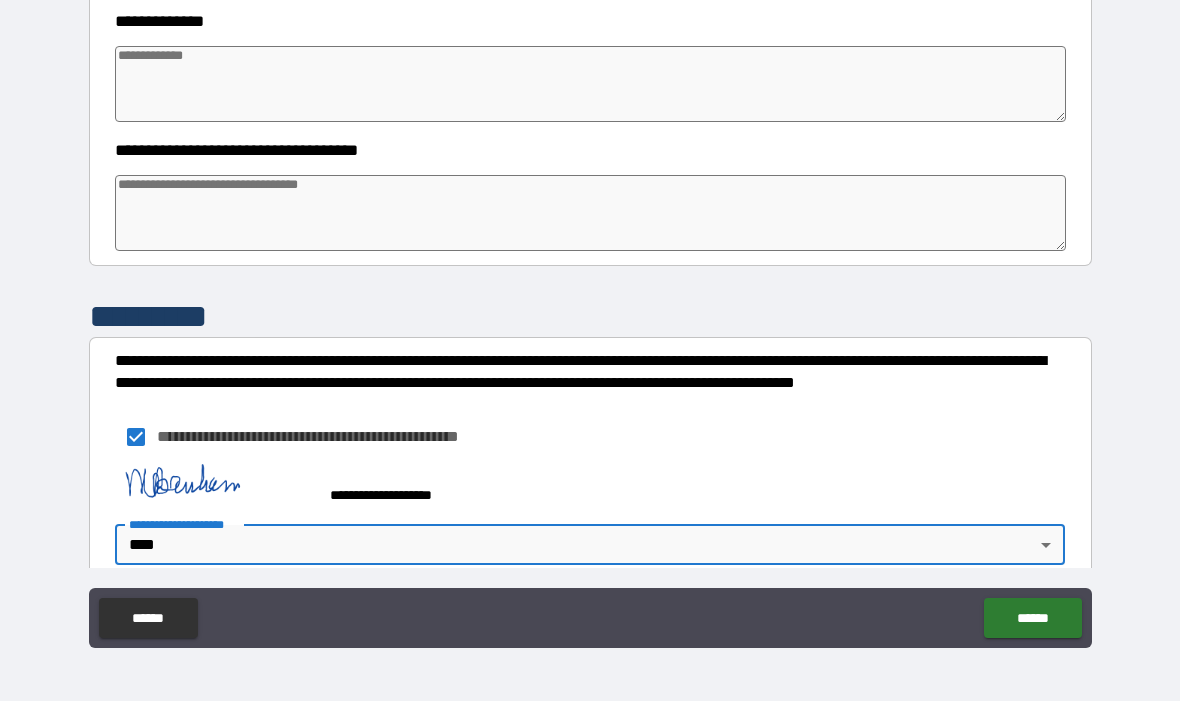 type on "*" 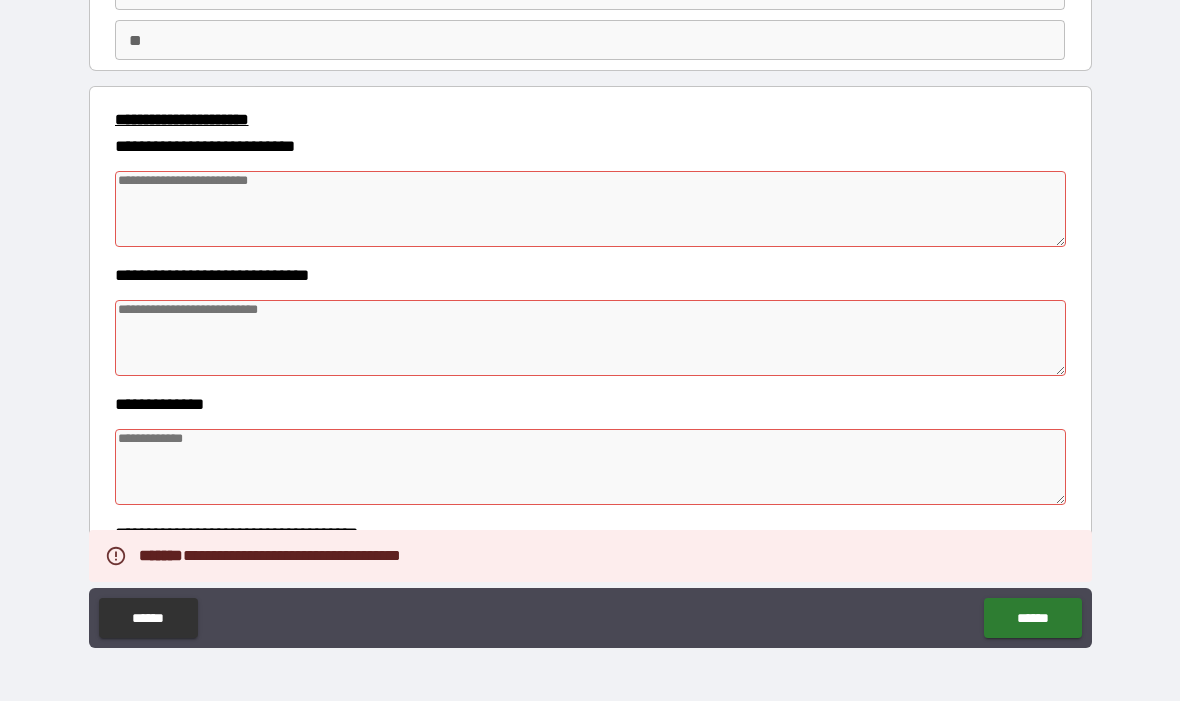 scroll, scrollTop: 154, scrollLeft: 0, axis: vertical 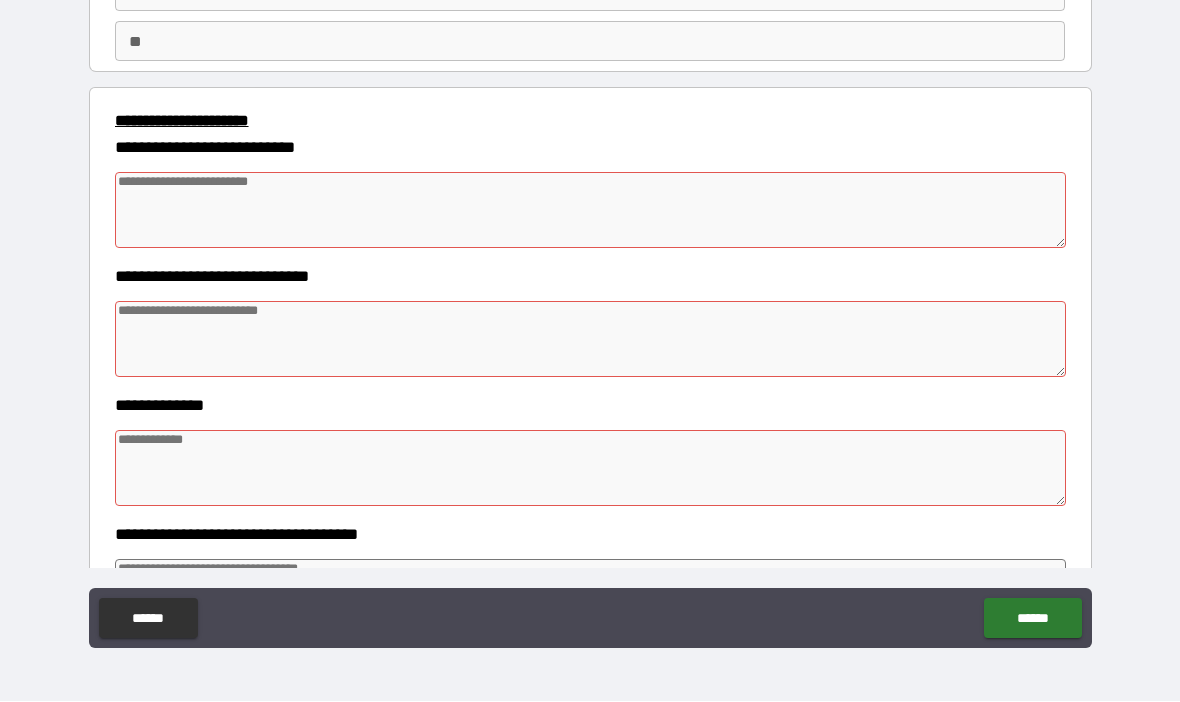 click at bounding box center (591, 211) 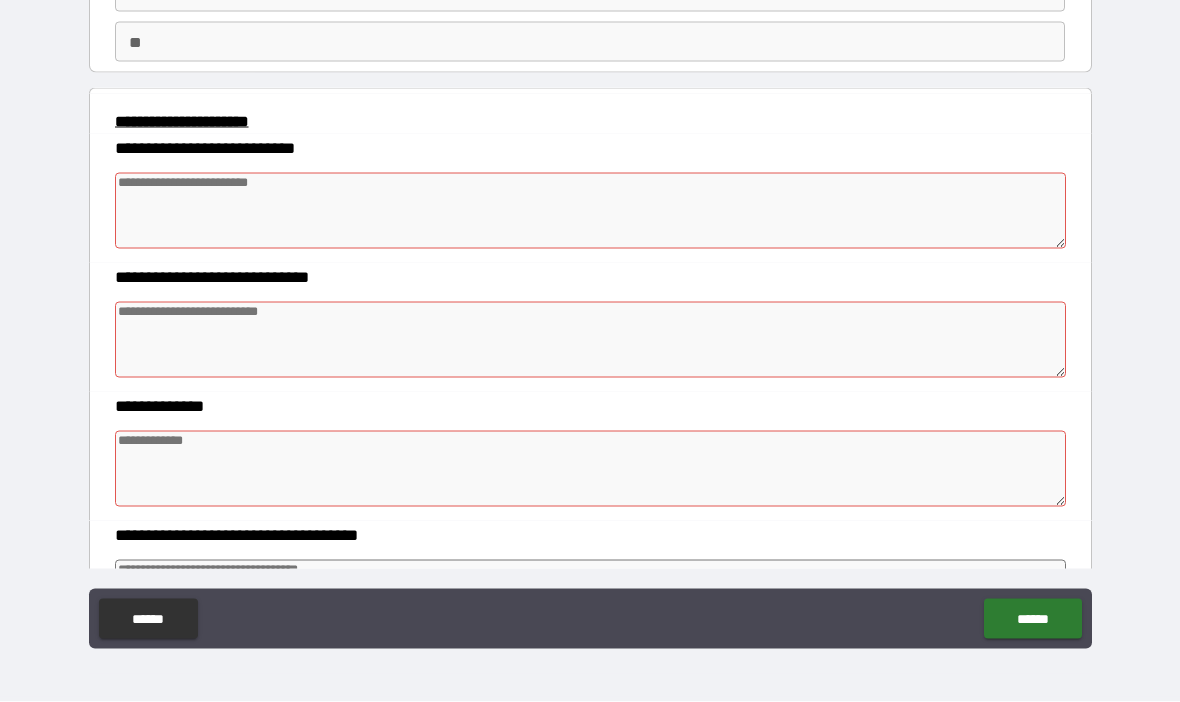 type on "*" 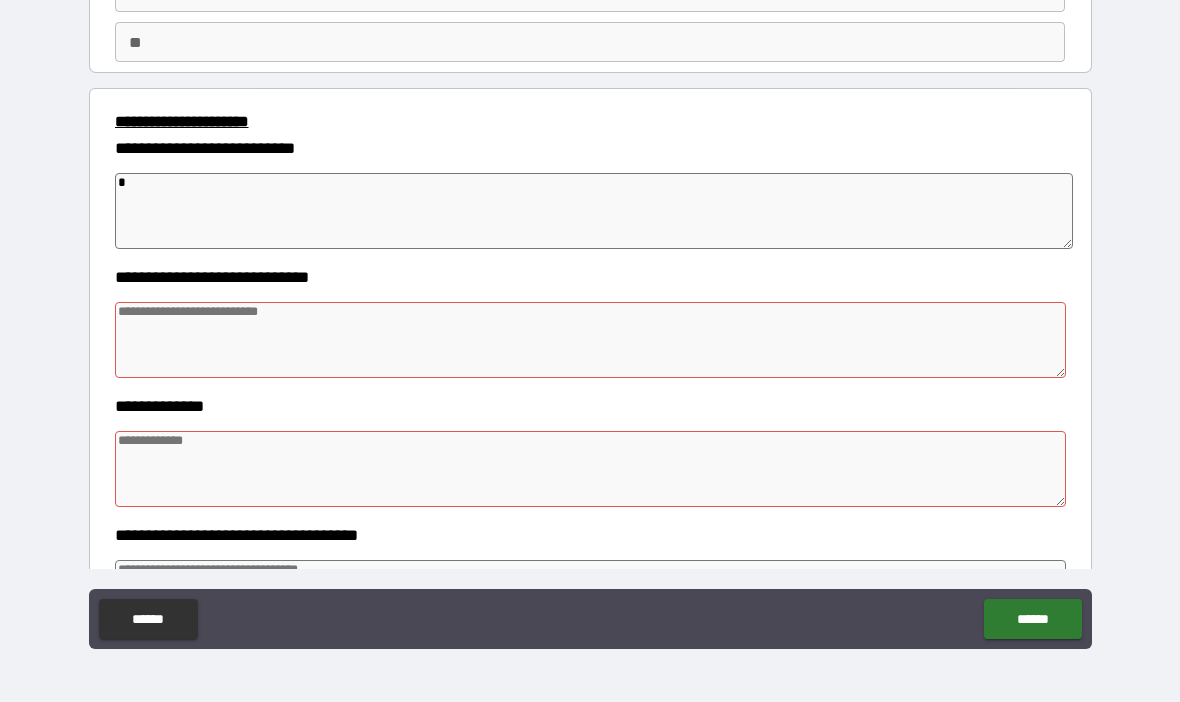 type on "*" 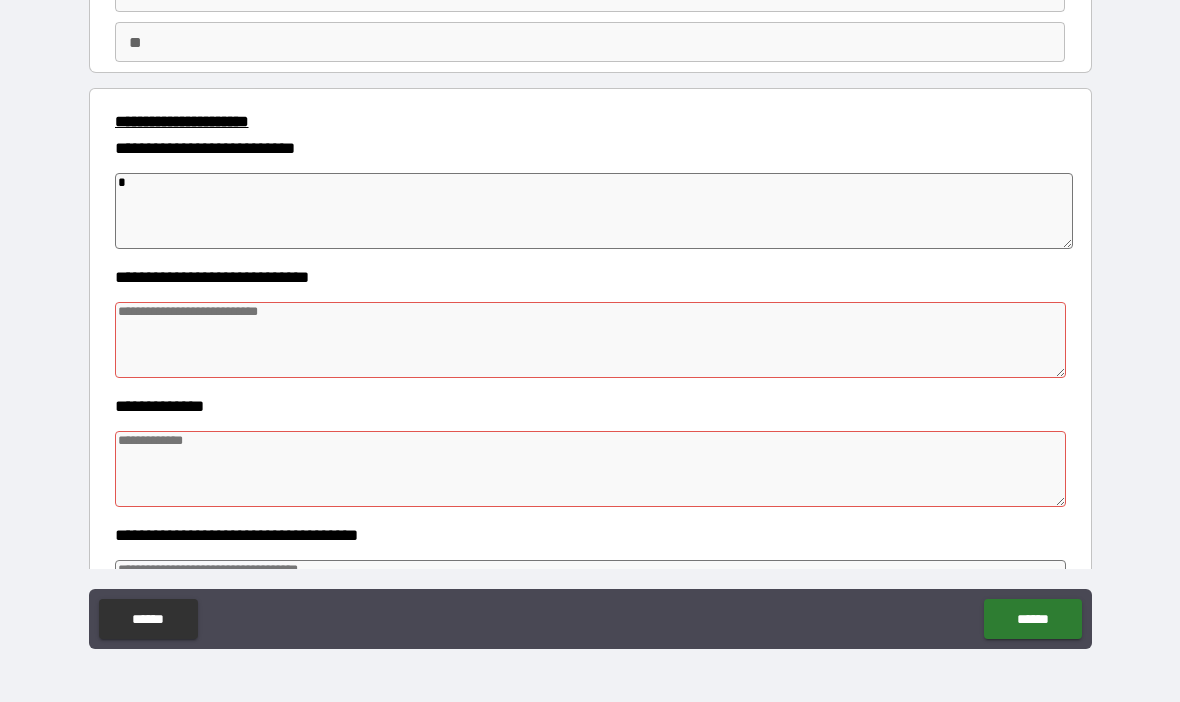 type 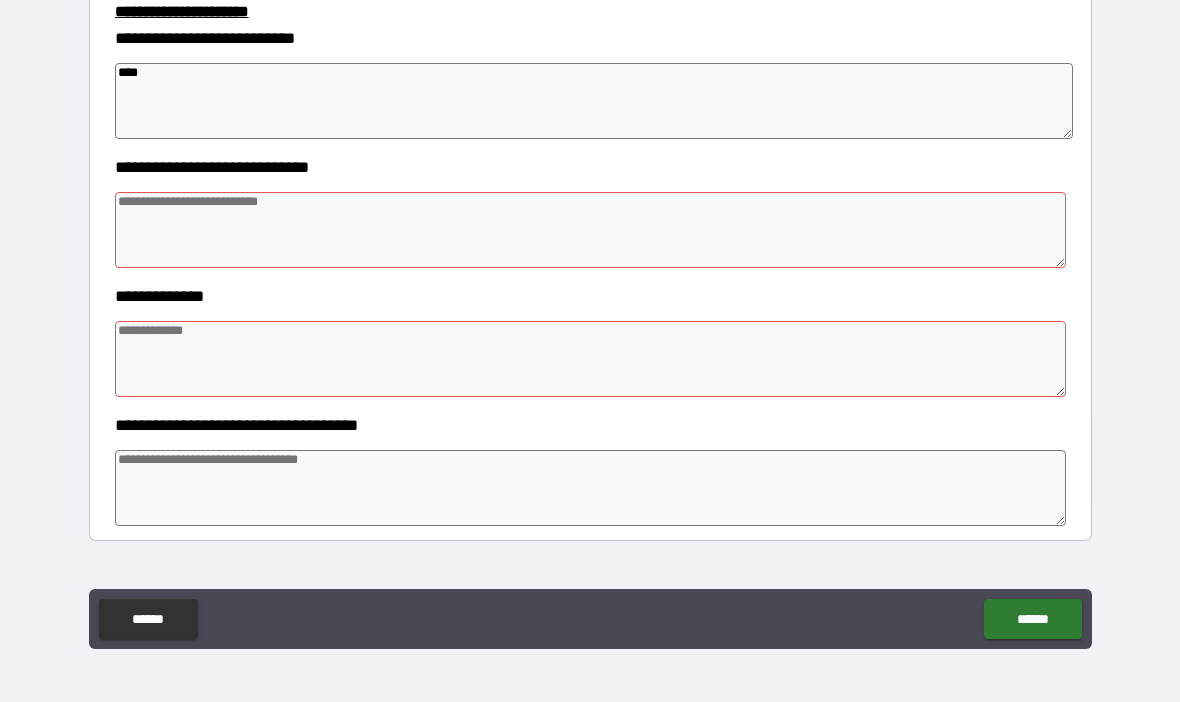 scroll, scrollTop: 270, scrollLeft: 0, axis: vertical 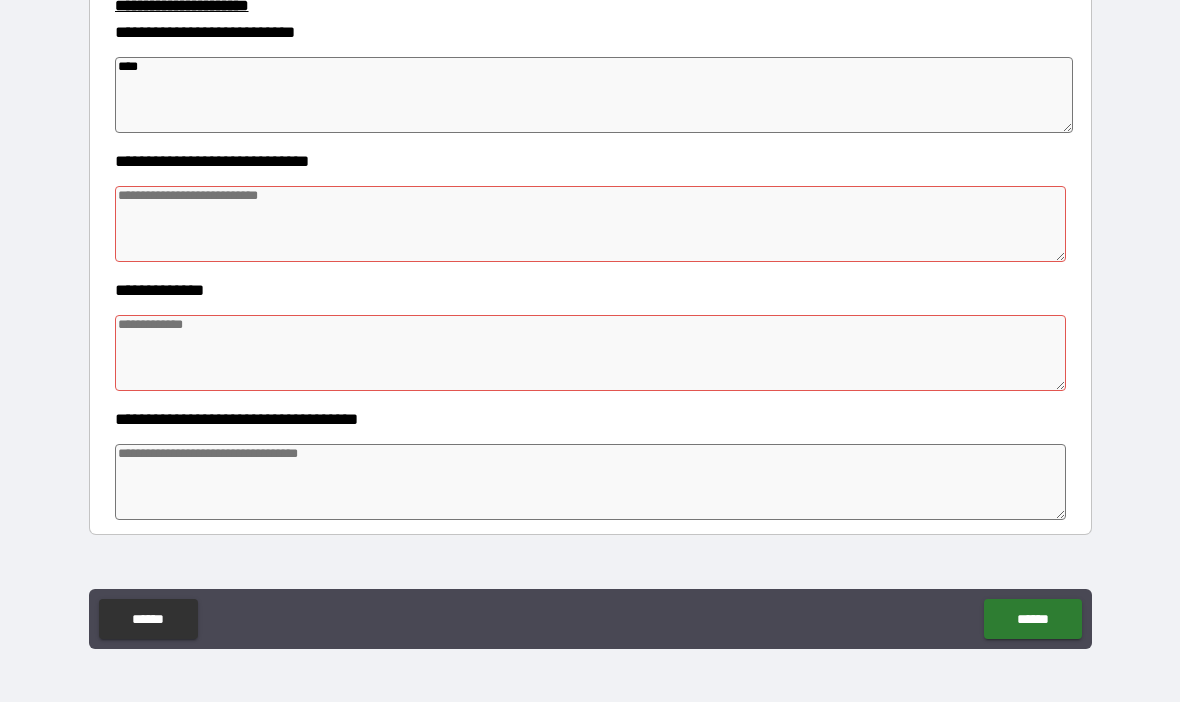 click at bounding box center [591, 224] 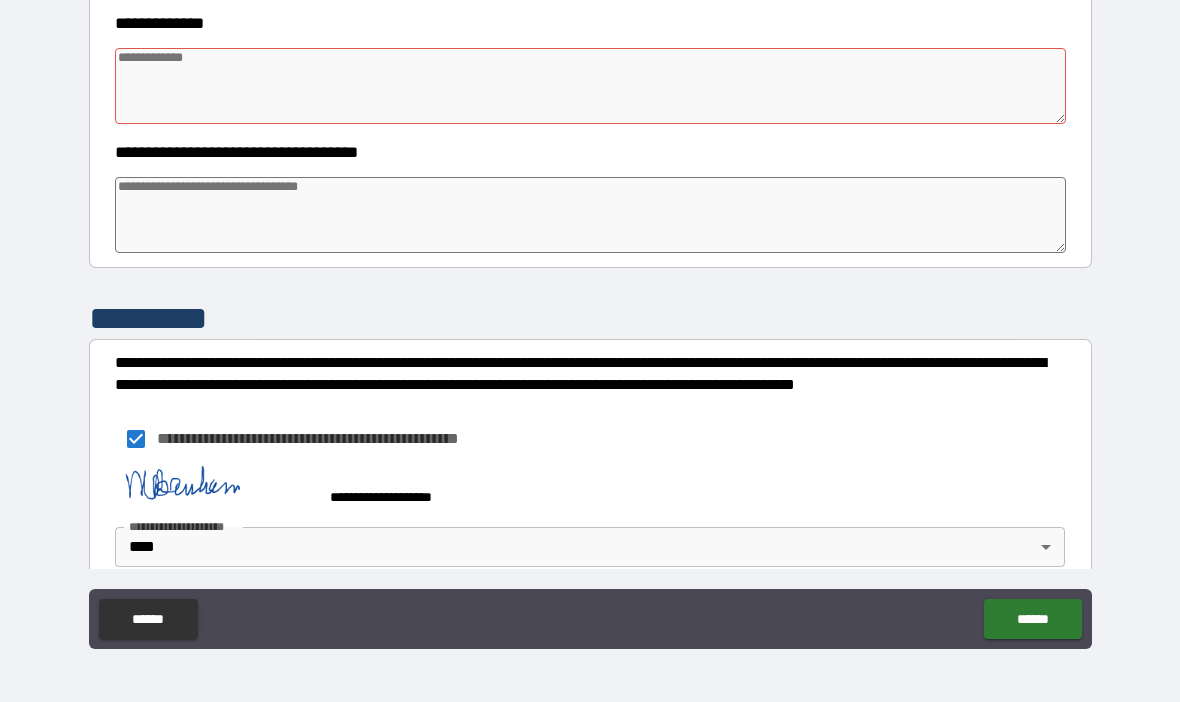 scroll, scrollTop: 543, scrollLeft: 0, axis: vertical 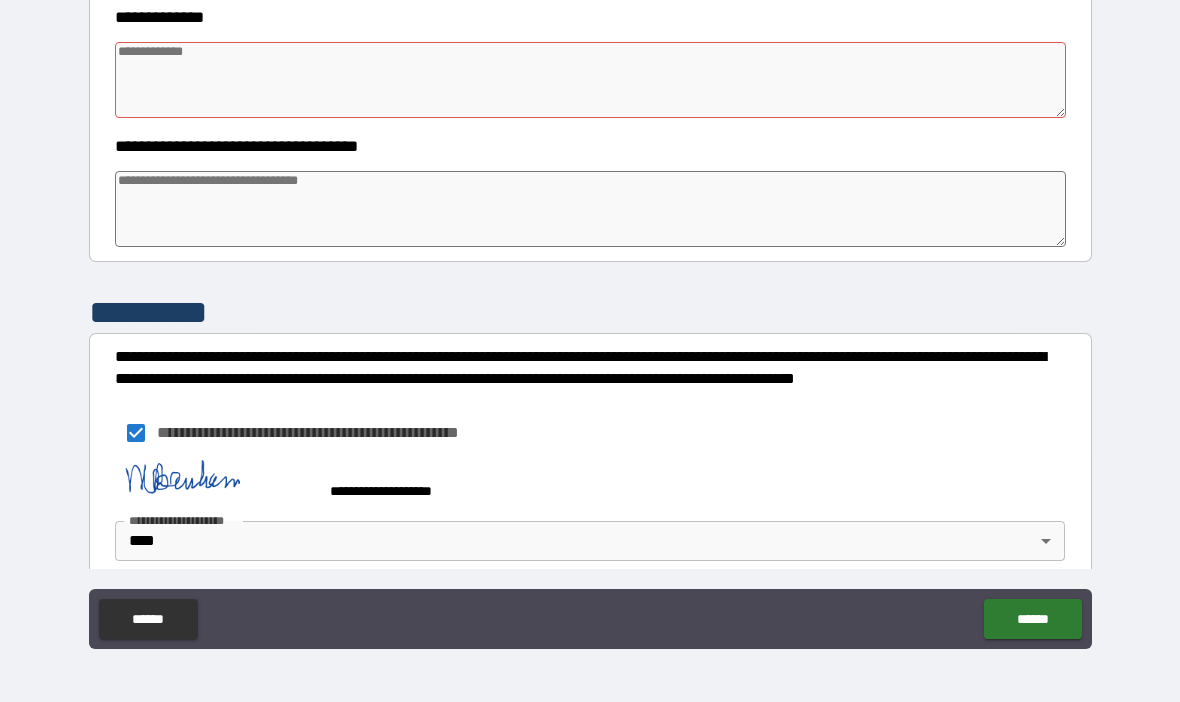 click at bounding box center (591, 80) 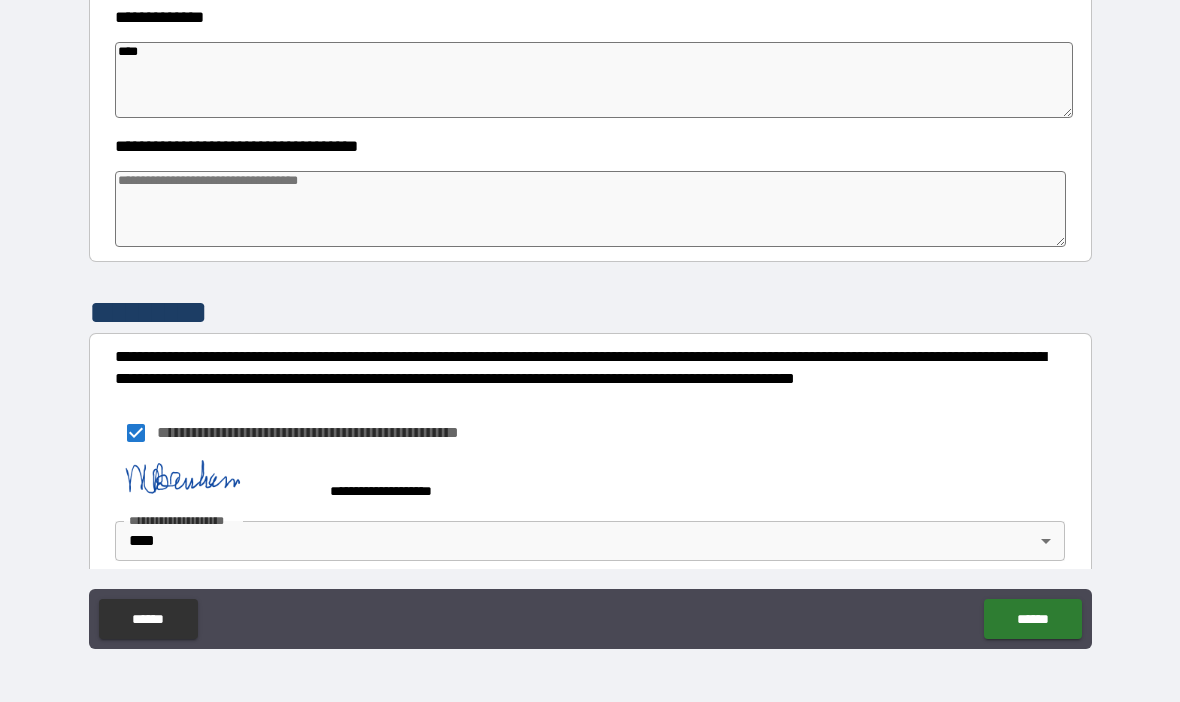 click at bounding box center (591, 209) 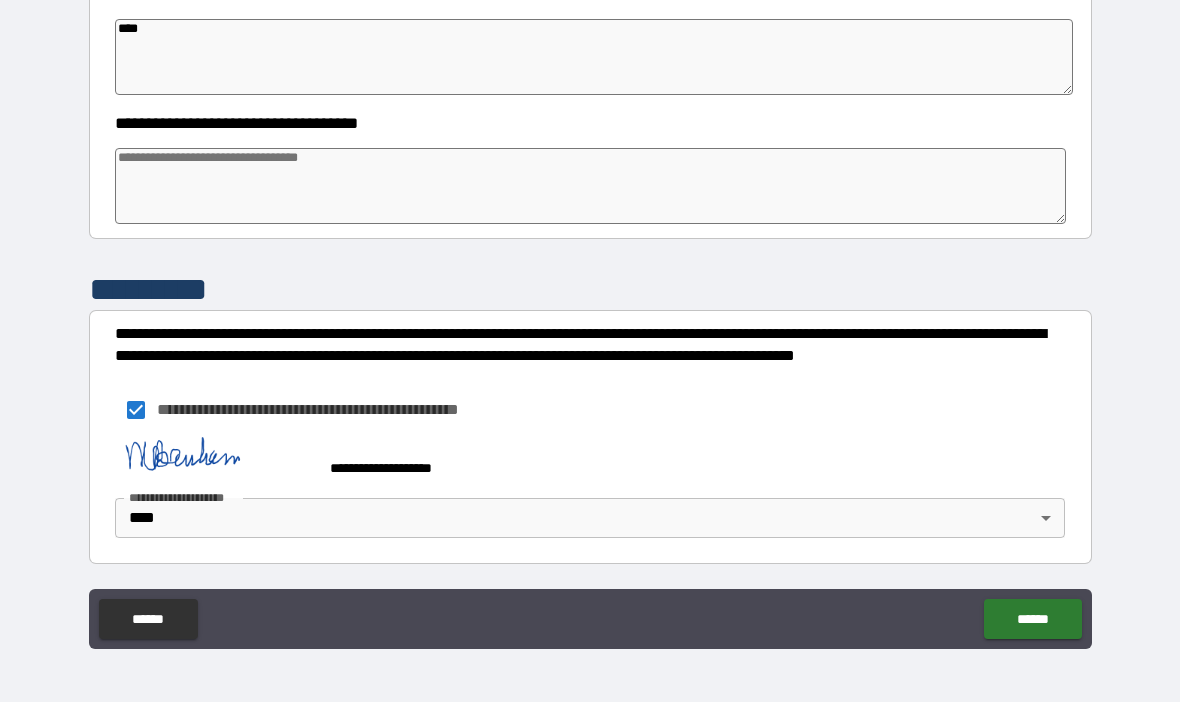 scroll, scrollTop: 565, scrollLeft: 0, axis: vertical 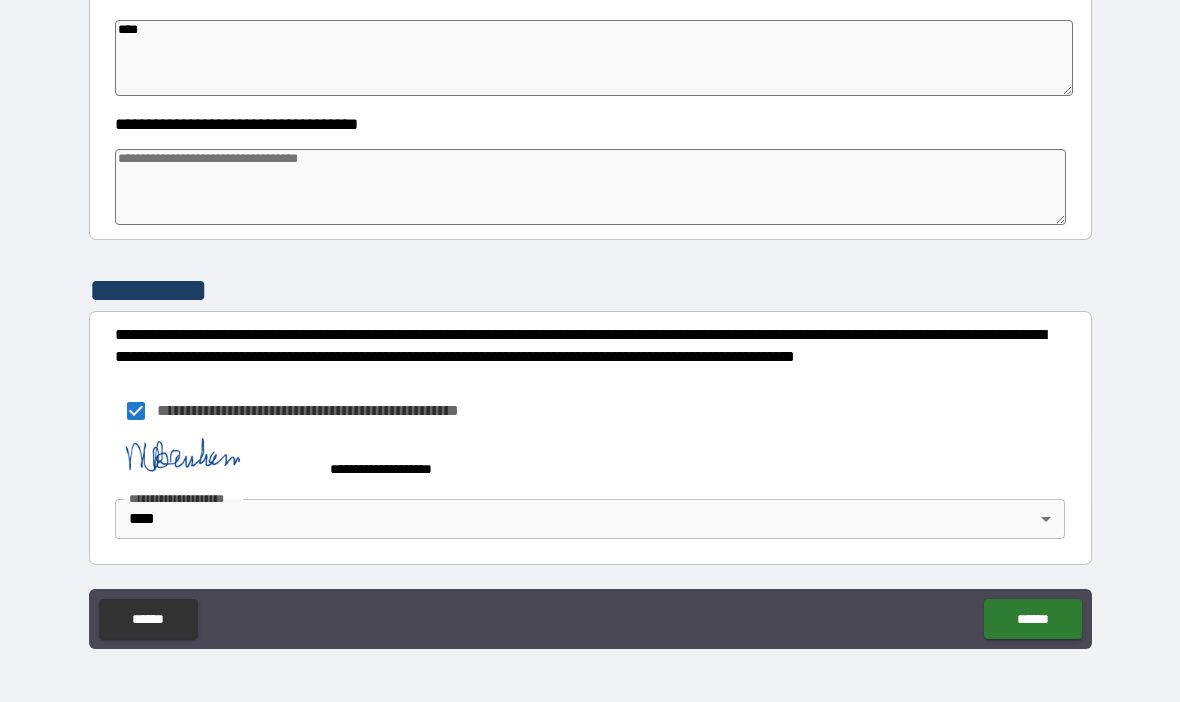 click on "**********" at bounding box center (590, 319) 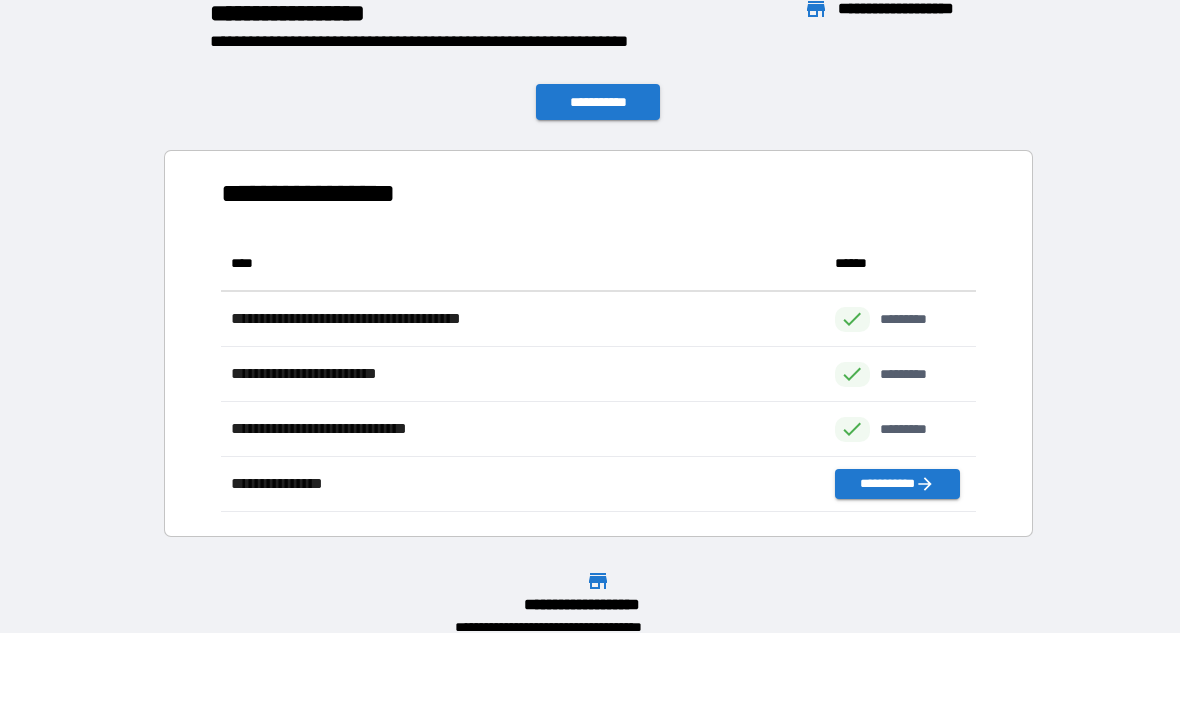 scroll, scrollTop: 1, scrollLeft: 1, axis: both 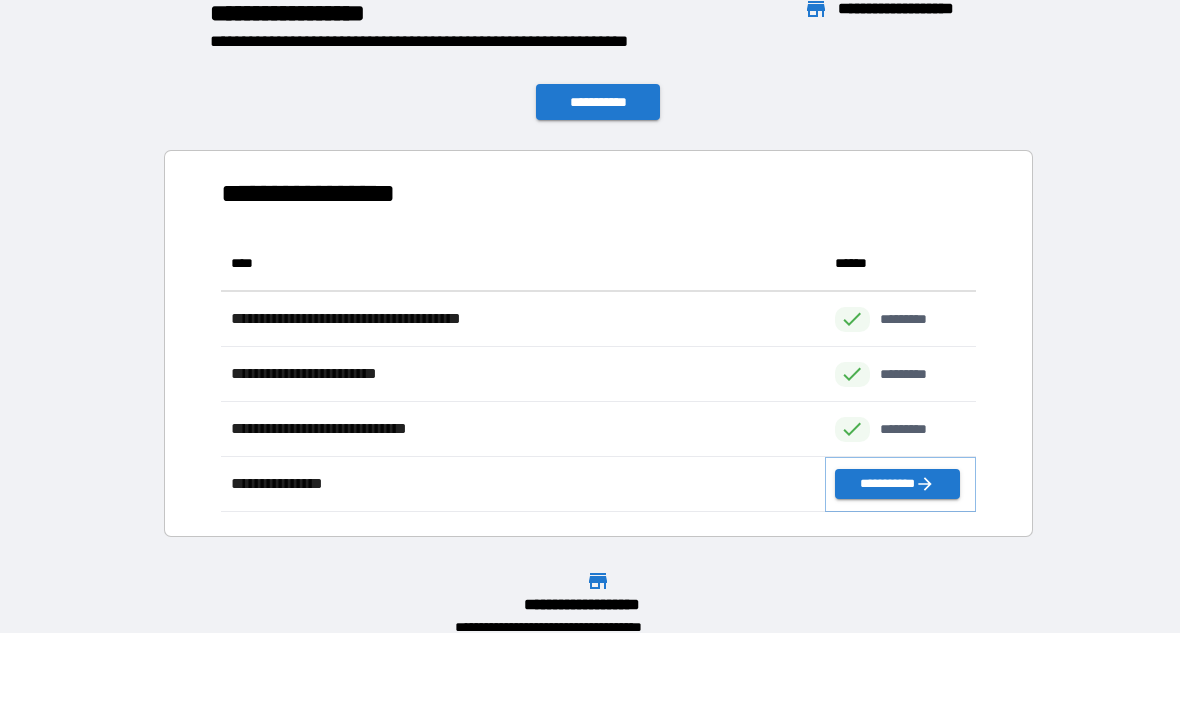 click on "**********" at bounding box center [897, 484] 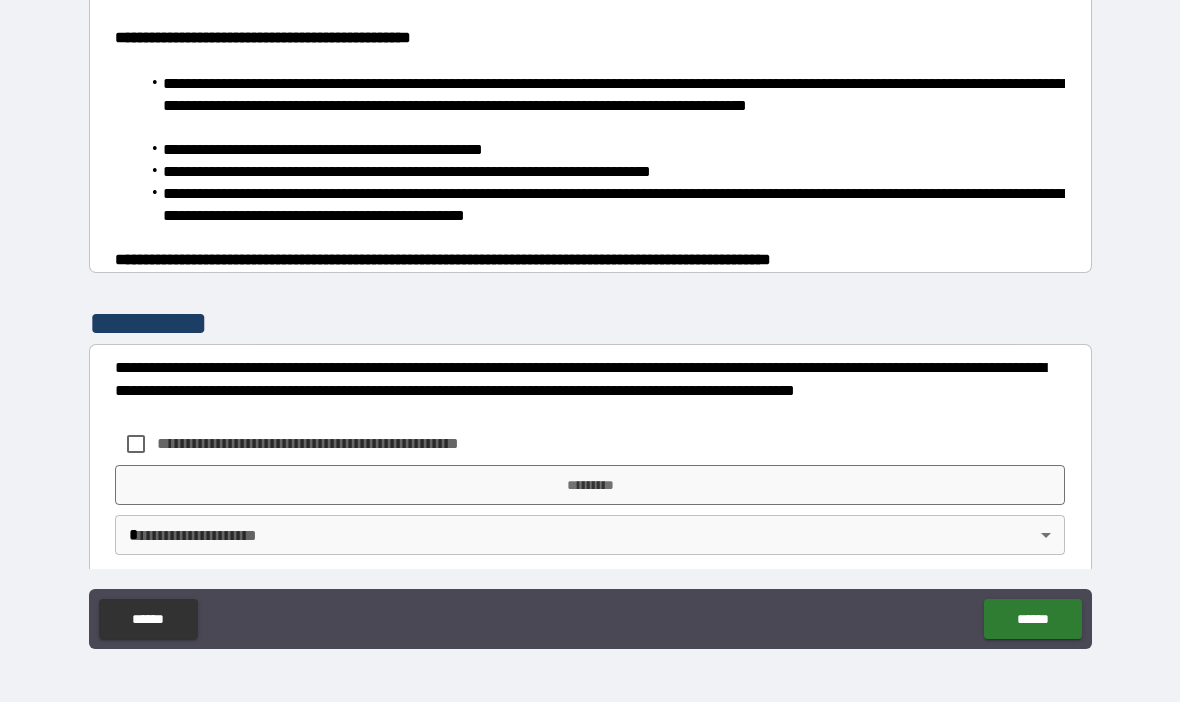 scroll, scrollTop: 1303, scrollLeft: 0, axis: vertical 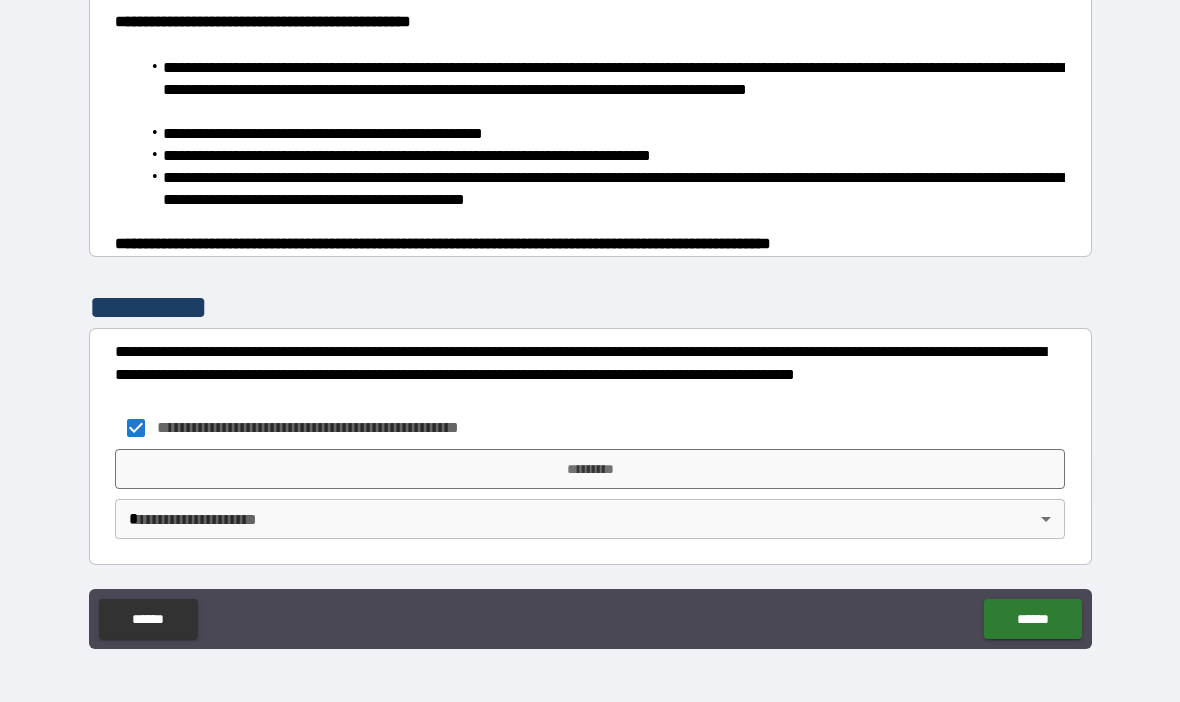 click on "*********" at bounding box center (590, 469) 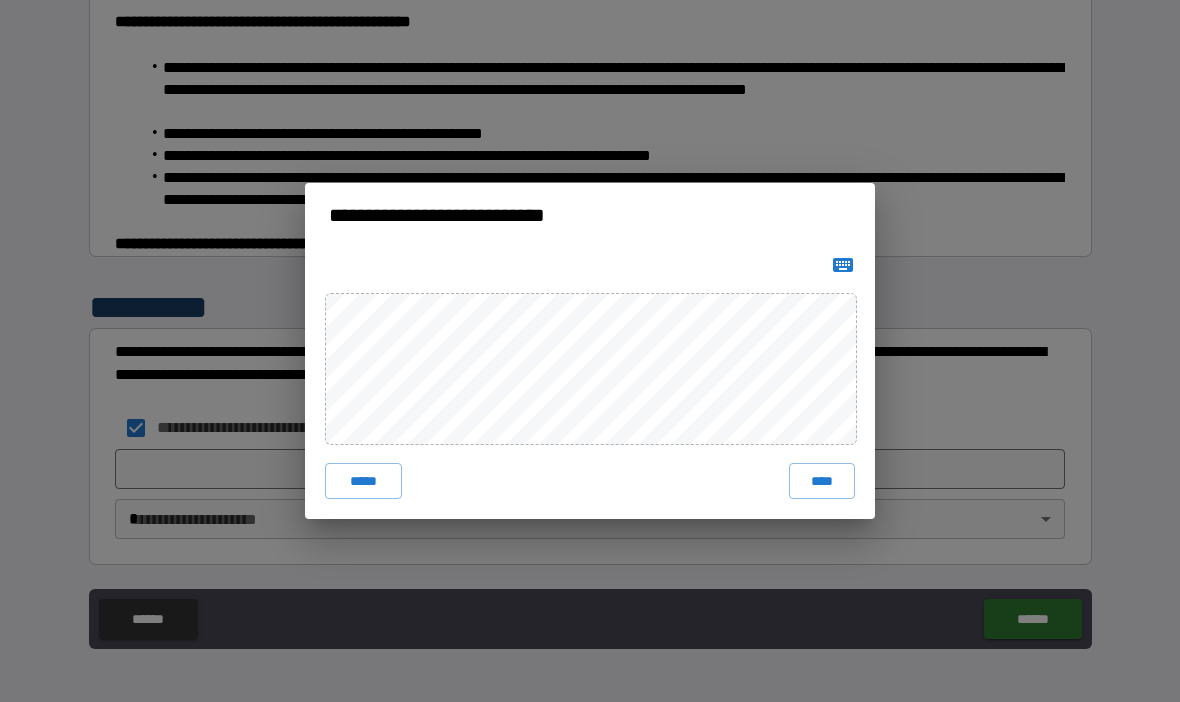 click on "****" at bounding box center [822, 481] 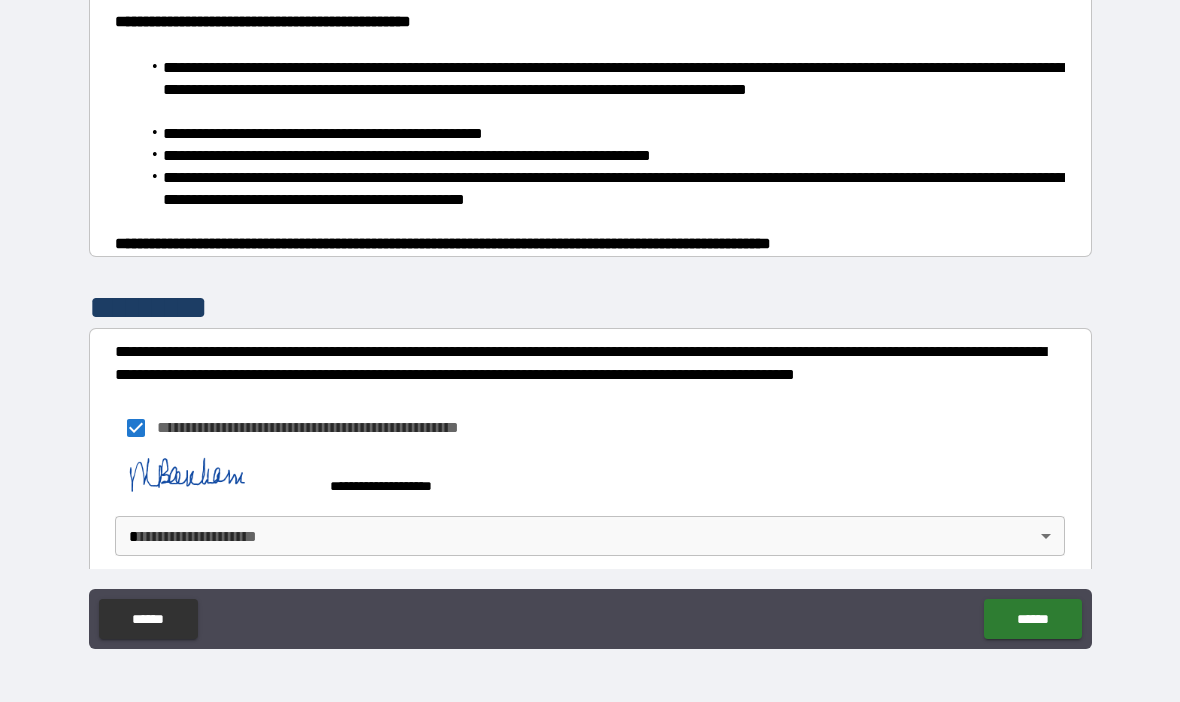 scroll, scrollTop: 1298, scrollLeft: 0, axis: vertical 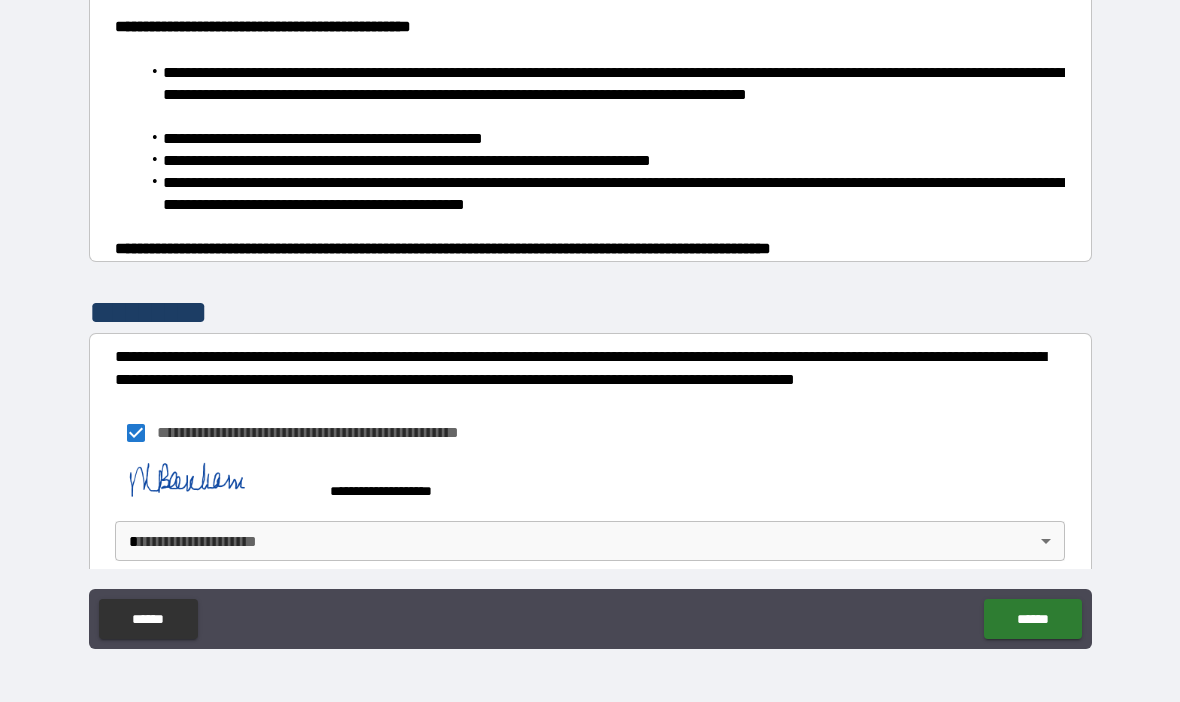click on "**********" at bounding box center (590, 316) 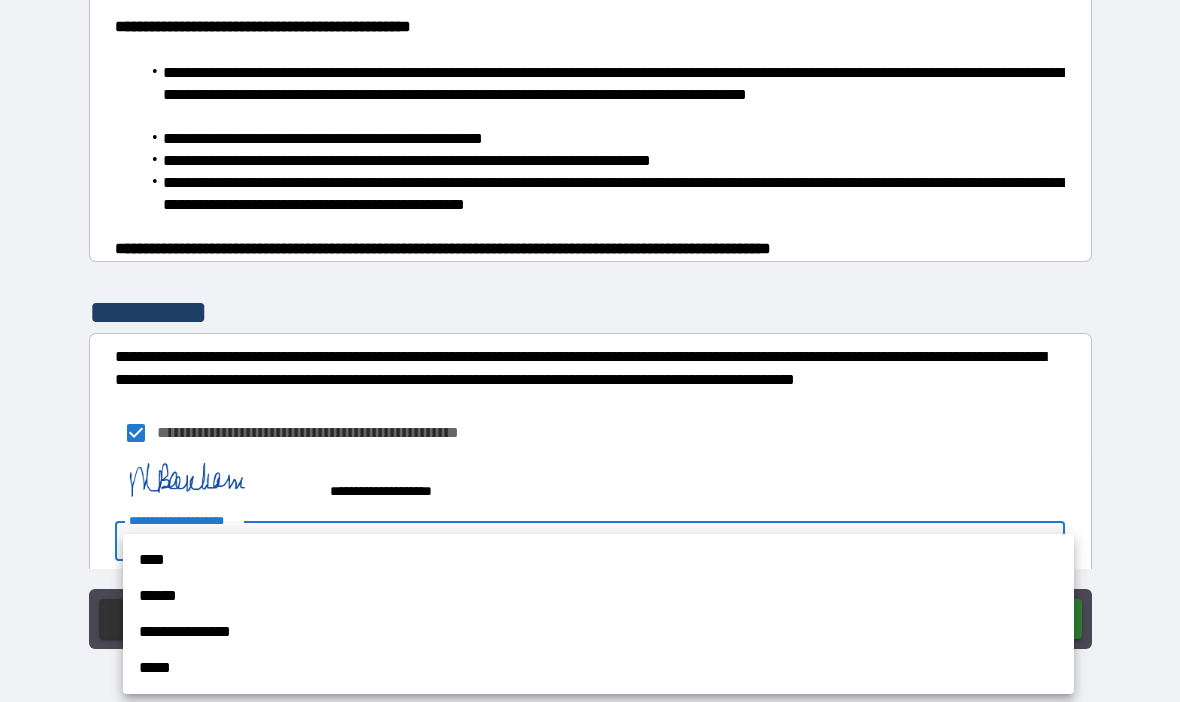 click on "****" at bounding box center (598, 560) 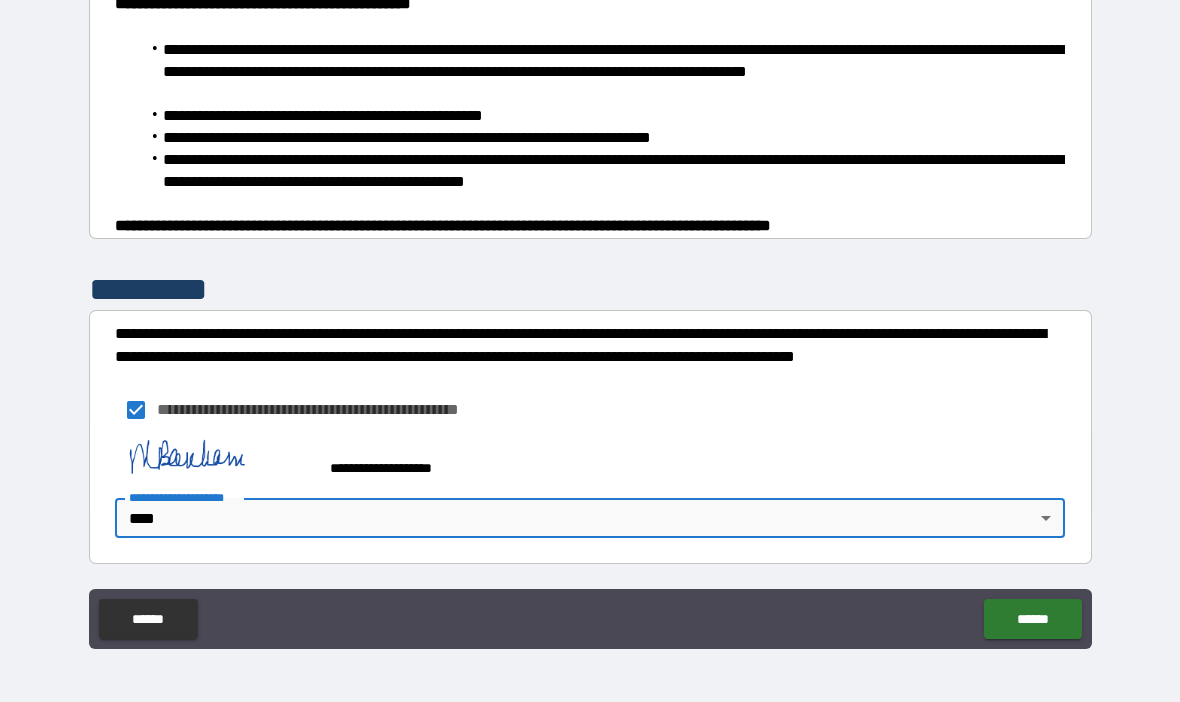 scroll, scrollTop: 1325, scrollLeft: 0, axis: vertical 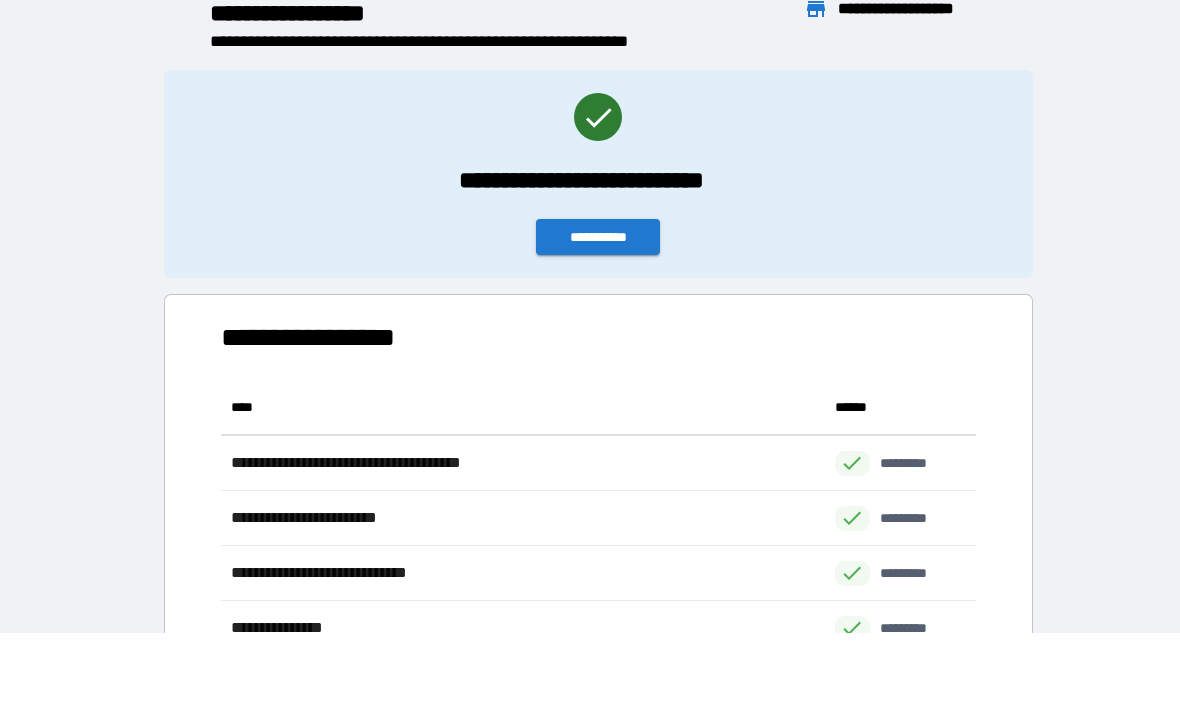 click on "**********" at bounding box center [598, 237] 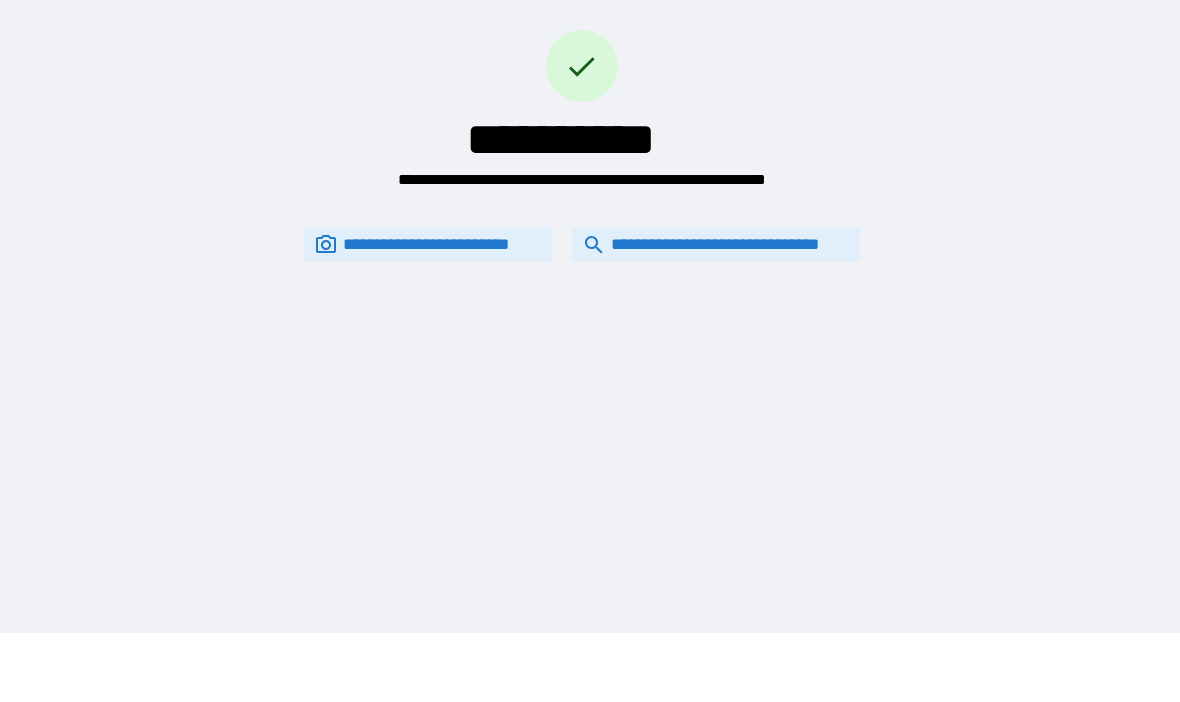 click on "**********" at bounding box center [716, 244] 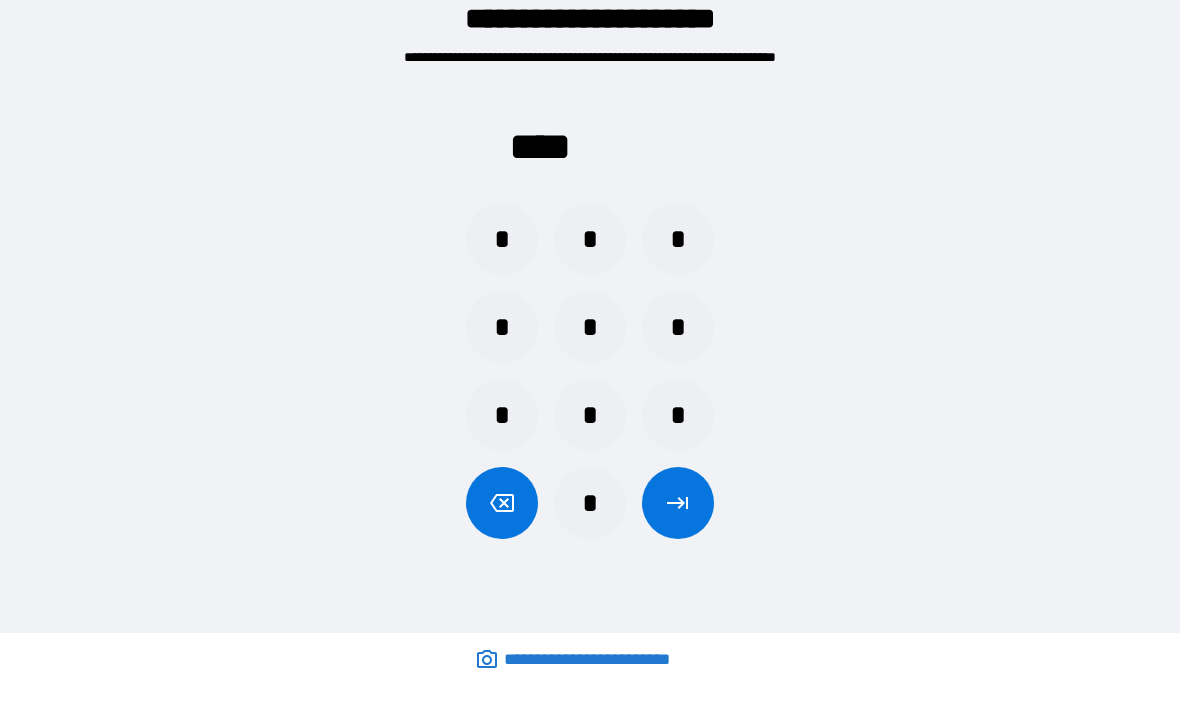 click on "*" at bounding box center [678, 415] 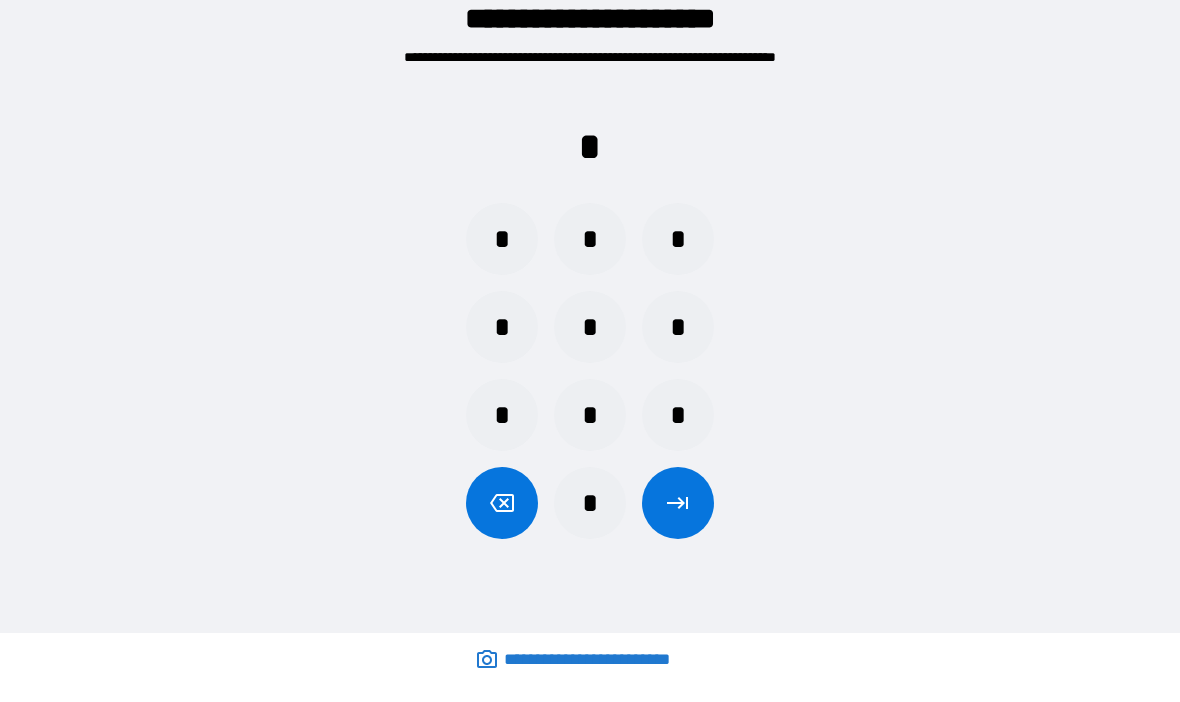 click on "*" at bounding box center (502, 327) 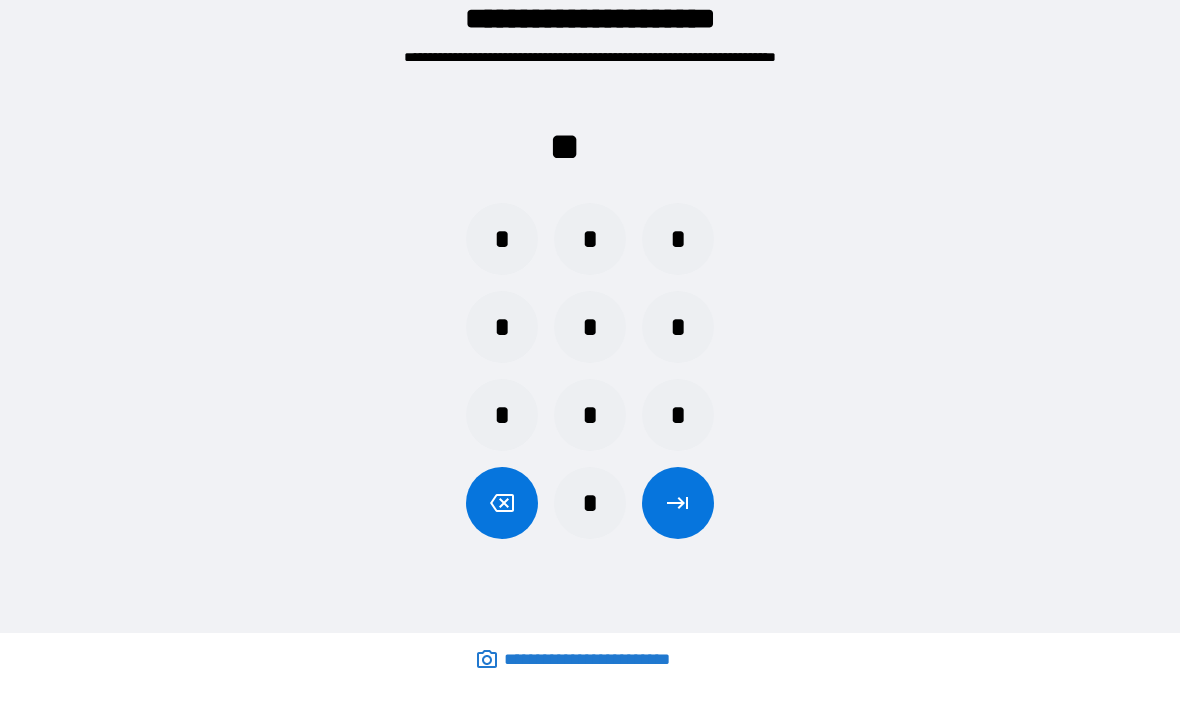 click on "*" at bounding box center [502, 415] 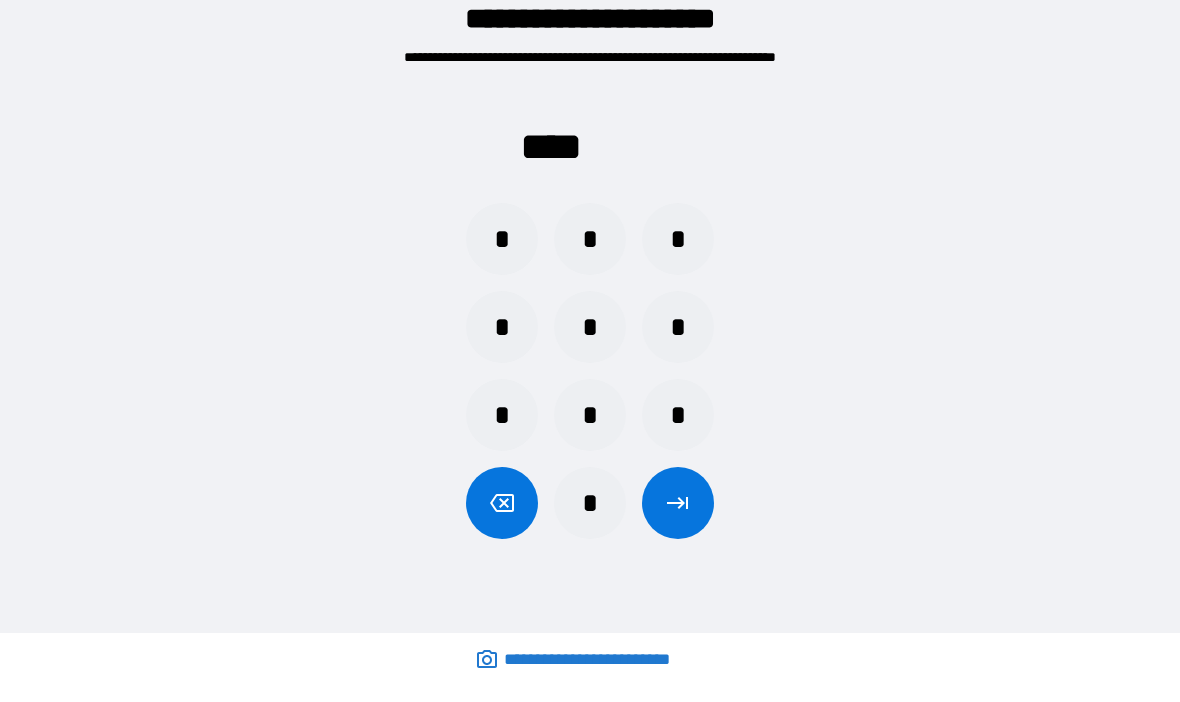 click at bounding box center (678, 503) 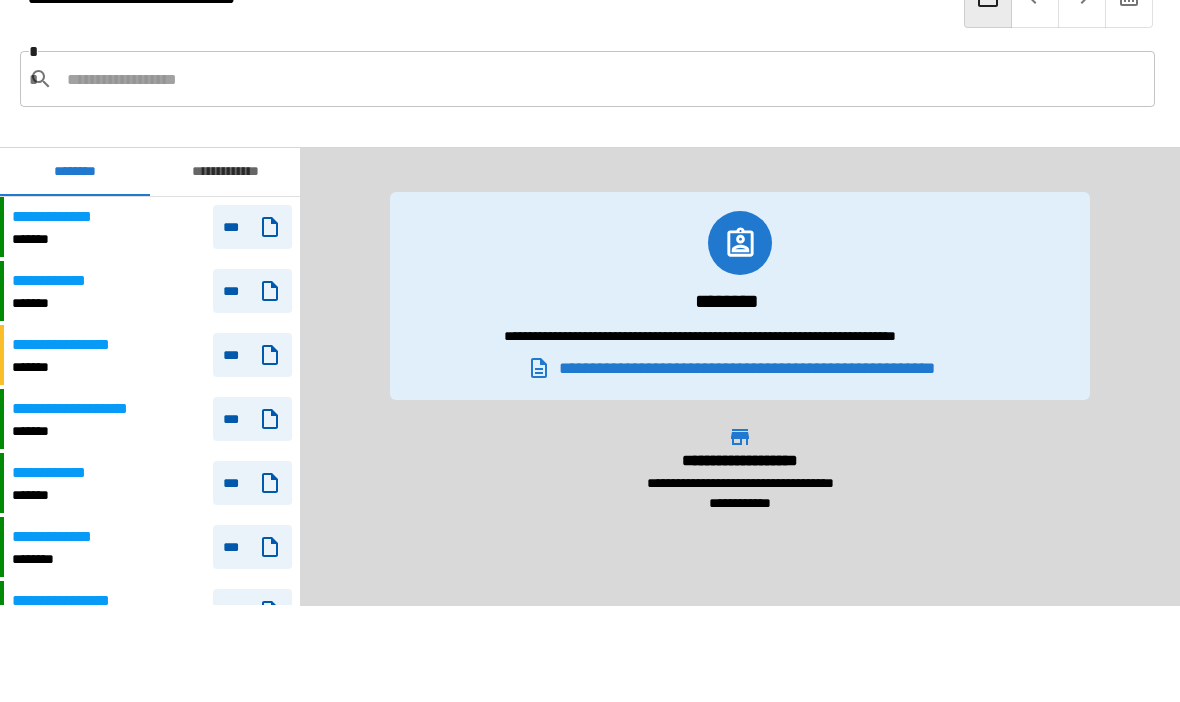 scroll, scrollTop: 300, scrollLeft: 0, axis: vertical 